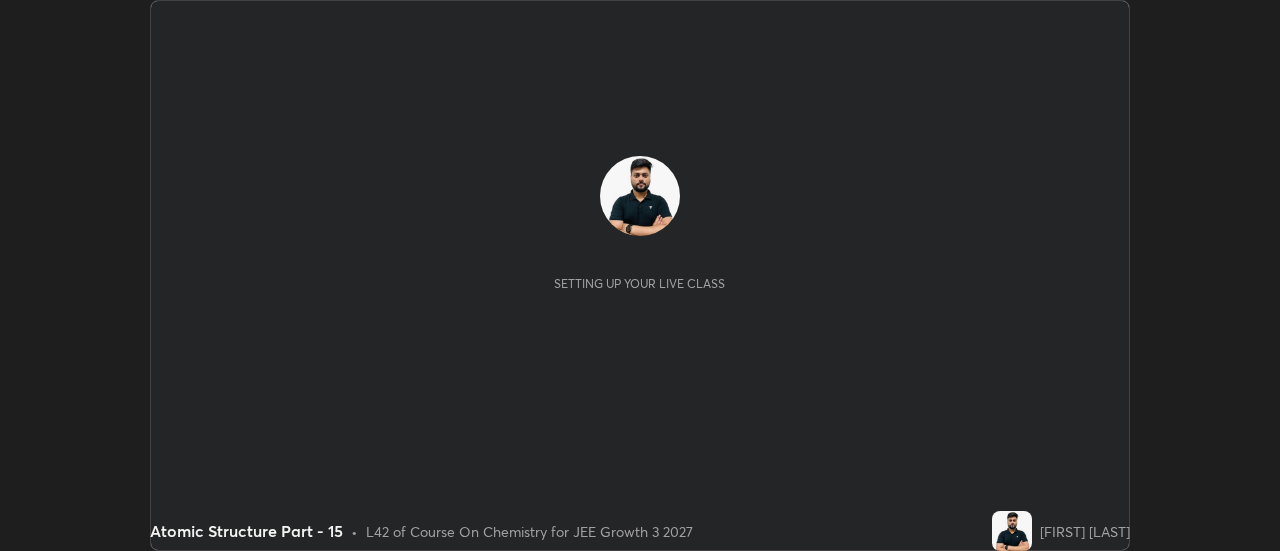 scroll, scrollTop: 0, scrollLeft: 0, axis: both 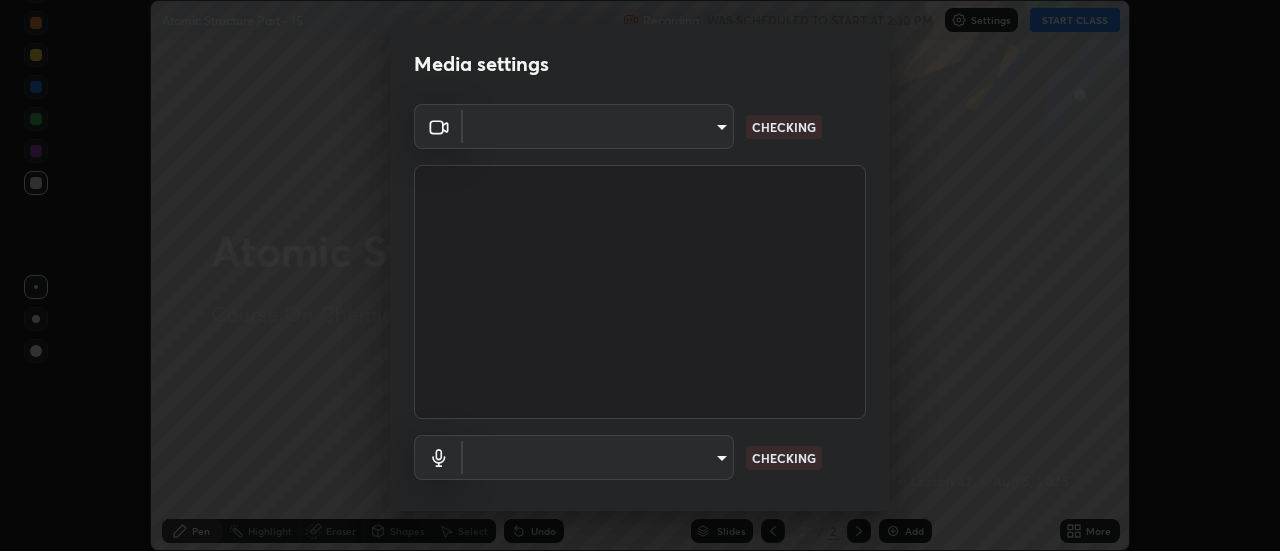 type on "0be616c92c2879d8fe19306c4b8383fc9b13f77197a30f876870ce6c7906effd" 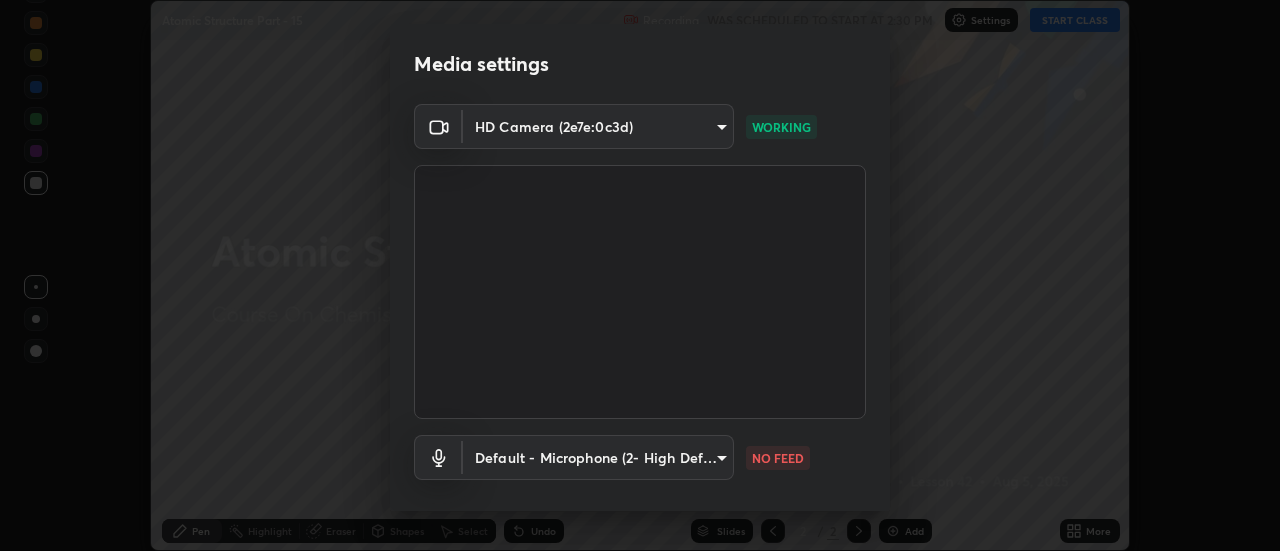 click on "Erase all Atomic Structure Part - 15 Recording WAS SCHEDULED TO START AT 2:30 PM Settings START CLASS Setting up your live class Atomic Structure Part - 15 • L42 of Course On Chemistry for JEE Growth 3 2027 [FIRST] [LAST] Pen Highlight Eraser Shapes Select Undo Slides 2 / 2 Add More No doubts shared Encourage your learners to ask a doubt for better clarity Report an issue Reason for reporting Buffering Chat not working Audio - Video sync issue Educator video quality low ​ Attach an image Report Media settings HD Camera (2e7e:0c3d) [HASH] WORKING Default - Microphone (2- High Definition Audio Device) default NO FEED 1 / 5 Next" at bounding box center (640, 275) 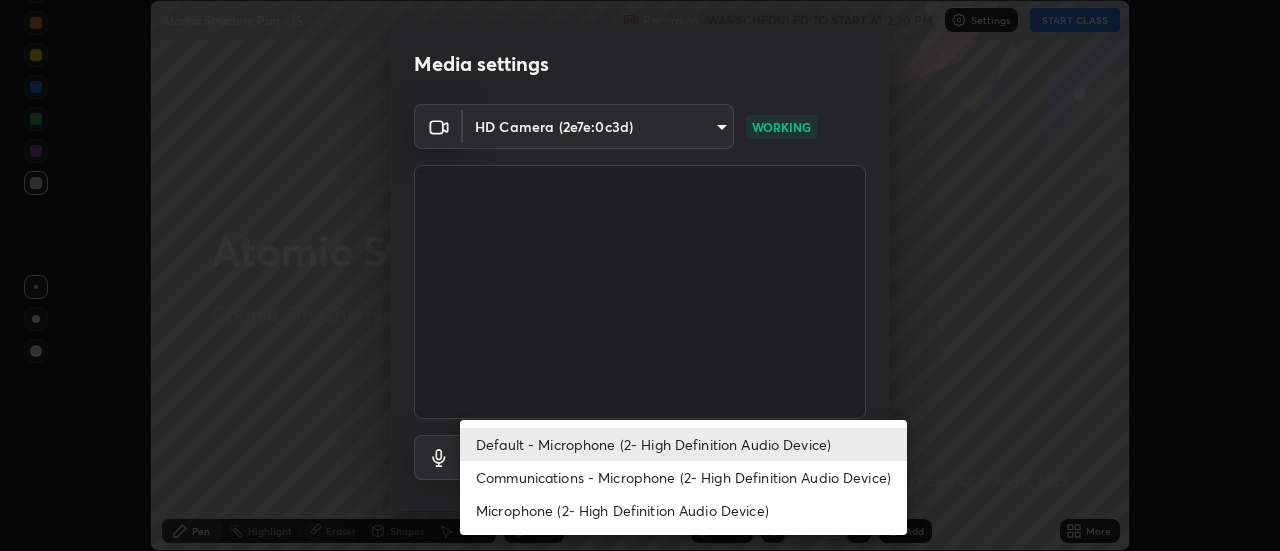 click on "Communications - Microphone (2- High Definition Audio Device)" at bounding box center (683, 477) 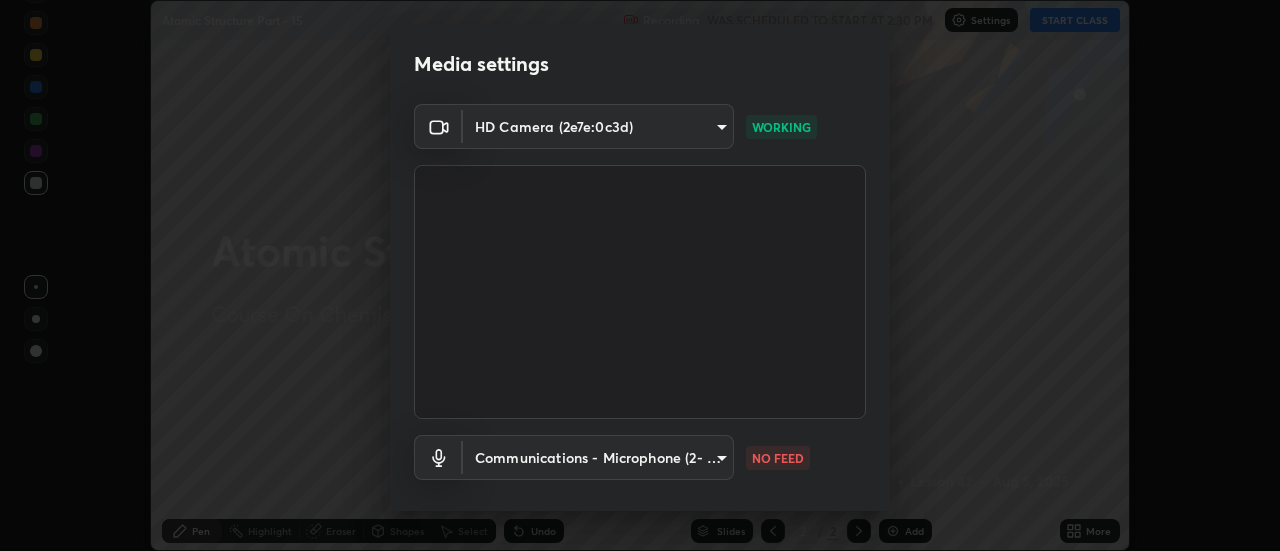 click on "Erase all Atomic Structure Part - 15 Recording WAS SCHEDULED TO START AT 2:30 PM Settings START CLASS Setting up your live class Atomic Structure Part - 15 • L42 of Course On Chemistry for JEE Growth 3 2027 [FIRST] [LAST] Pen Highlight Eraser Shapes Select Undo Slides 2 / 2 Add More No doubts shared Encourage your learners to ask a doubt for better clarity Report an issue Reason for reporting Buffering Chat not working Audio - Video sync issue Educator video quality low ​ Attach an image Report Media settings HD Camera (2e7e:0c3d) [HASH] WORKING Communications - Microphone (2- High Definition Audio Device) communications NO FEED 1 / 5 Next" at bounding box center [640, 275] 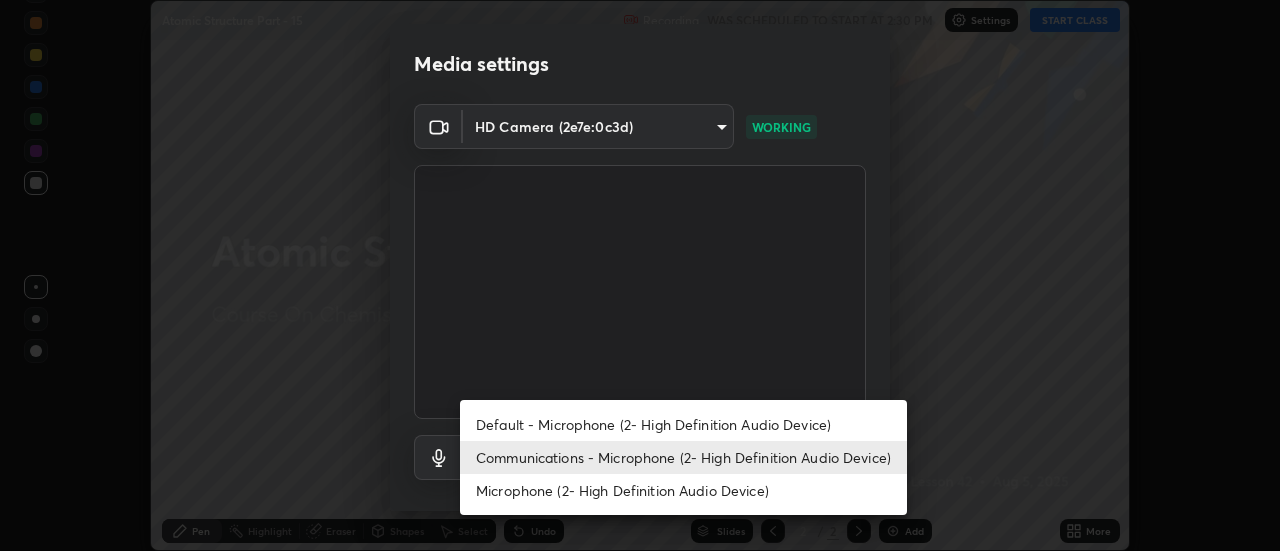 click on "Default - Microphone (2- High Definition Audio Device)" at bounding box center (683, 424) 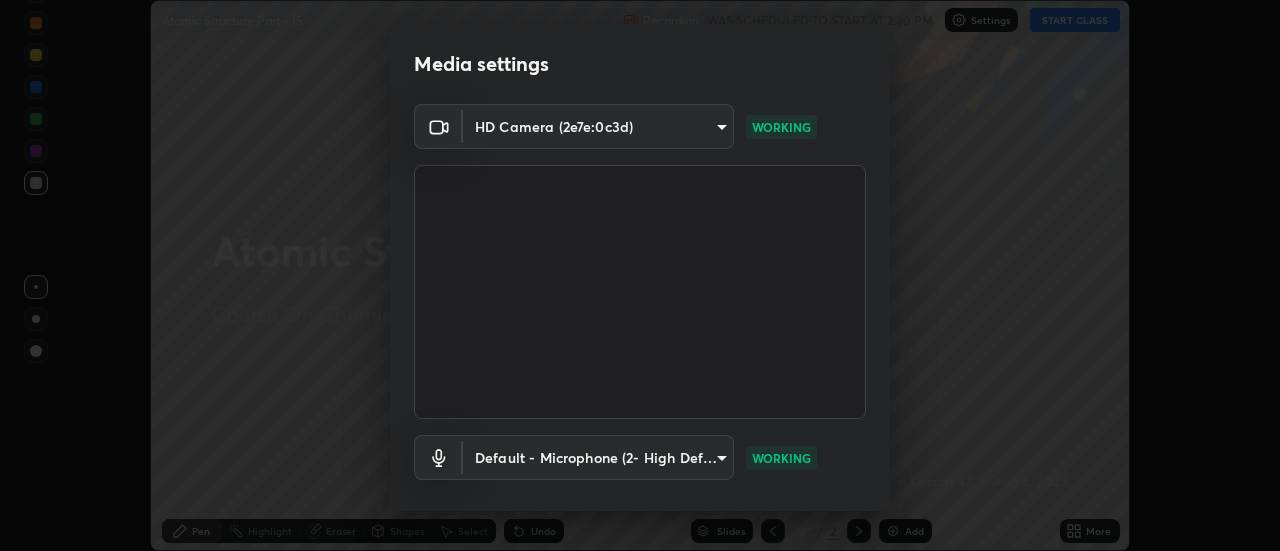 scroll, scrollTop: 105, scrollLeft: 0, axis: vertical 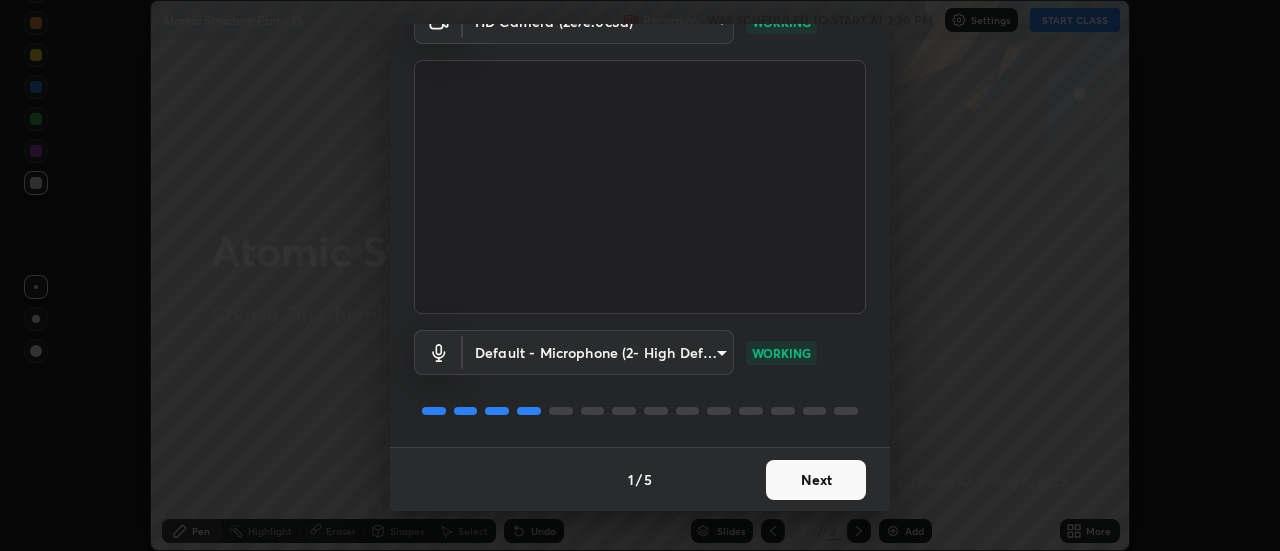 click on "Next" at bounding box center [816, 480] 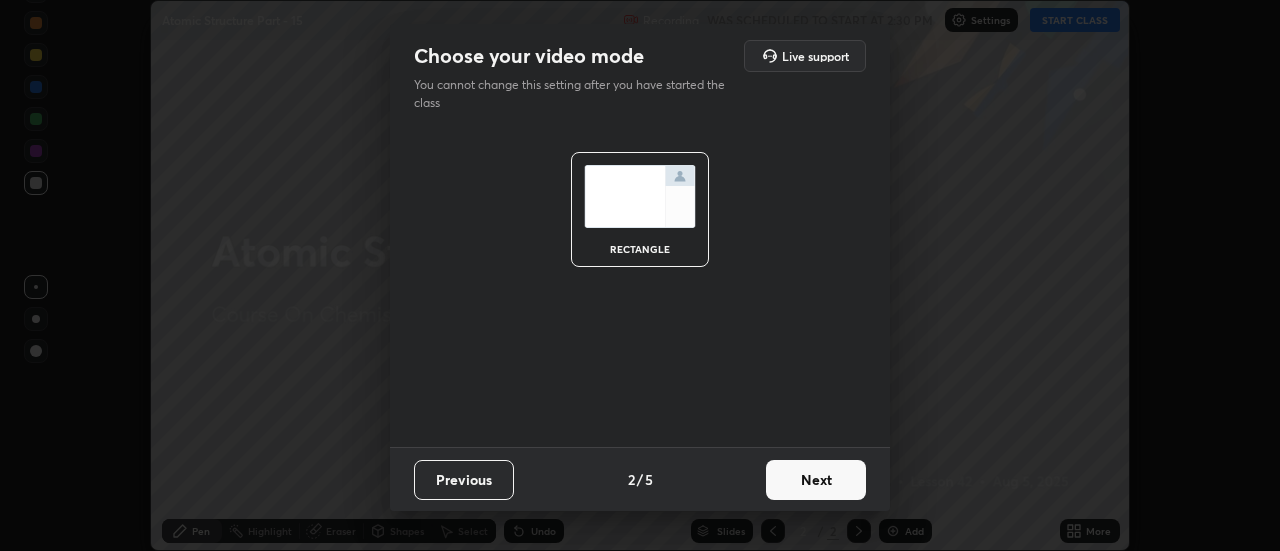 scroll, scrollTop: 0, scrollLeft: 0, axis: both 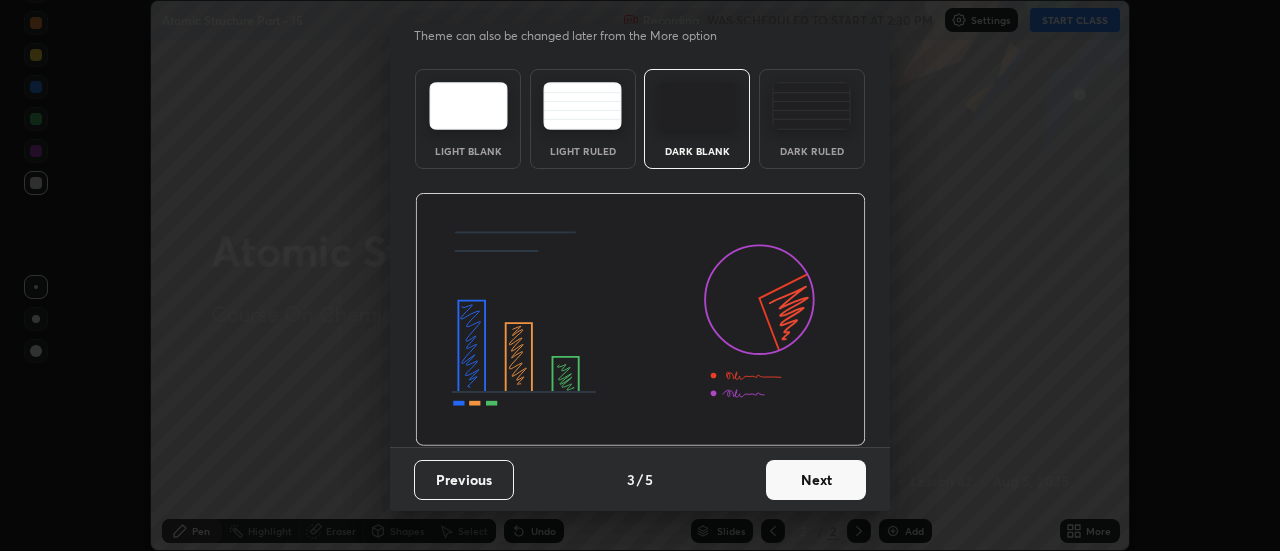 click on "Next" at bounding box center [816, 480] 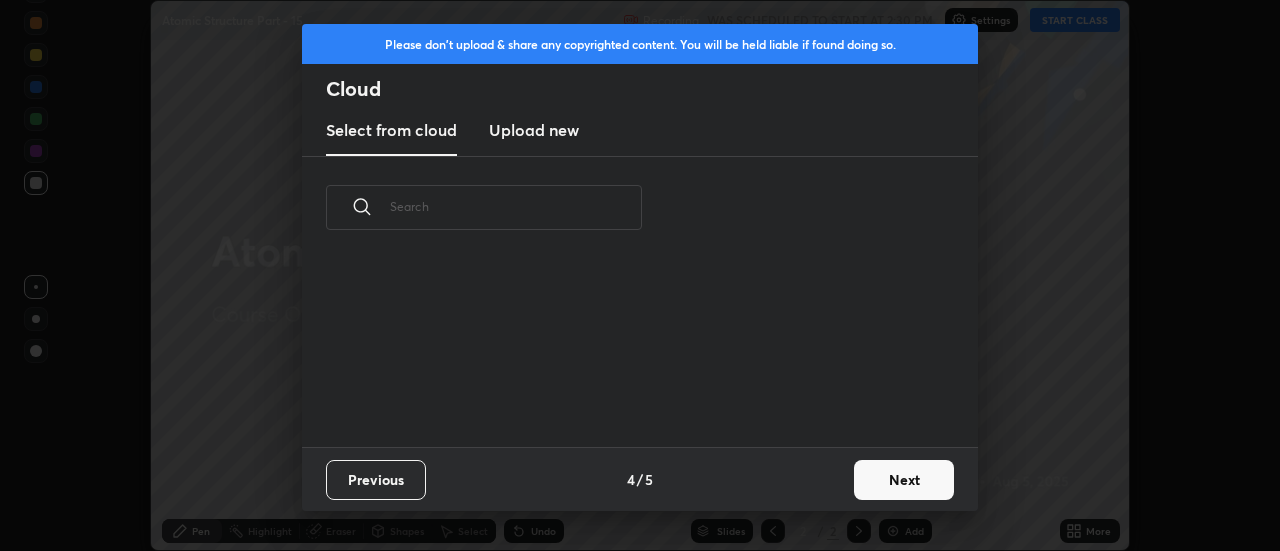 click on "Next" at bounding box center [904, 480] 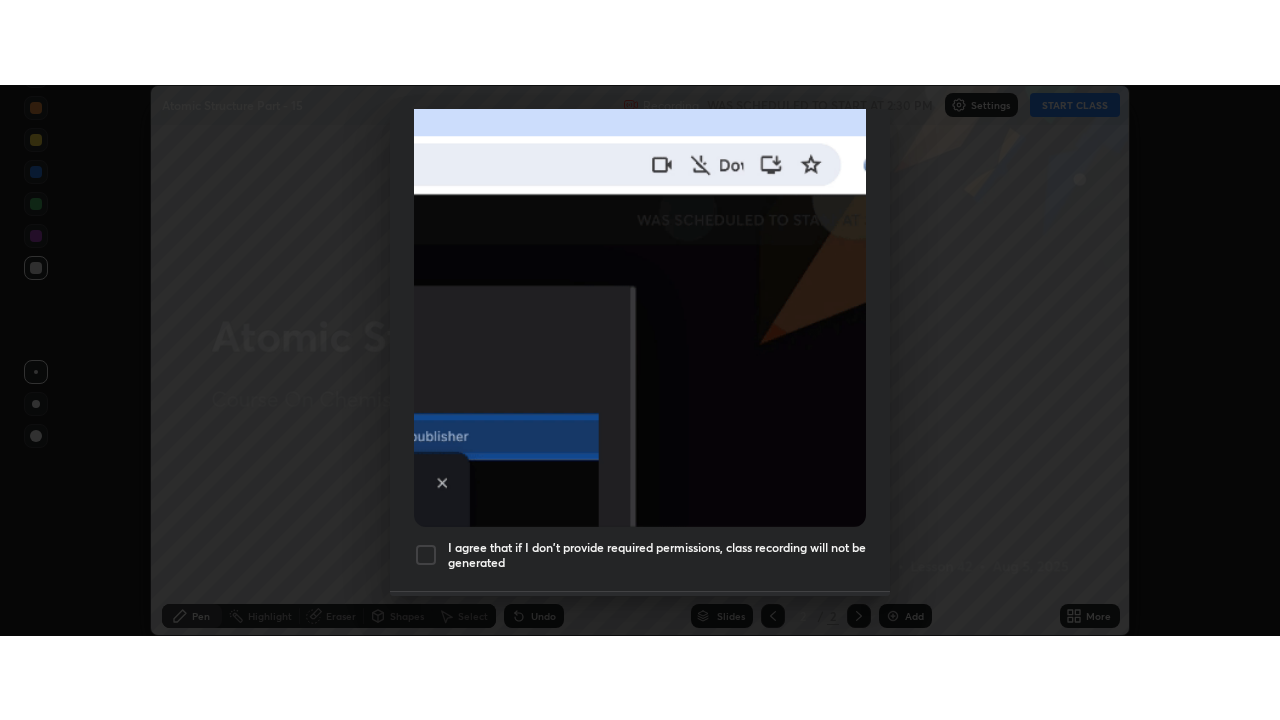 scroll, scrollTop: 513, scrollLeft: 0, axis: vertical 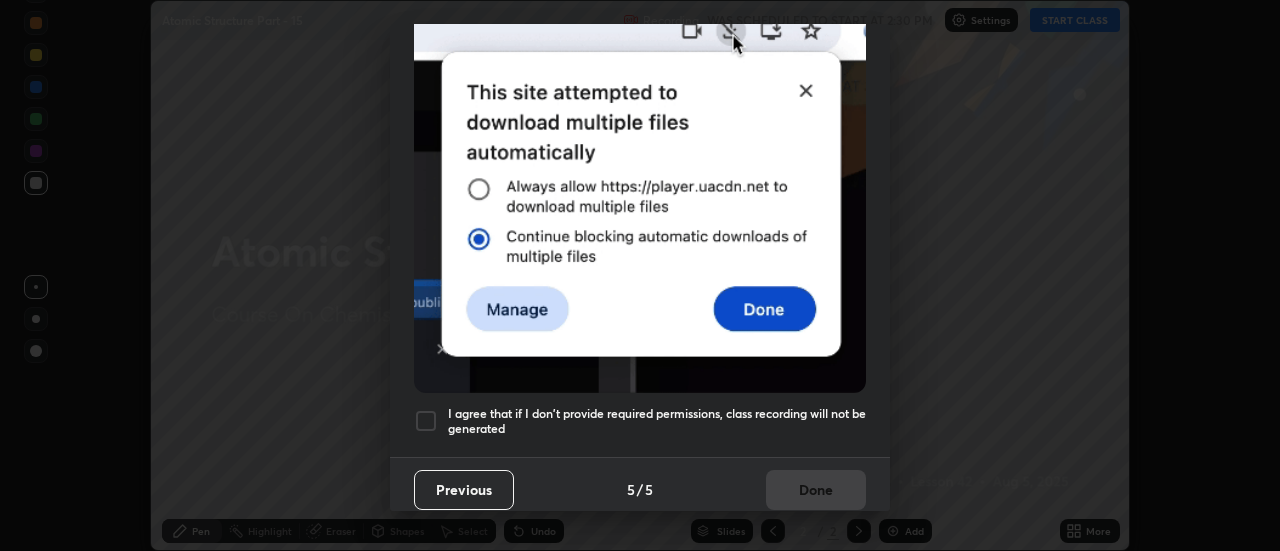 click on "Allow "Download multiple files" if prompted: If download blocked popup comes, open it and then "Always allow": I agree that if I don't provide required permissions, class recording will not be generated" at bounding box center [640, 36] 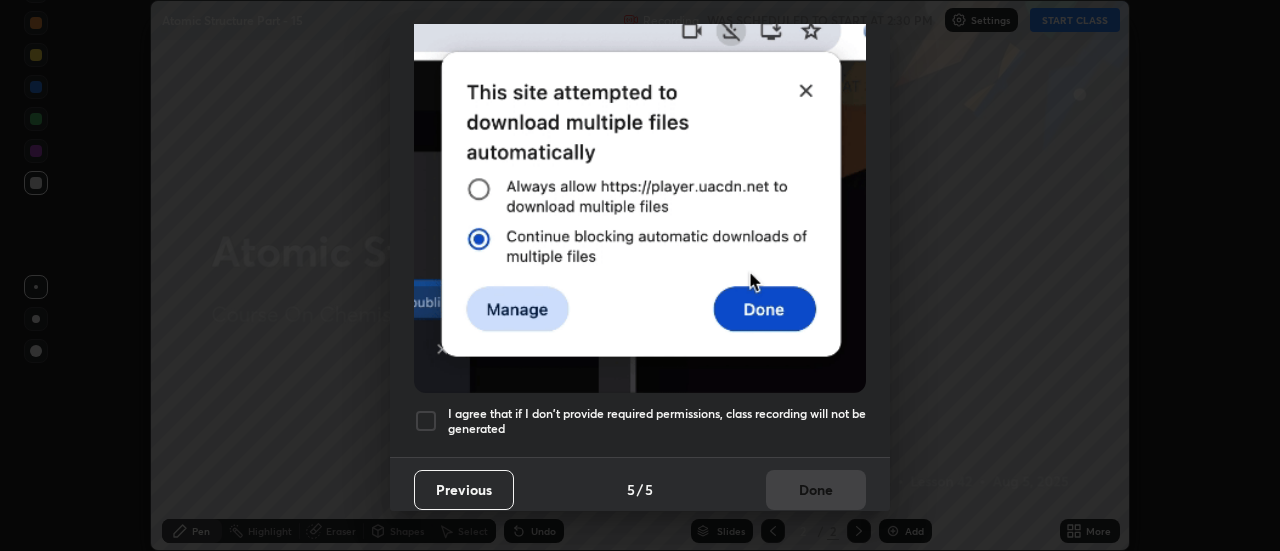 click at bounding box center [426, 421] 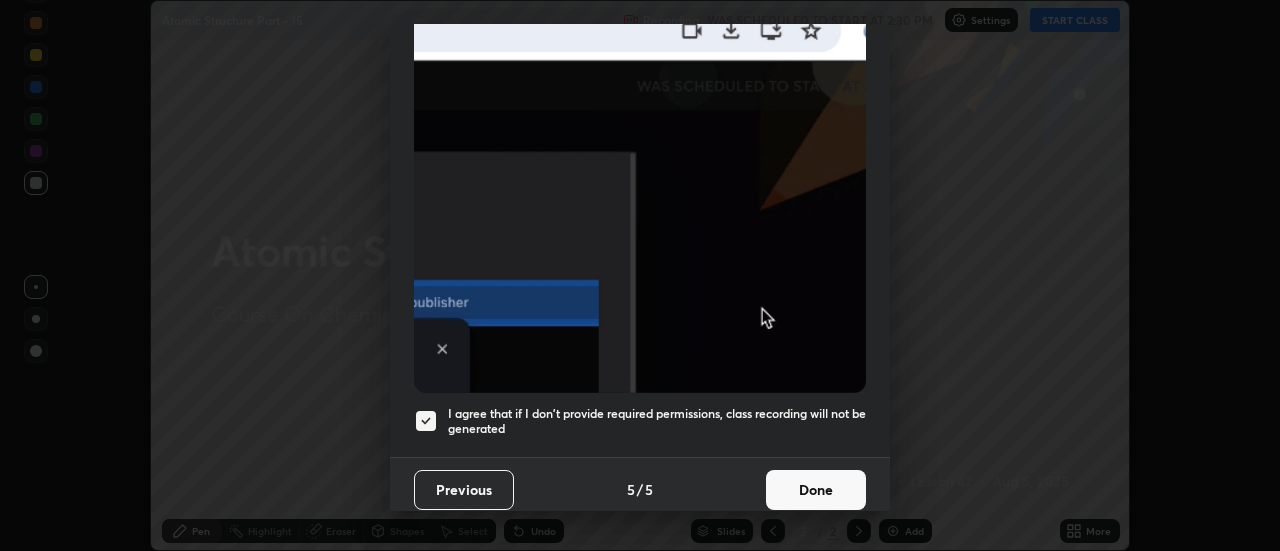 click on "Done" at bounding box center [816, 490] 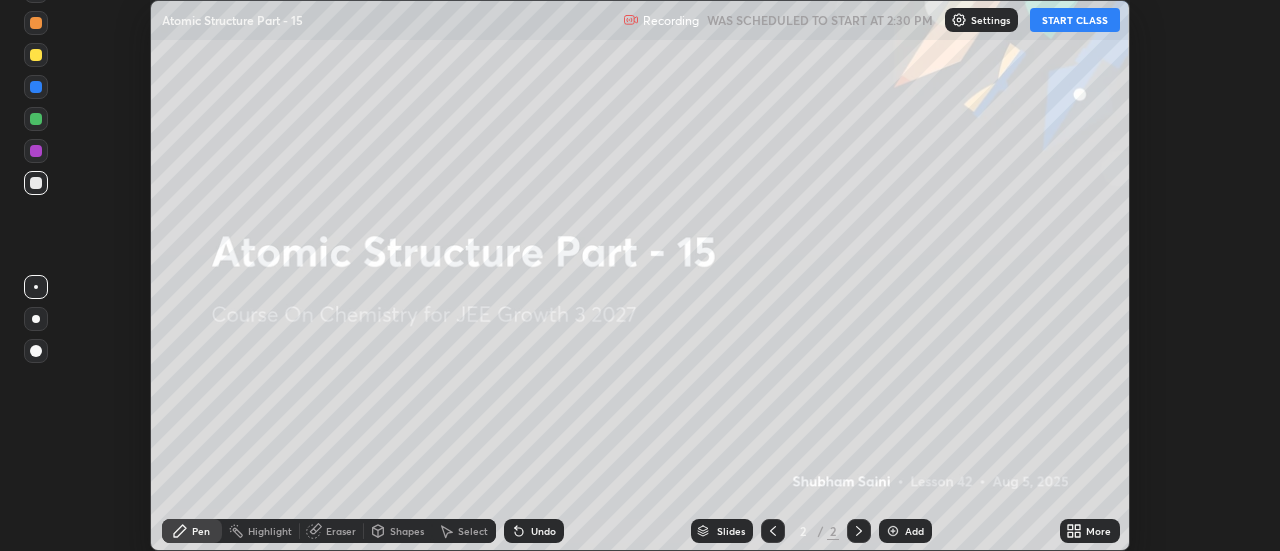 click 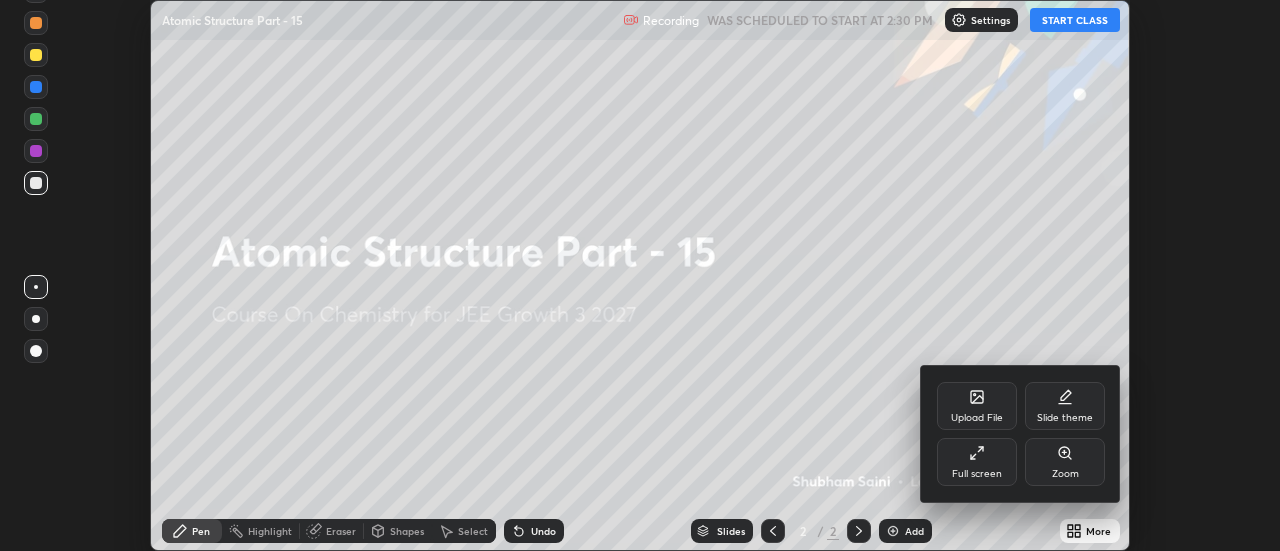 click on "Full screen" at bounding box center (977, 462) 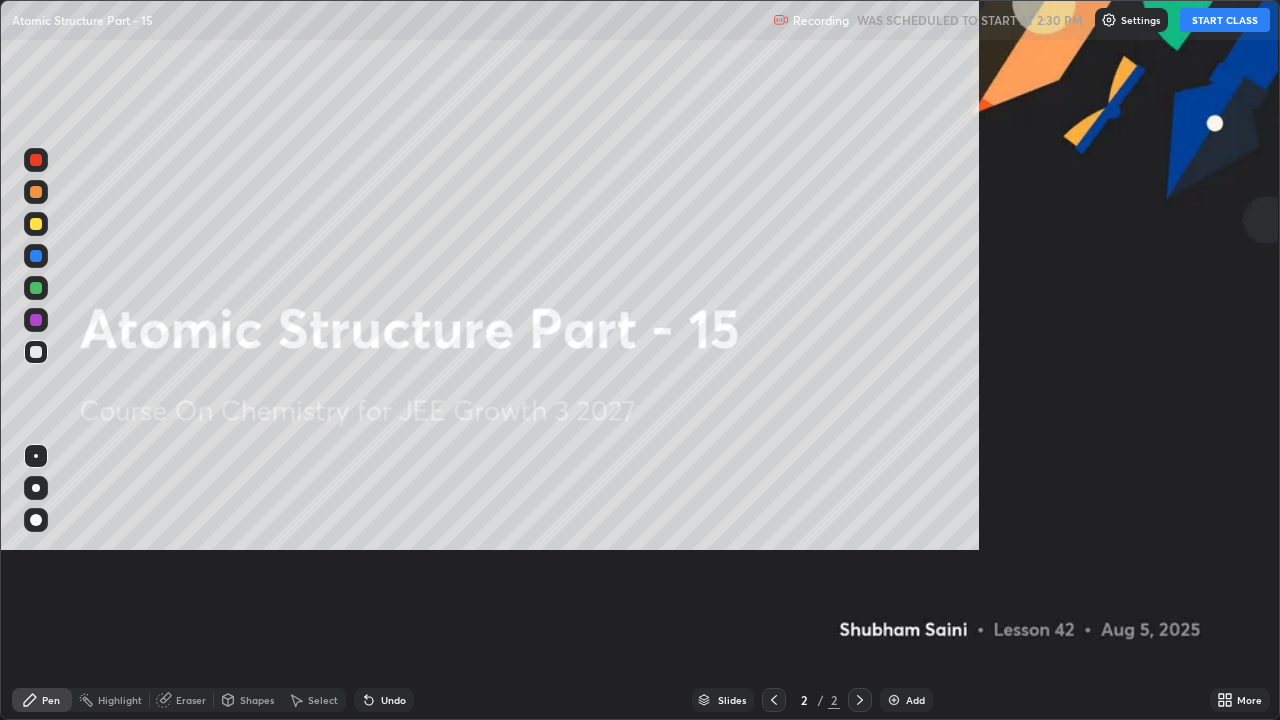 scroll, scrollTop: 99280, scrollLeft: 98720, axis: both 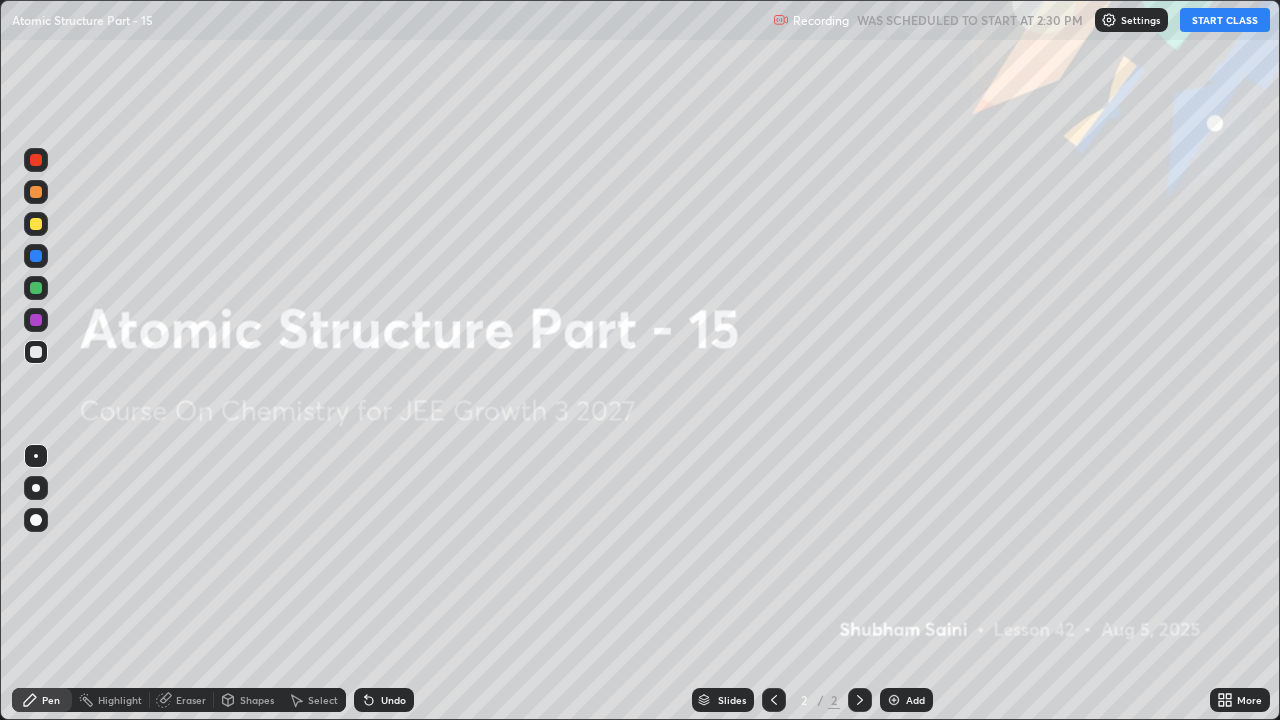 click on "START CLASS" at bounding box center [1225, 20] 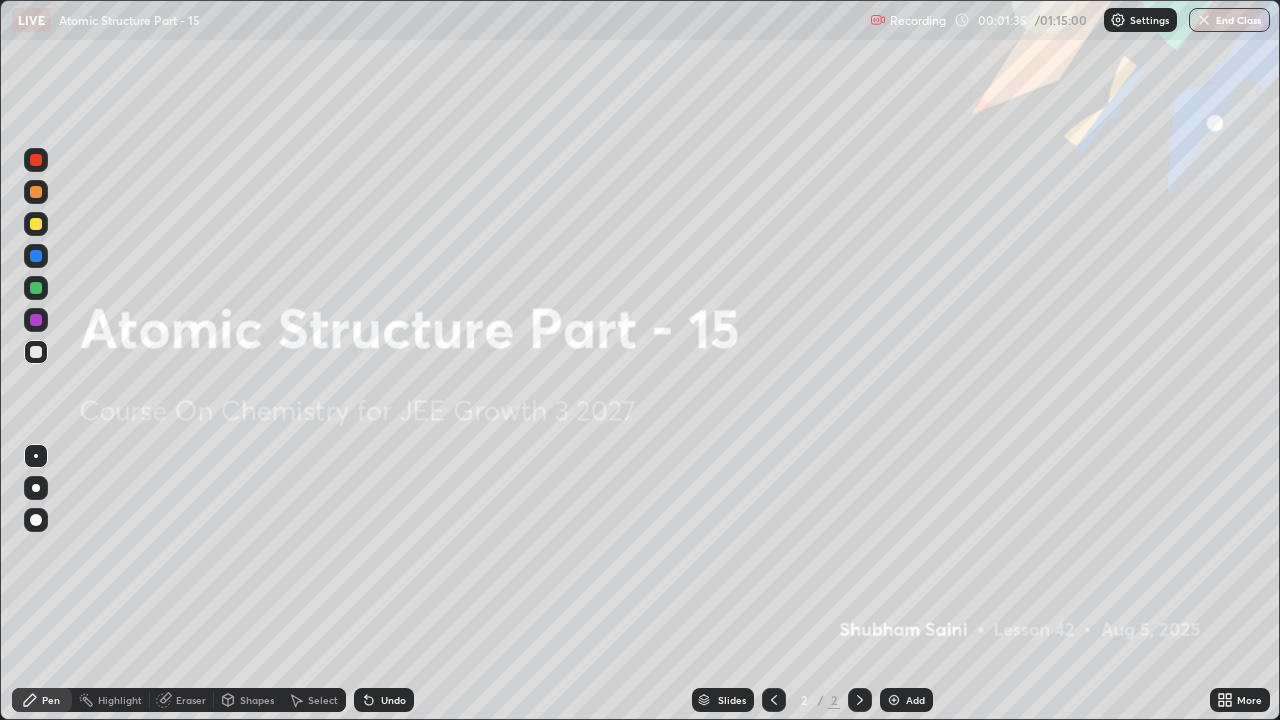 click on "Add" at bounding box center [915, 700] 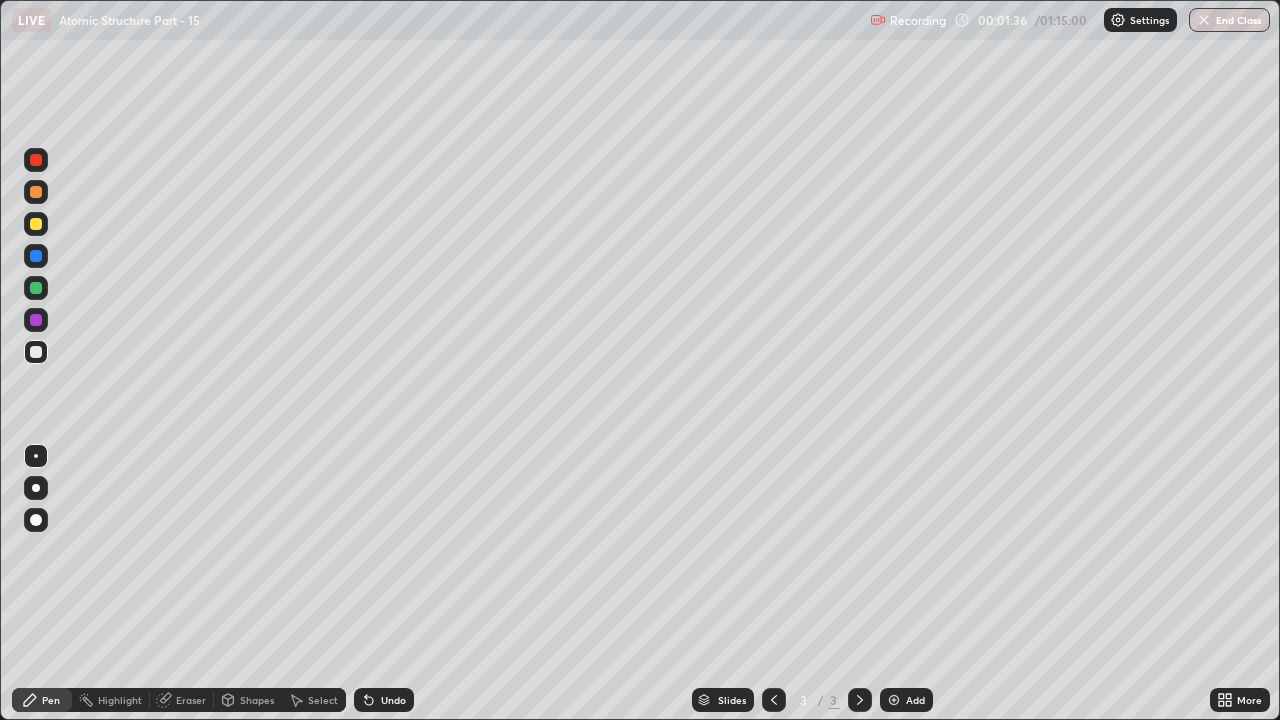 click at bounding box center (36, 488) 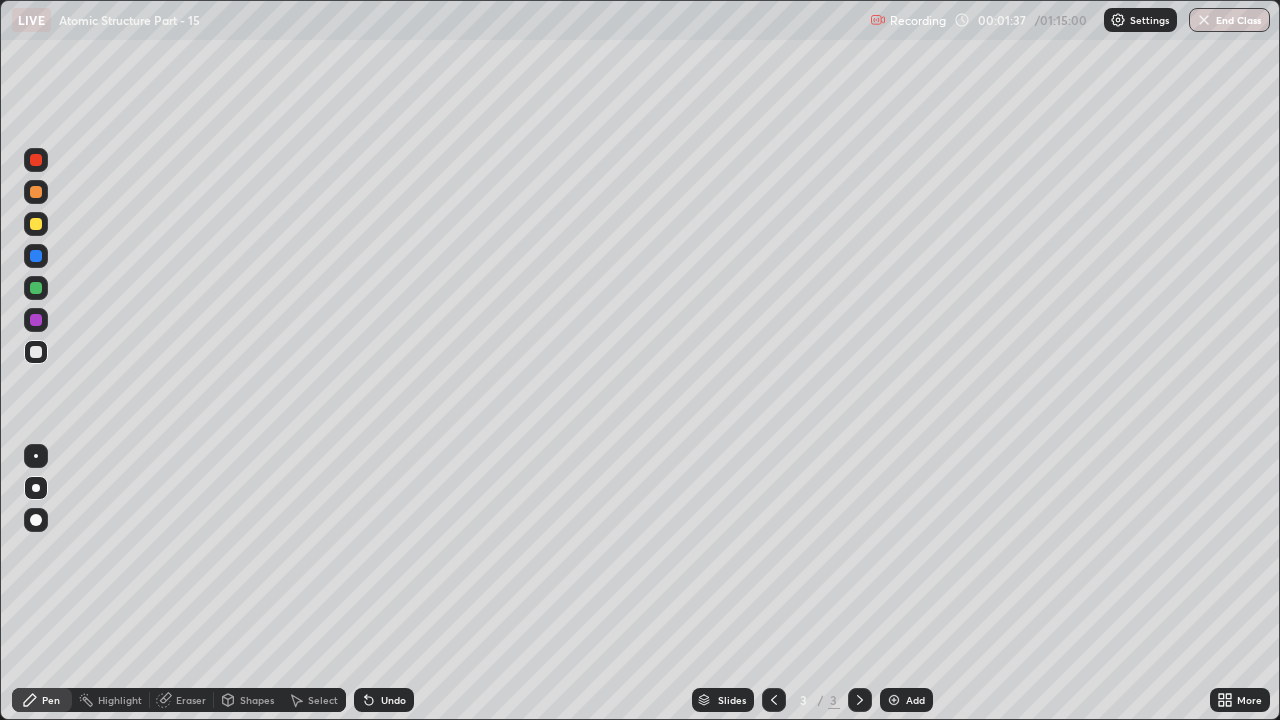 click at bounding box center [36, 224] 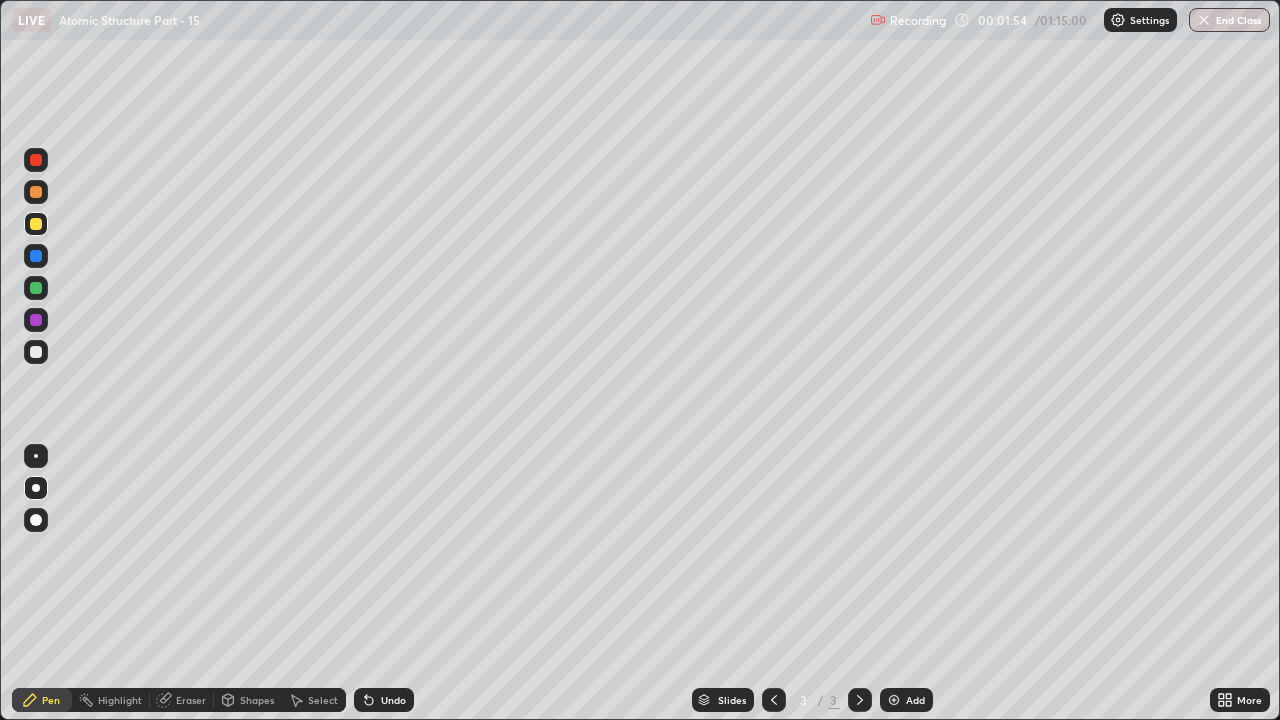 click on "Shapes" at bounding box center (257, 700) 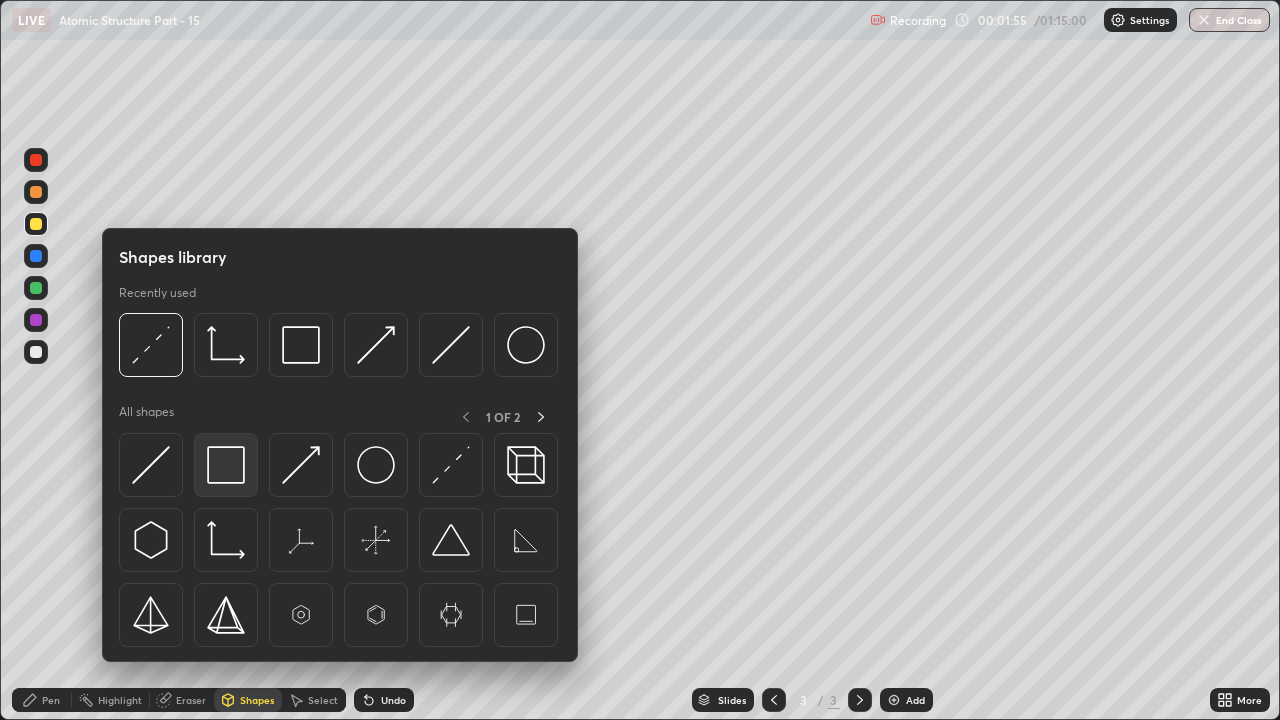 click at bounding box center (226, 465) 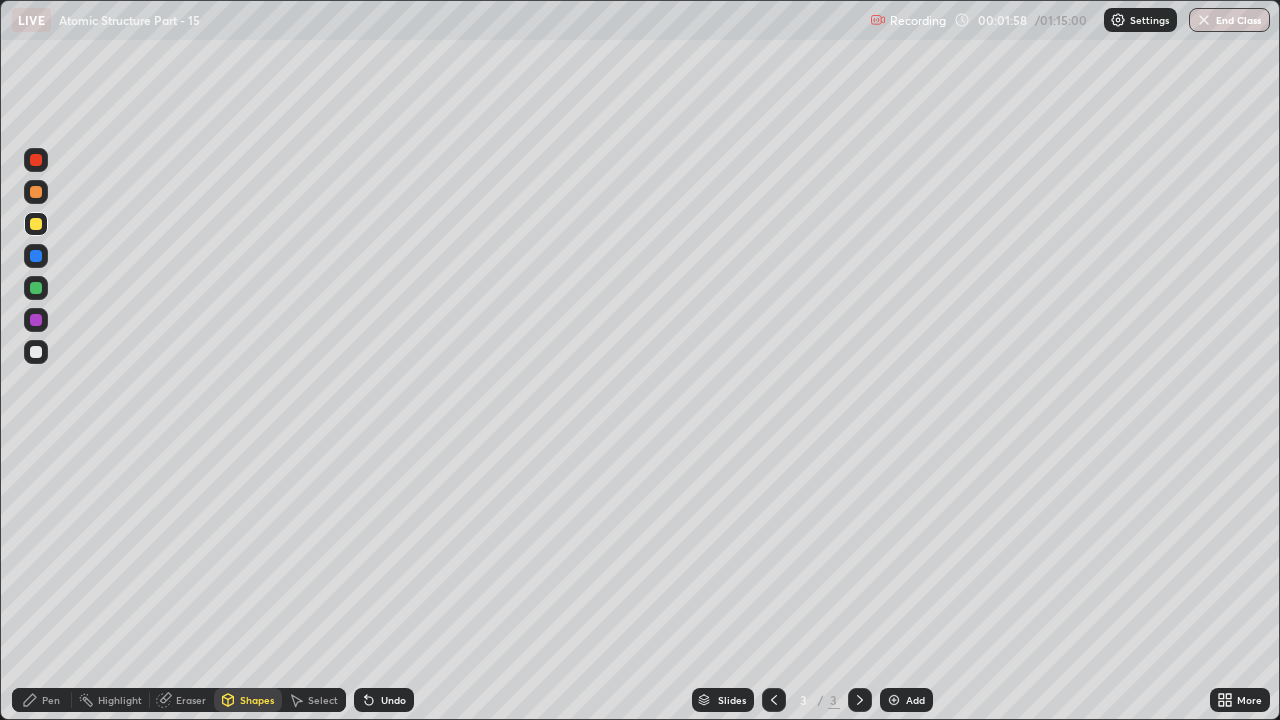 click on "Pen" at bounding box center (51, 700) 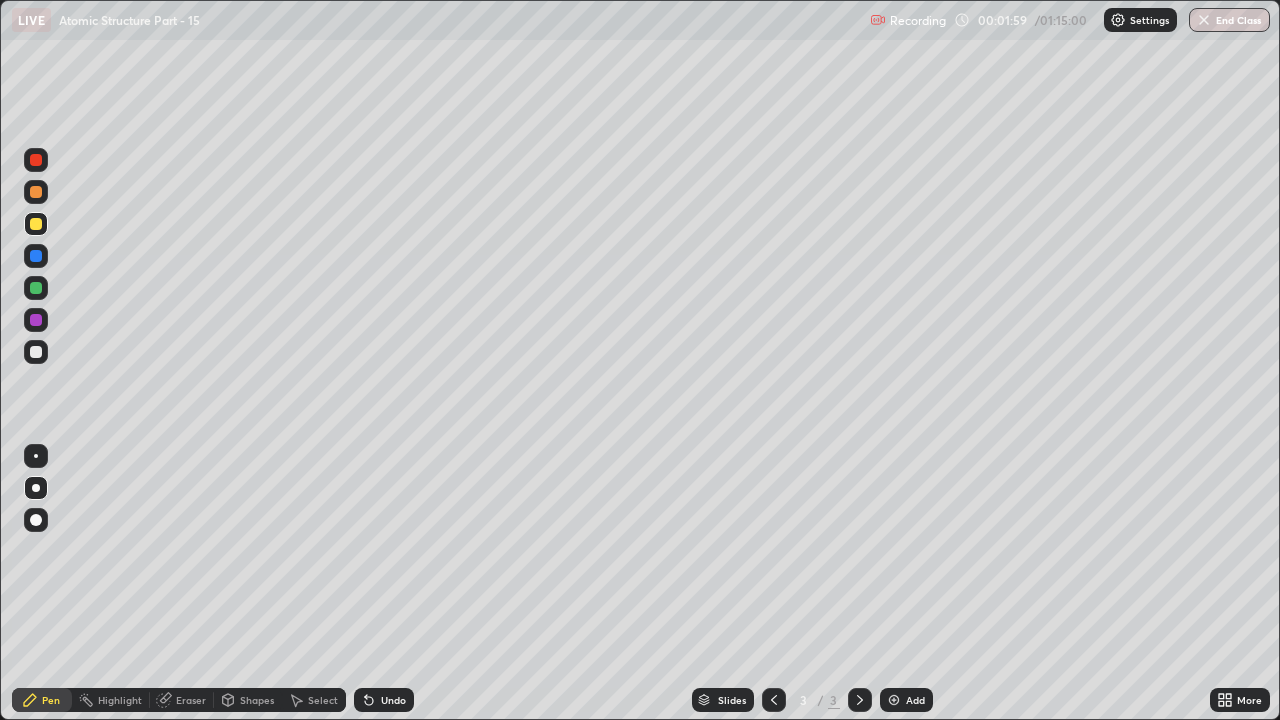 click at bounding box center [36, 352] 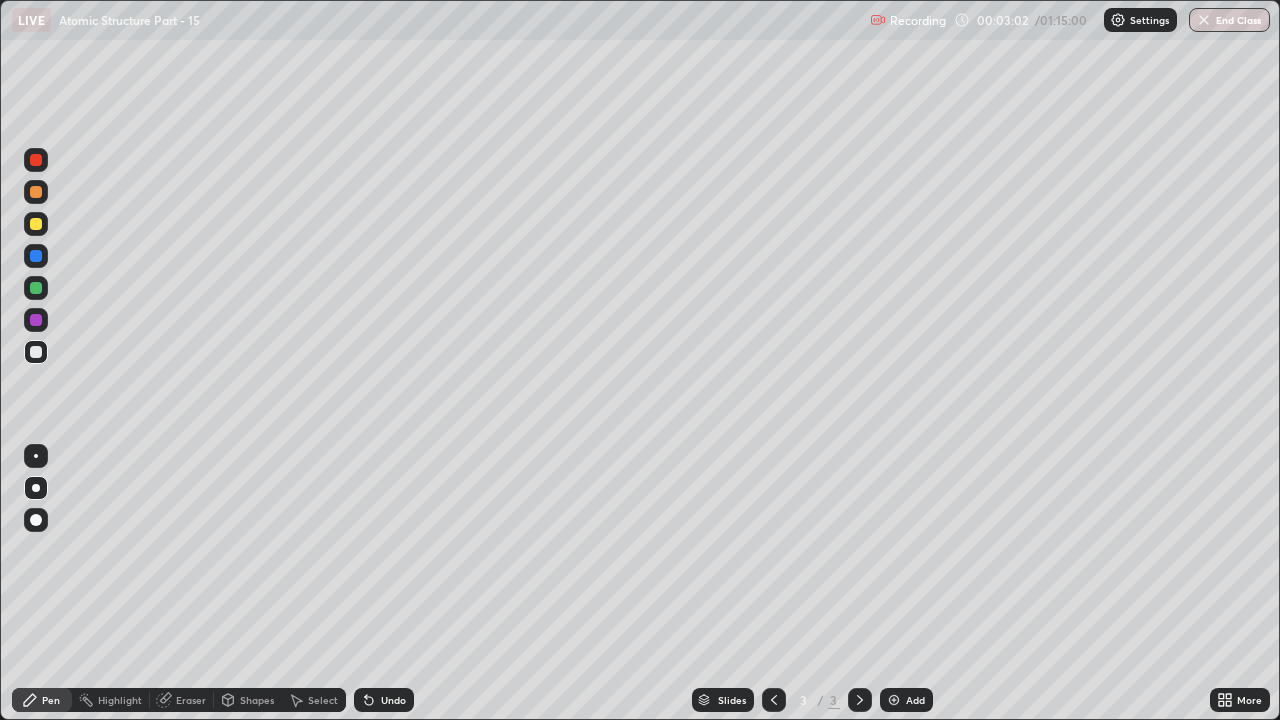 click at bounding box center [36, 256] 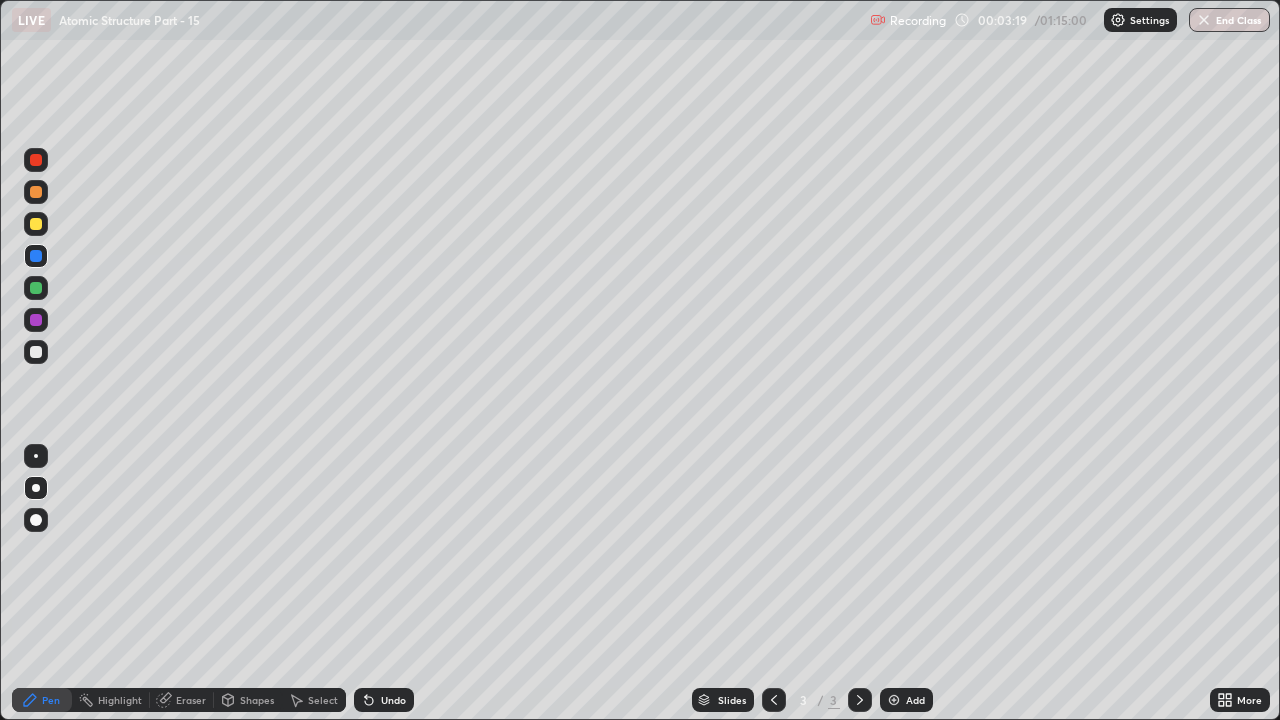 click at bounding box center (36, 224) 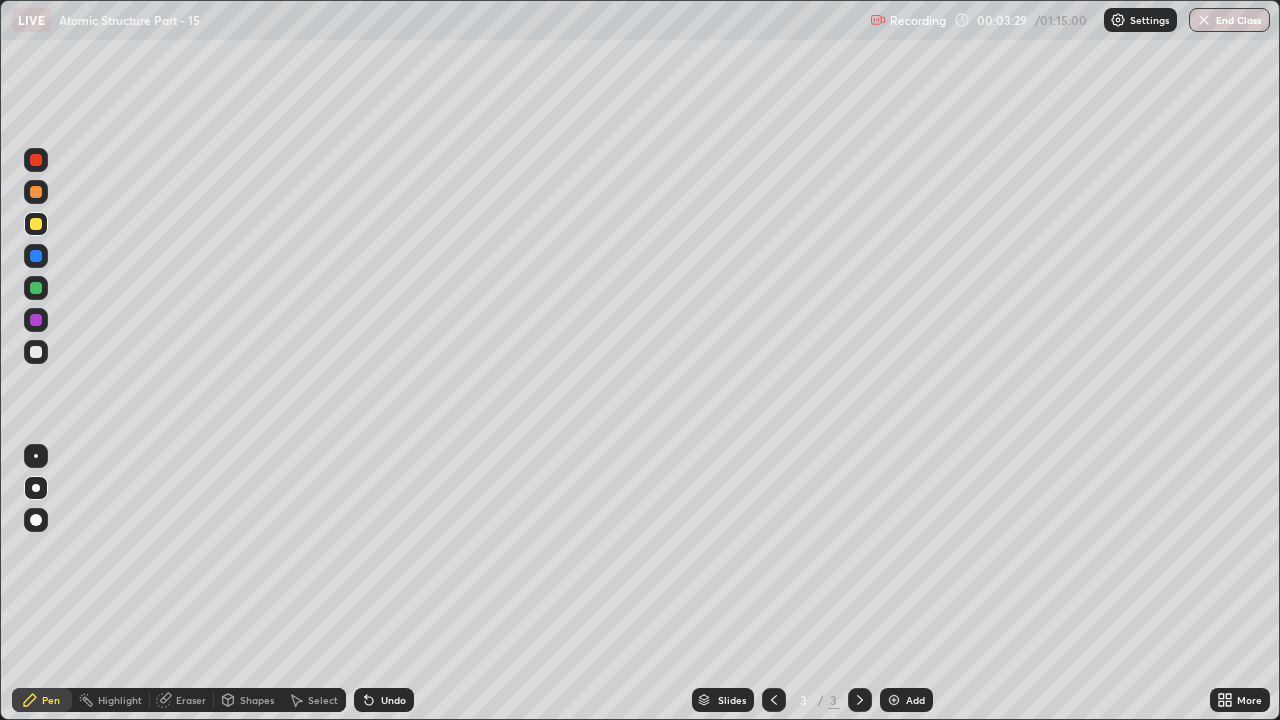click on "Undo" at bounding box center [393, 700] 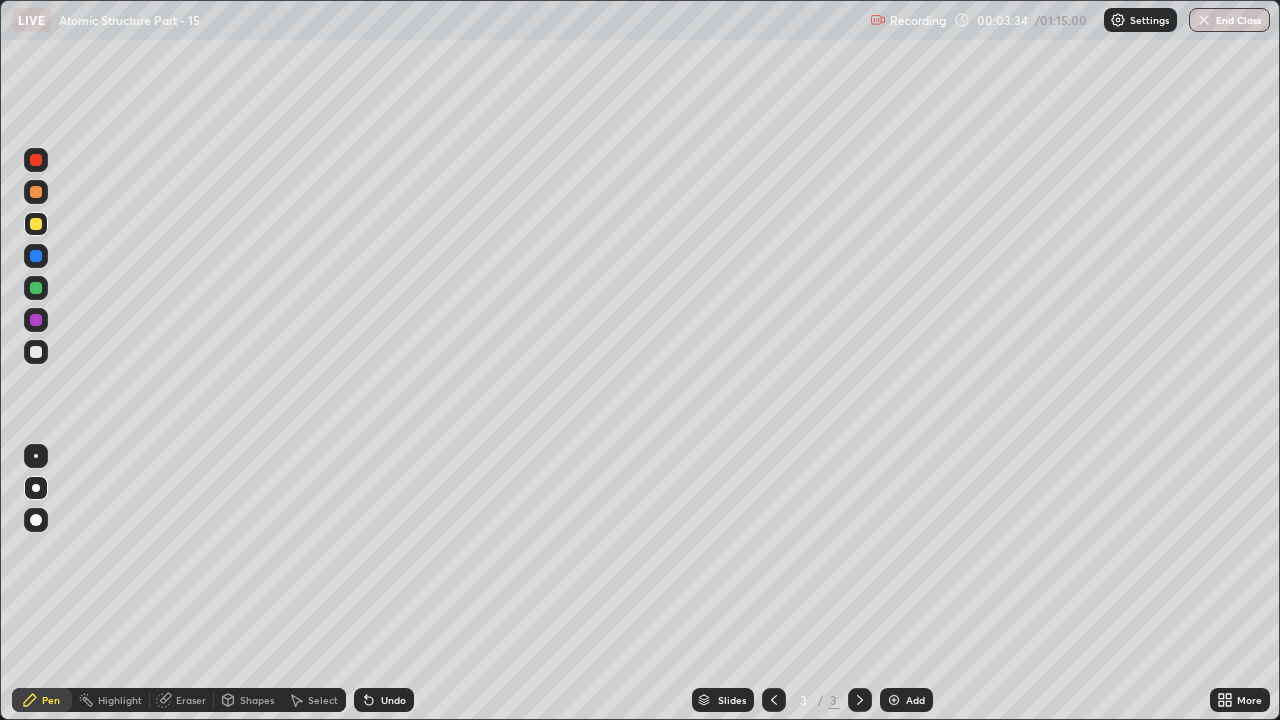 click on "Undo" at bounding box center (384, 700) 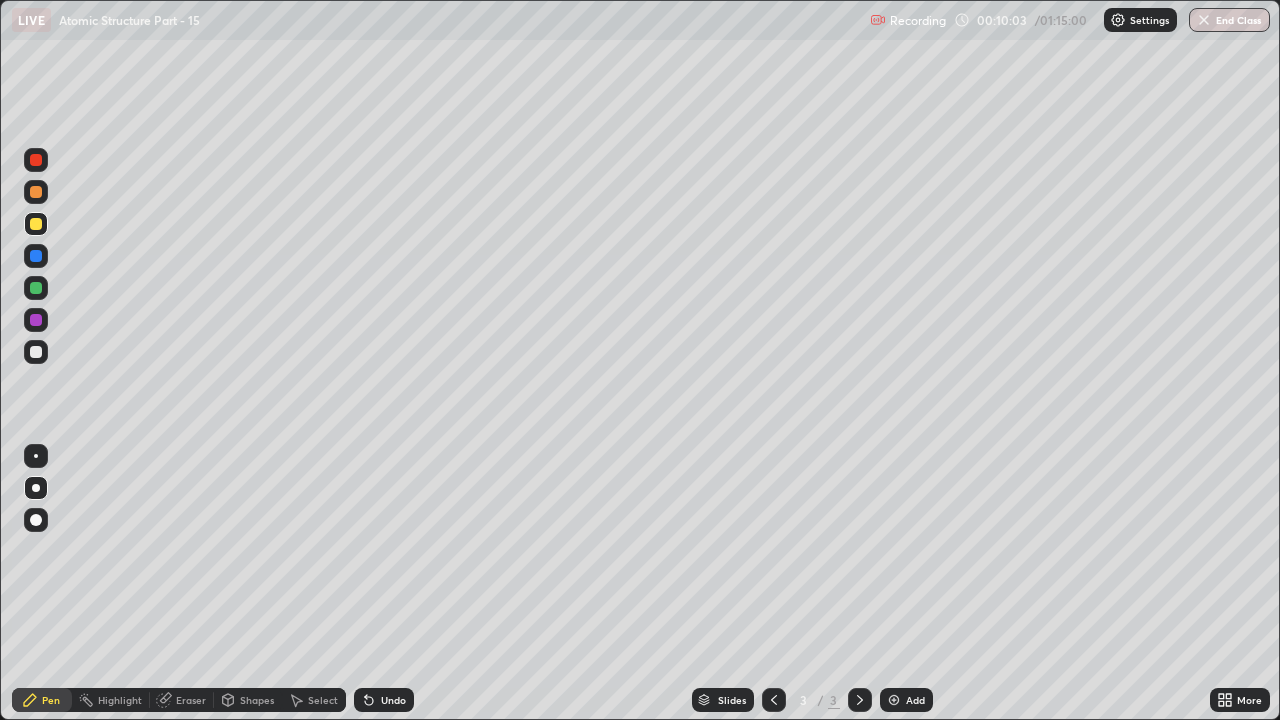 click on "Undo" at bounding box center [393, 700] 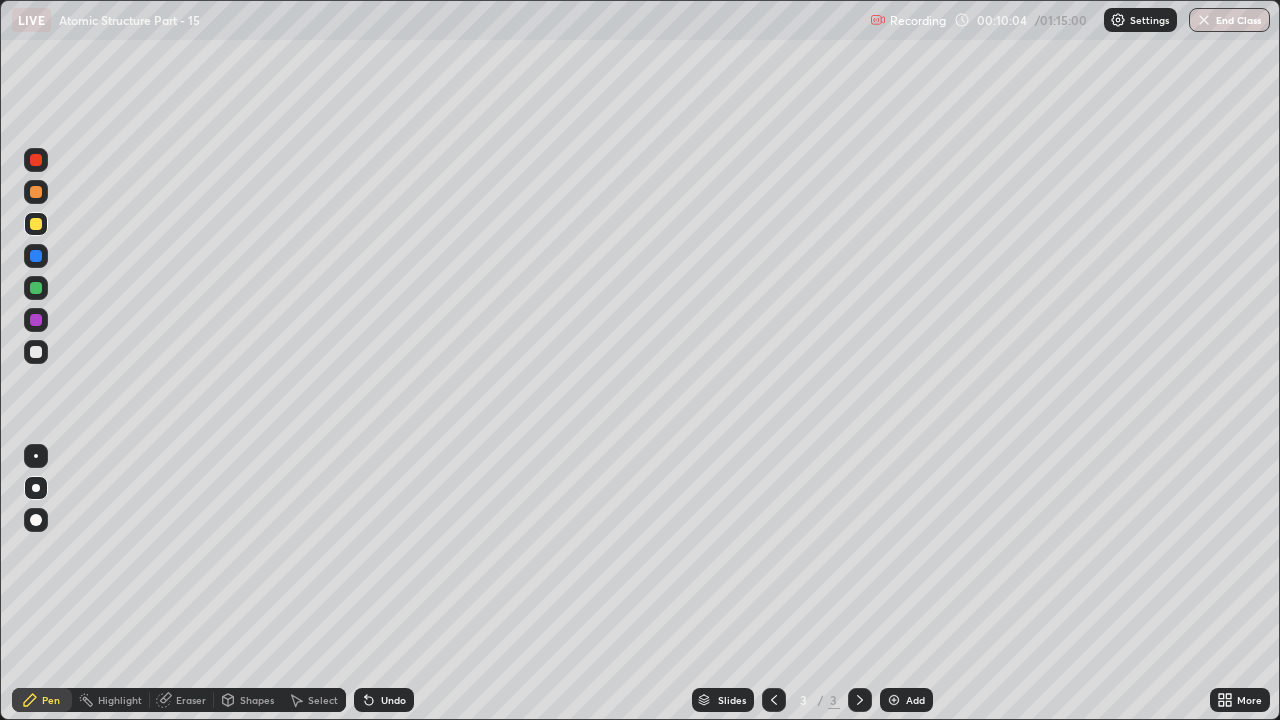 click on "Undo" at bounding box center [393, 700] 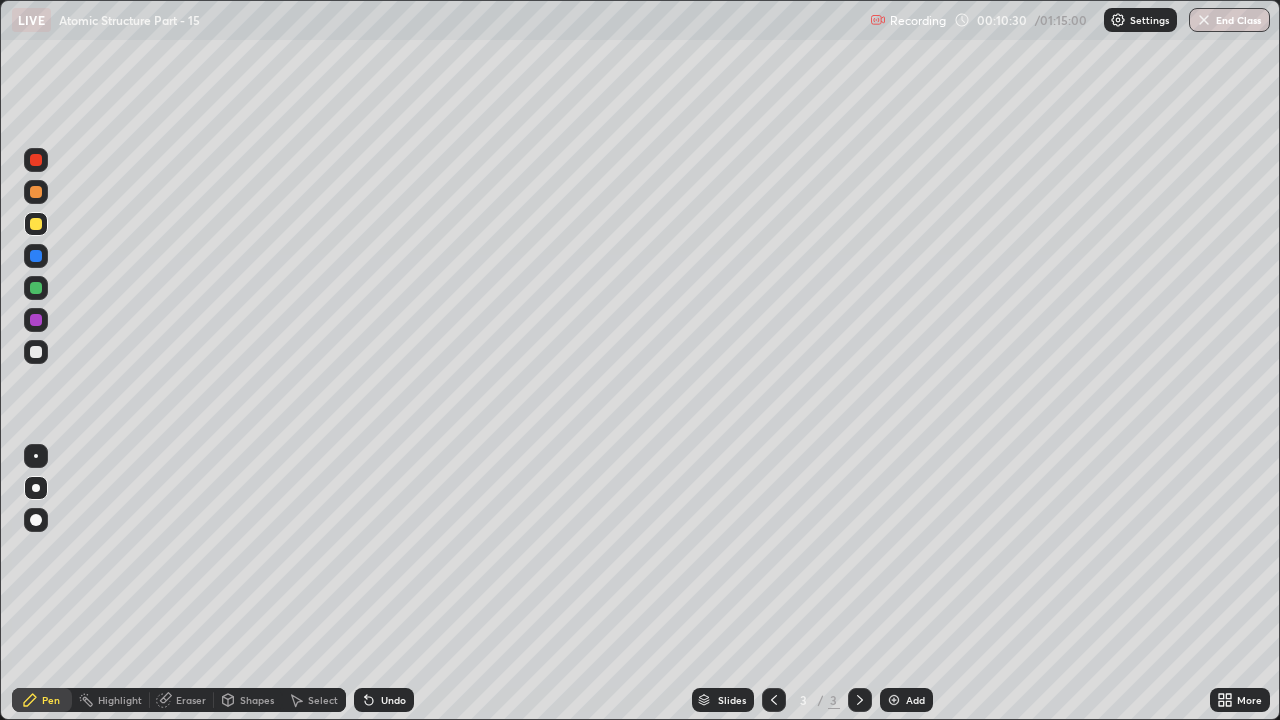 click on "Undo" at bounding box center [384, 700] 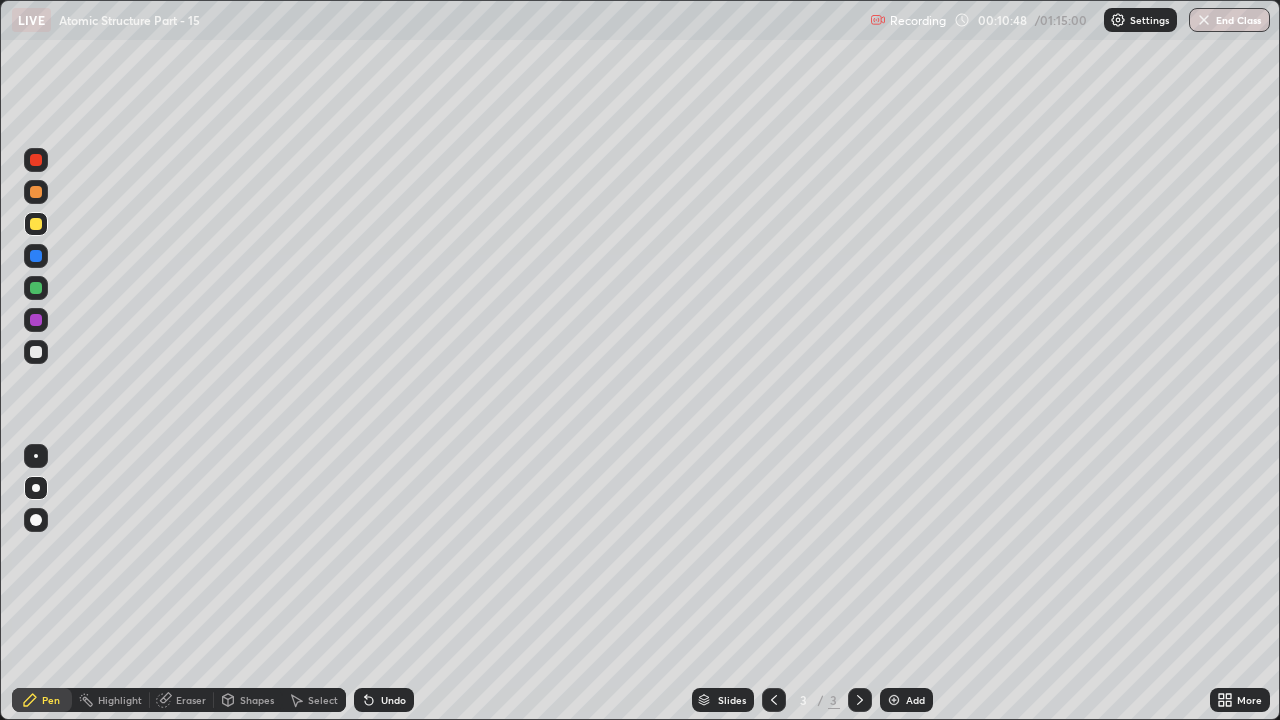 click on "Eraser" at bounding box center (191, 700) 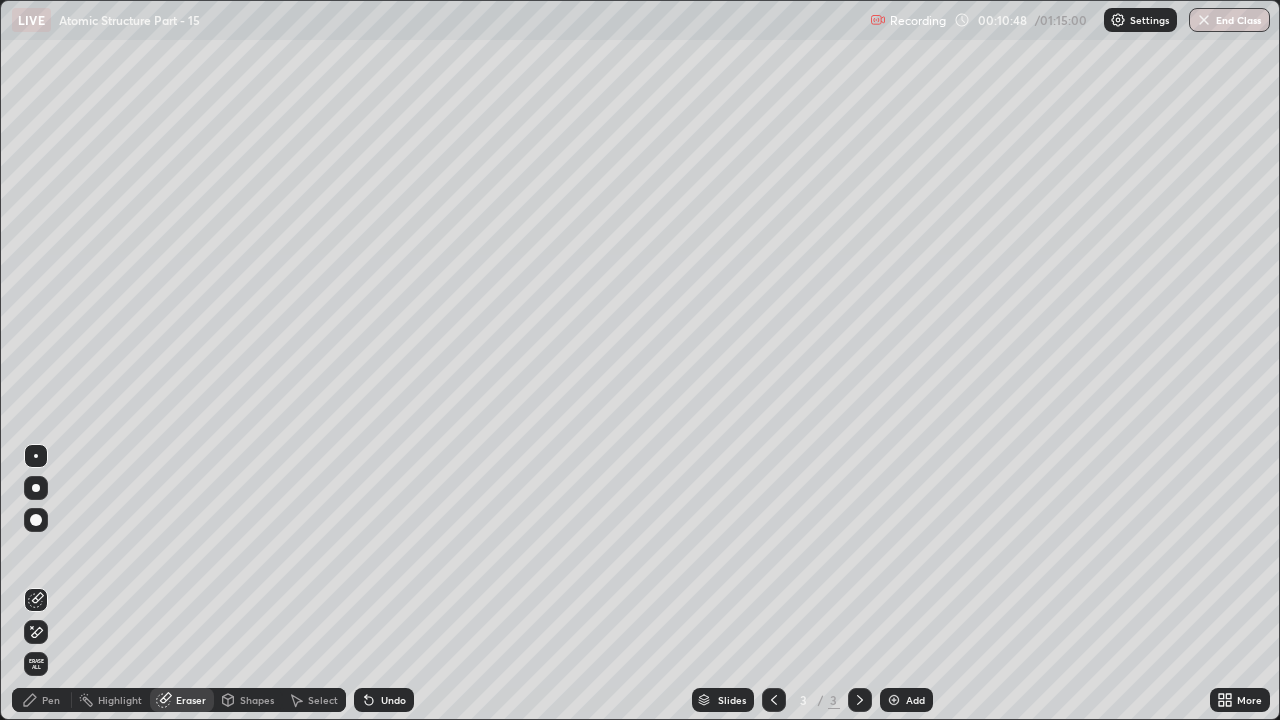 click 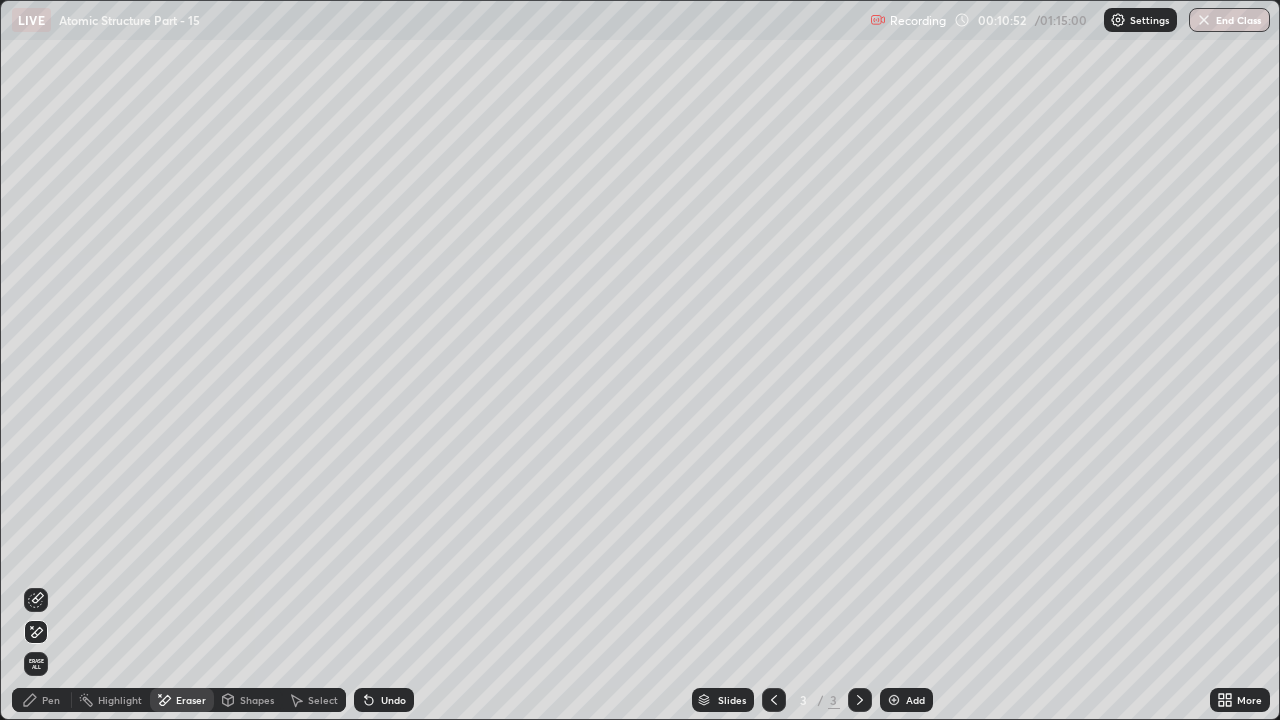 click on "Pen" at bounding box center [51, 700] 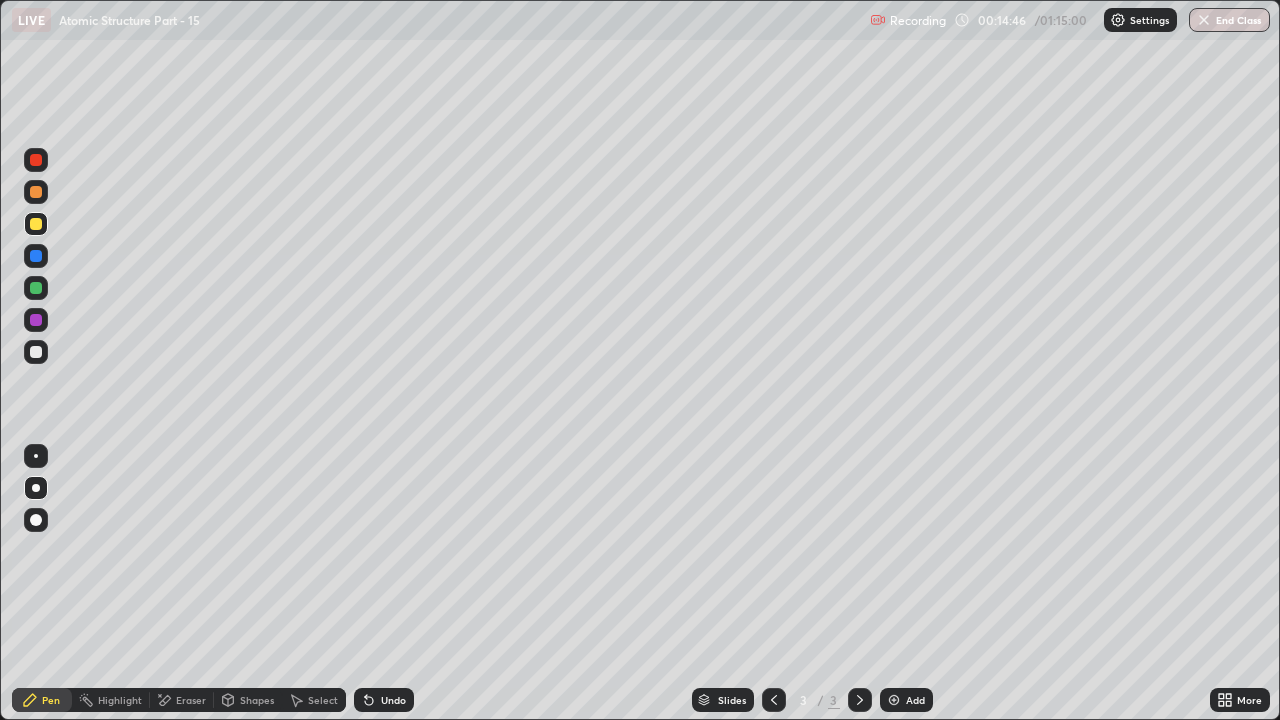 click on "Add" at bounding box center (906, 700) 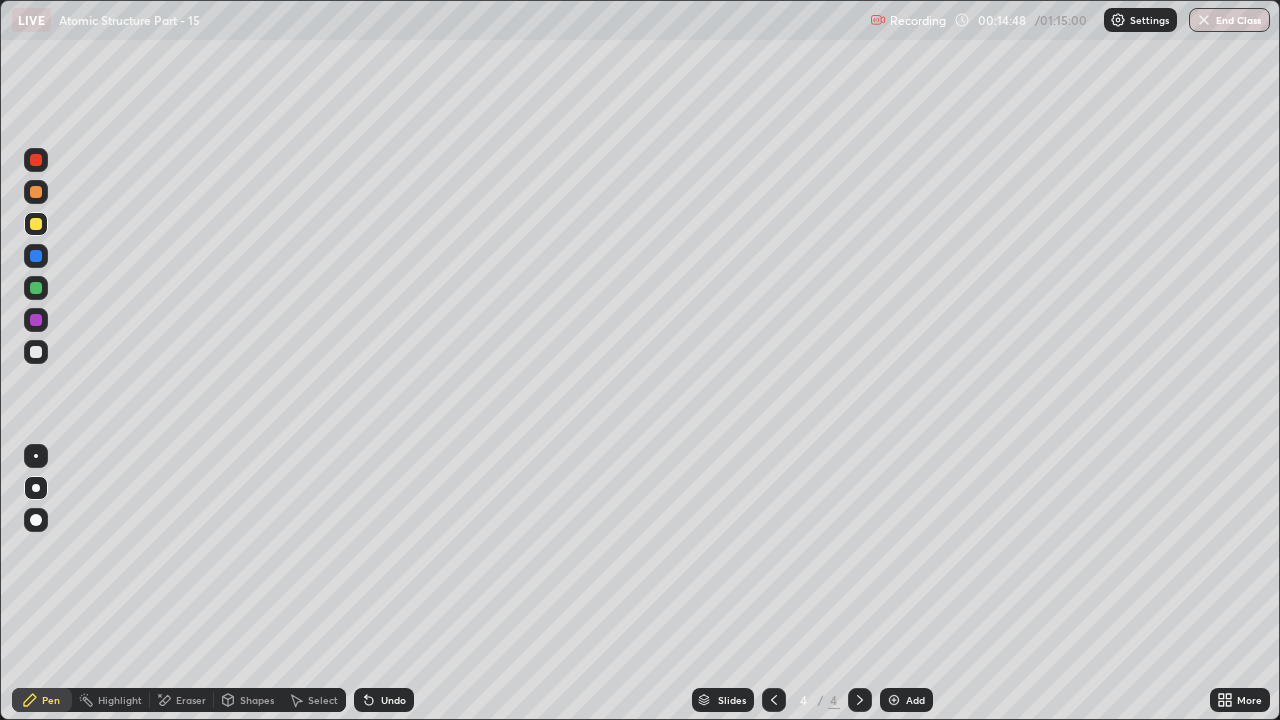 click at bounding box center [36, 224] 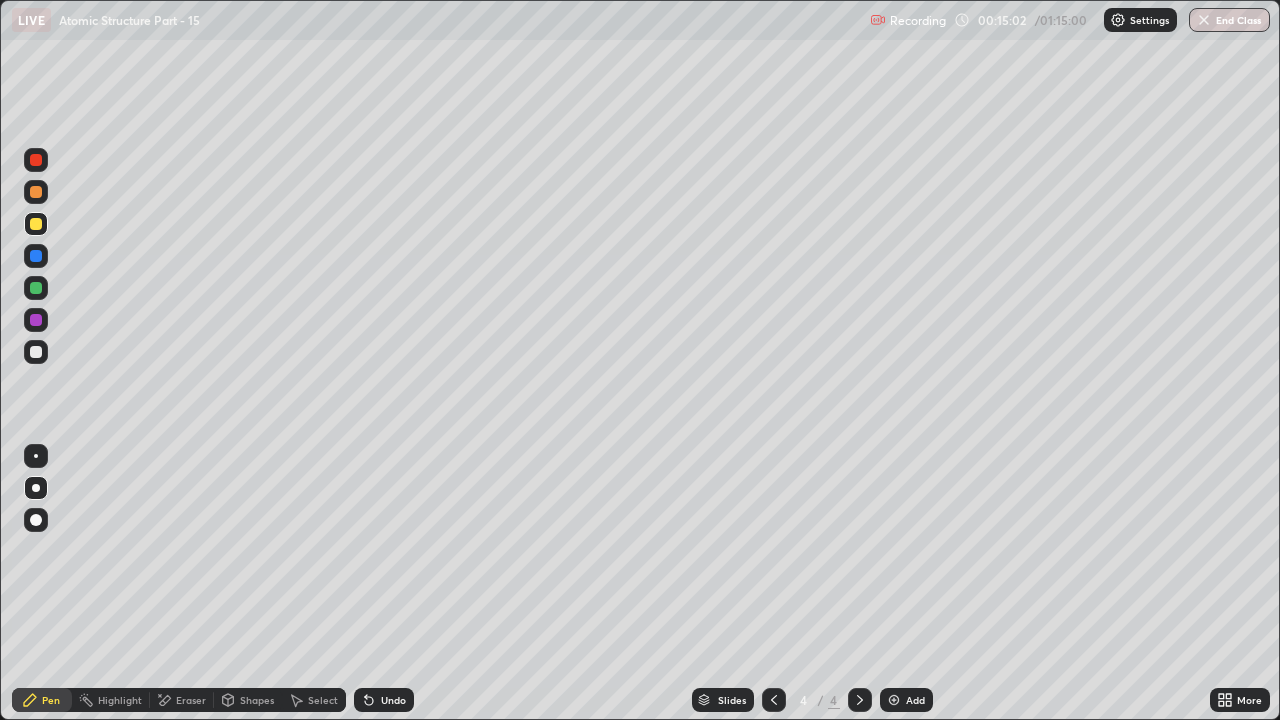 click on "Undo" at bounding box center (393, 700) 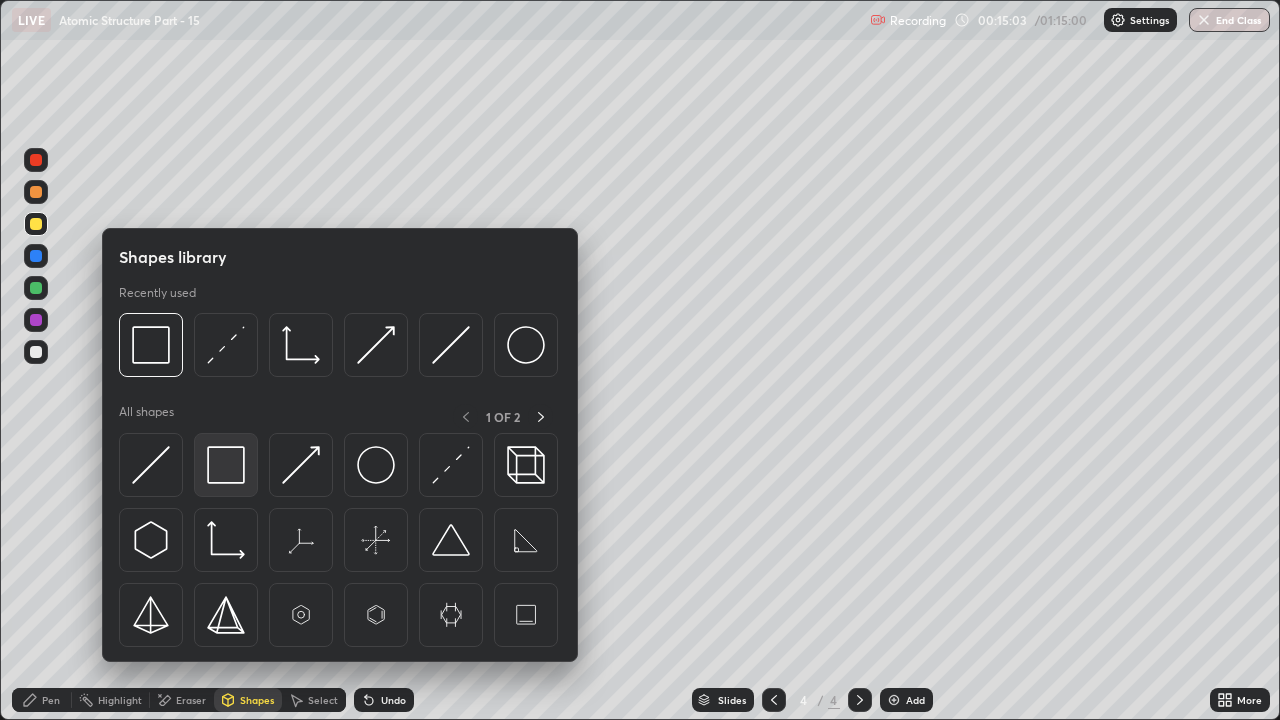 click at bounding box center [226, 465] 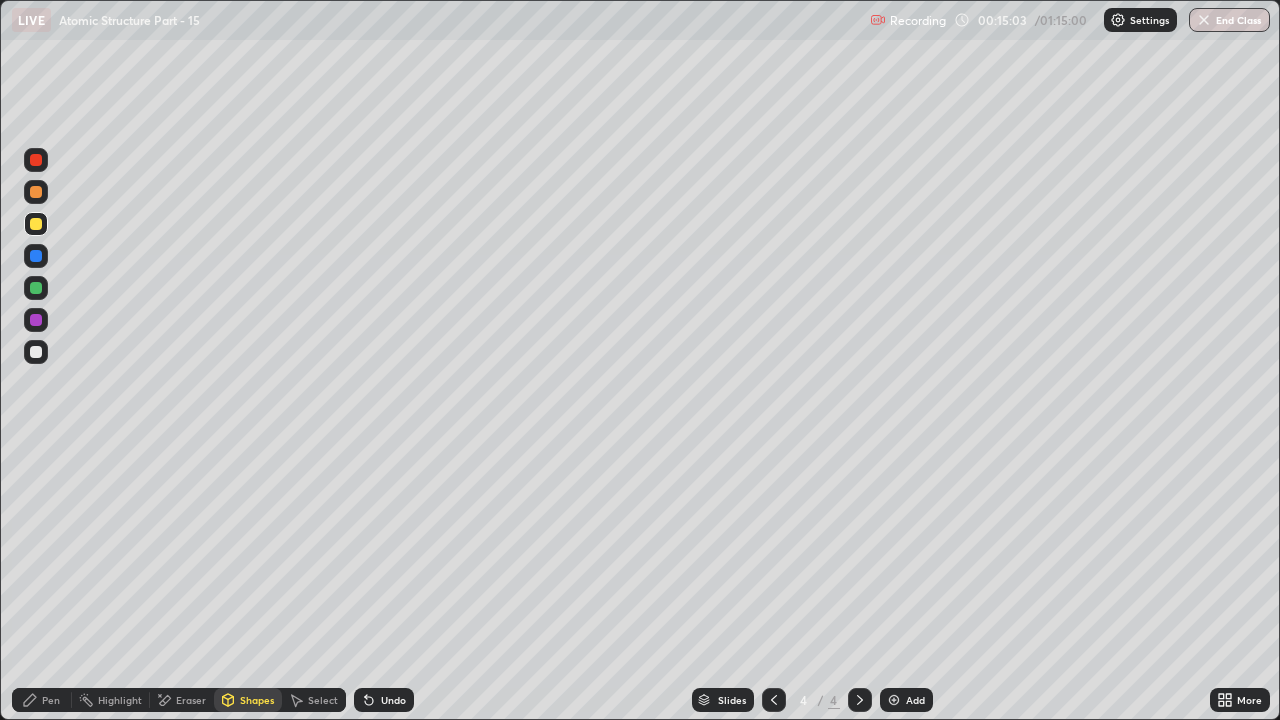 click at bounding box center [36, 320] 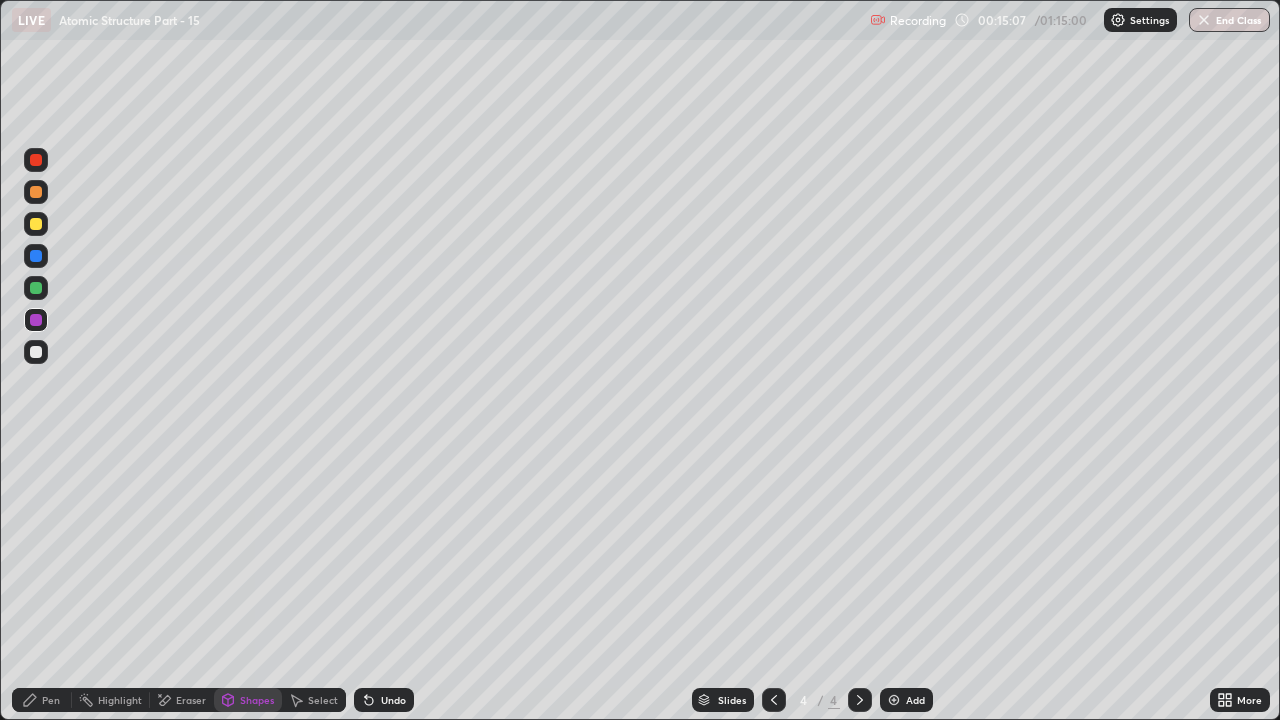 click 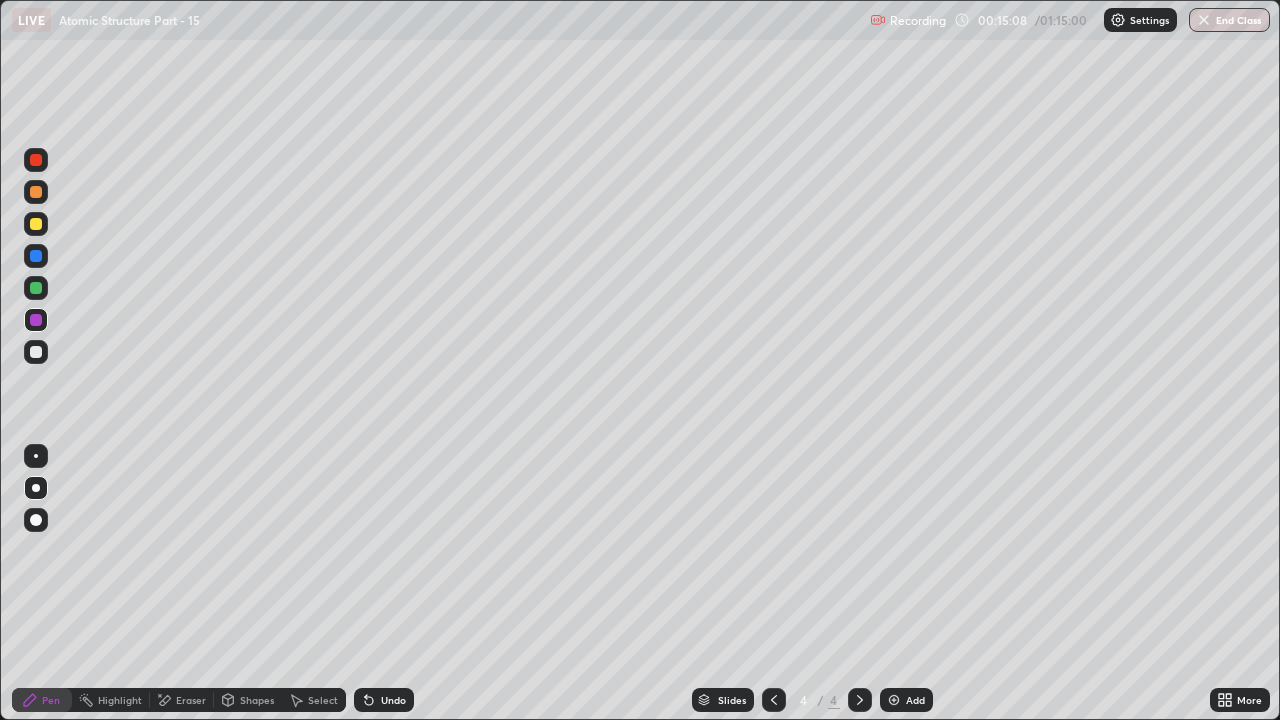 click at bounding box center [36, 352] 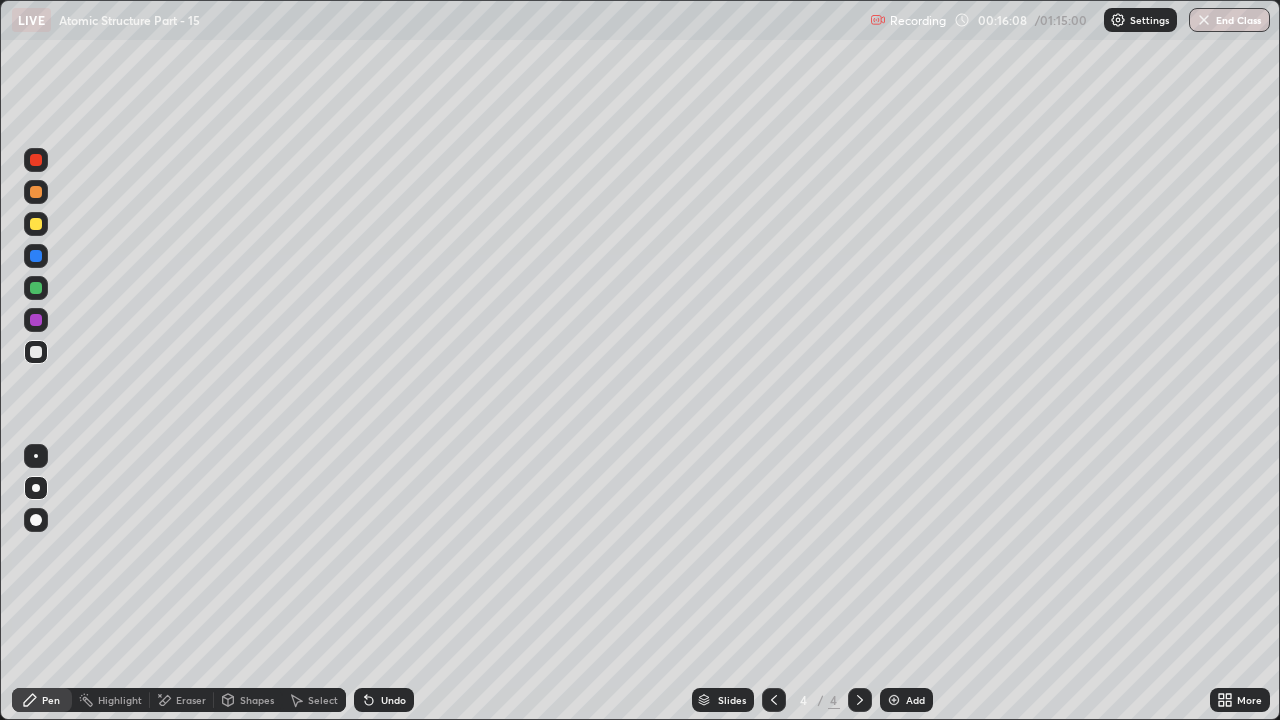 click at bounding box center [36, 288] 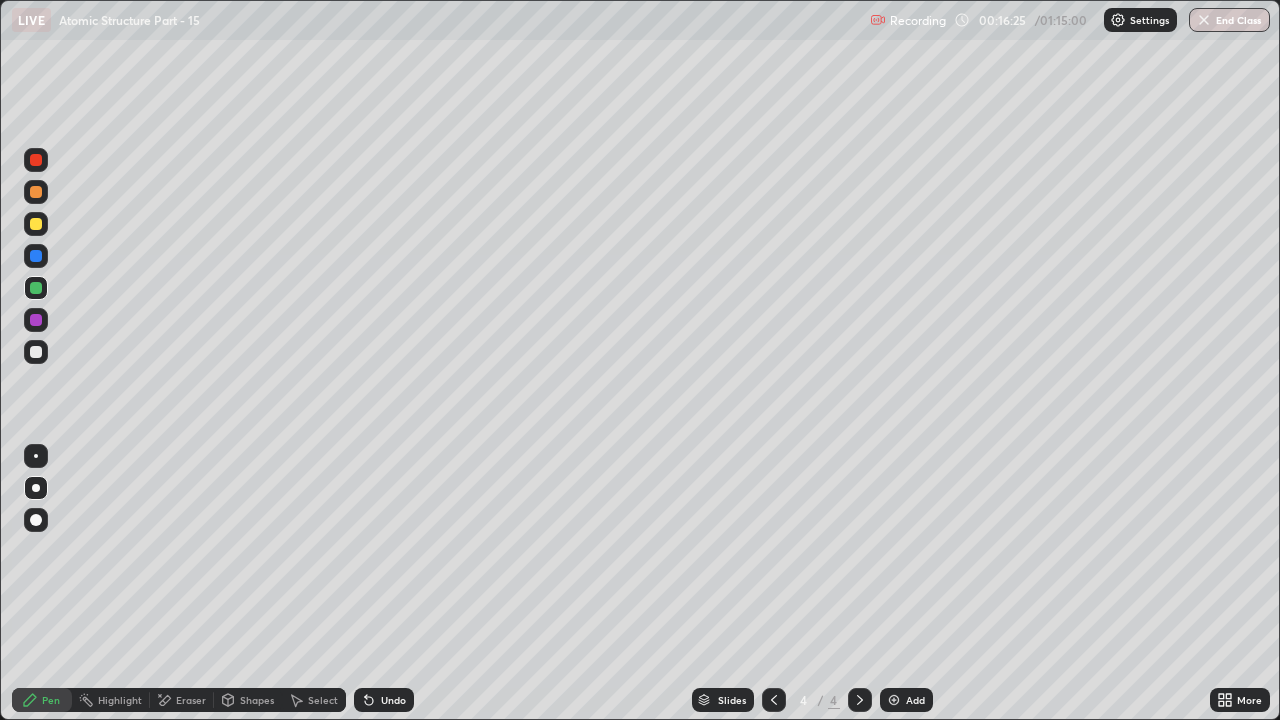 click 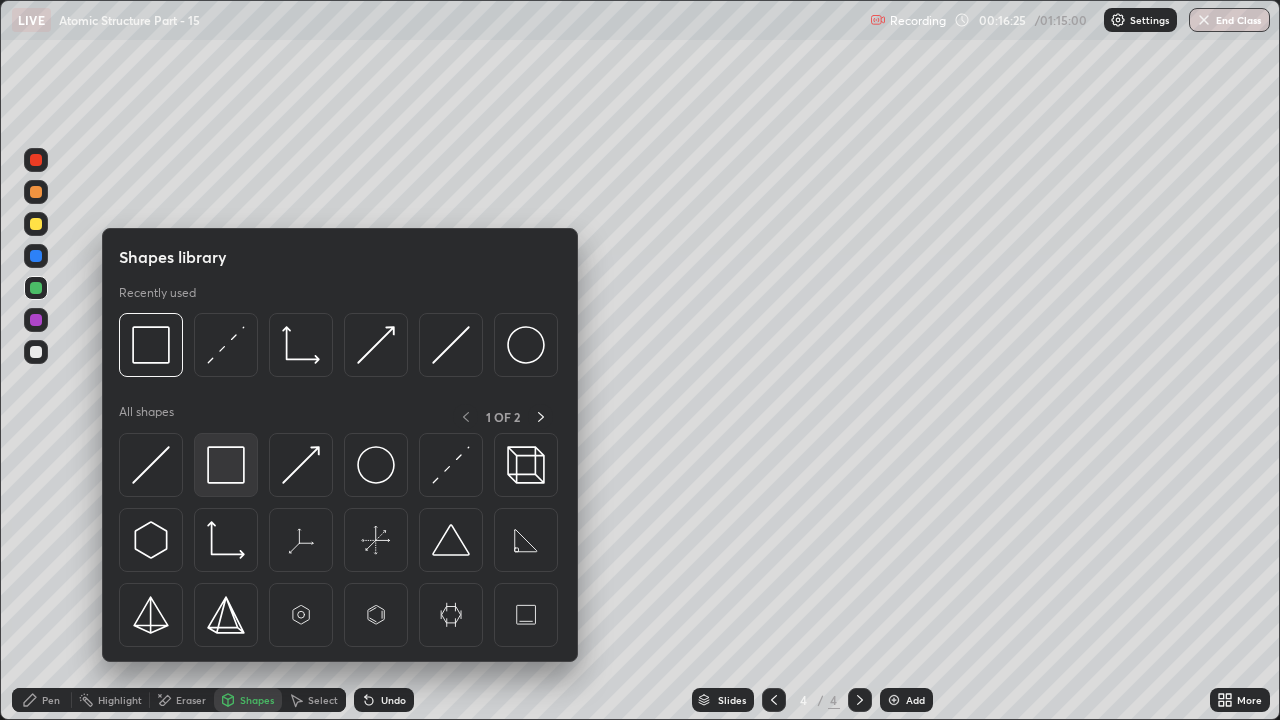 click at bounding box center [226, 465] 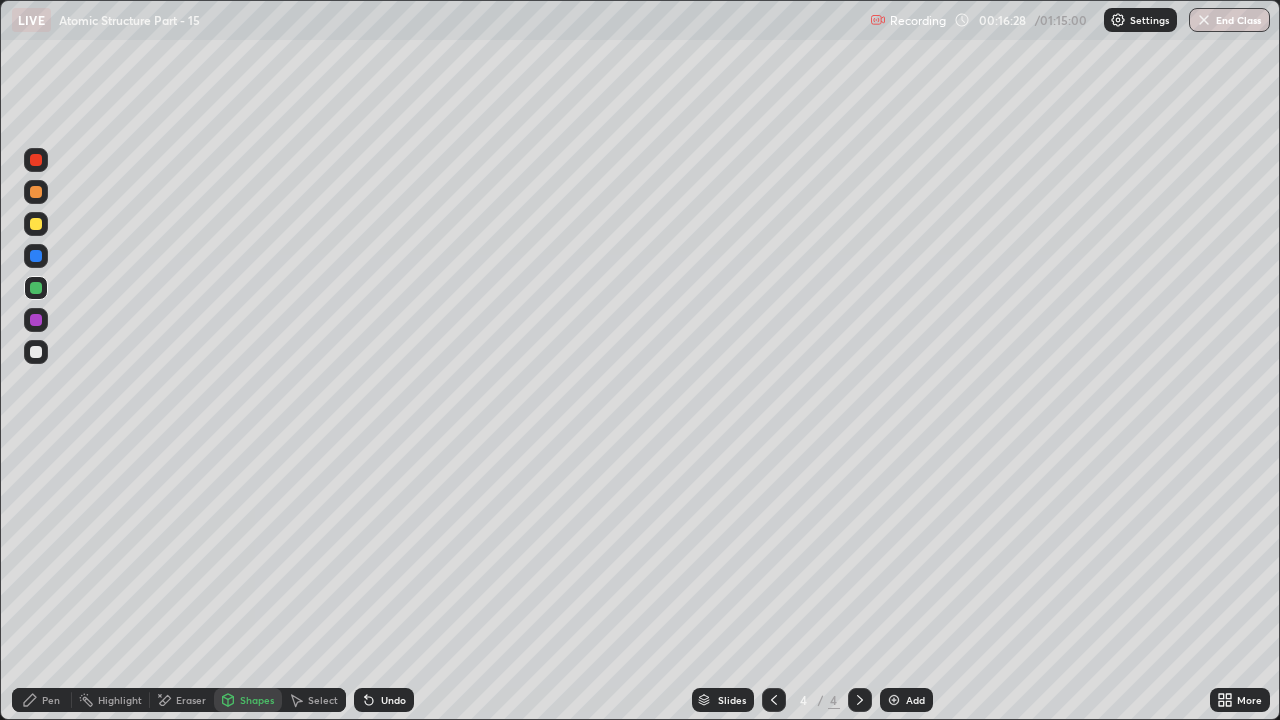 click on "Pen" at bounding box center (51, 700) 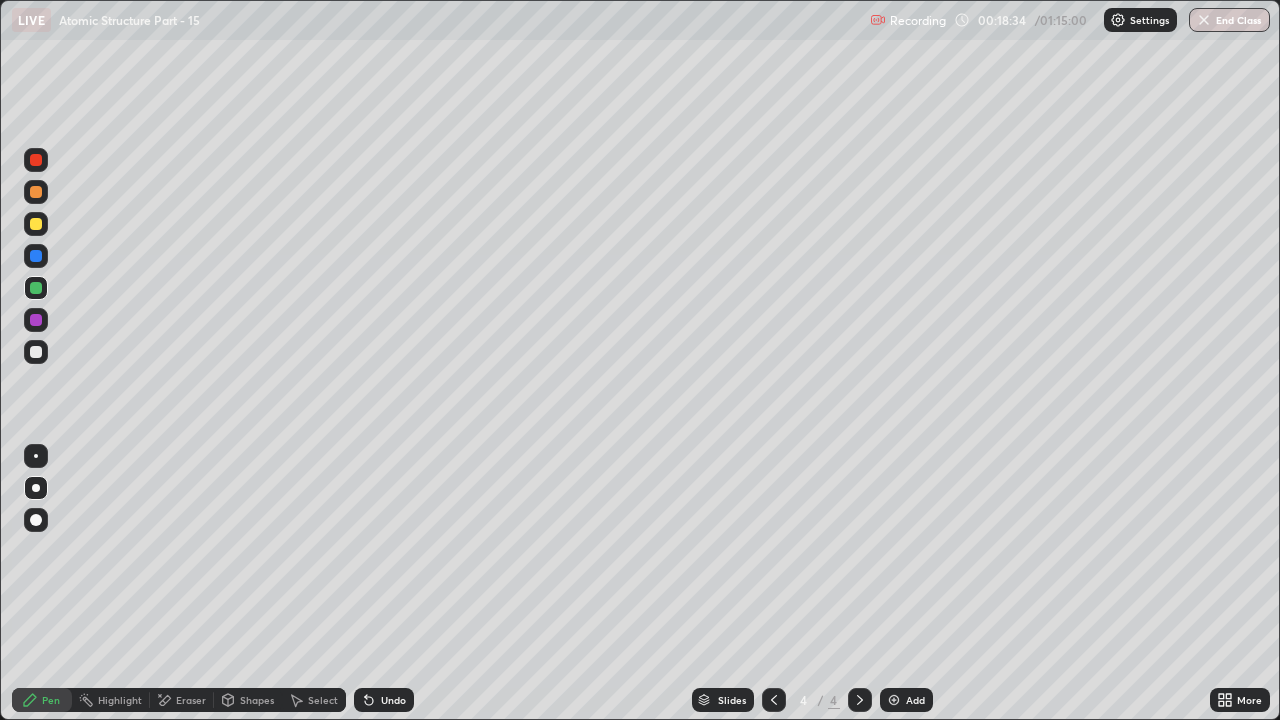 click at bounding box center (36, 256) 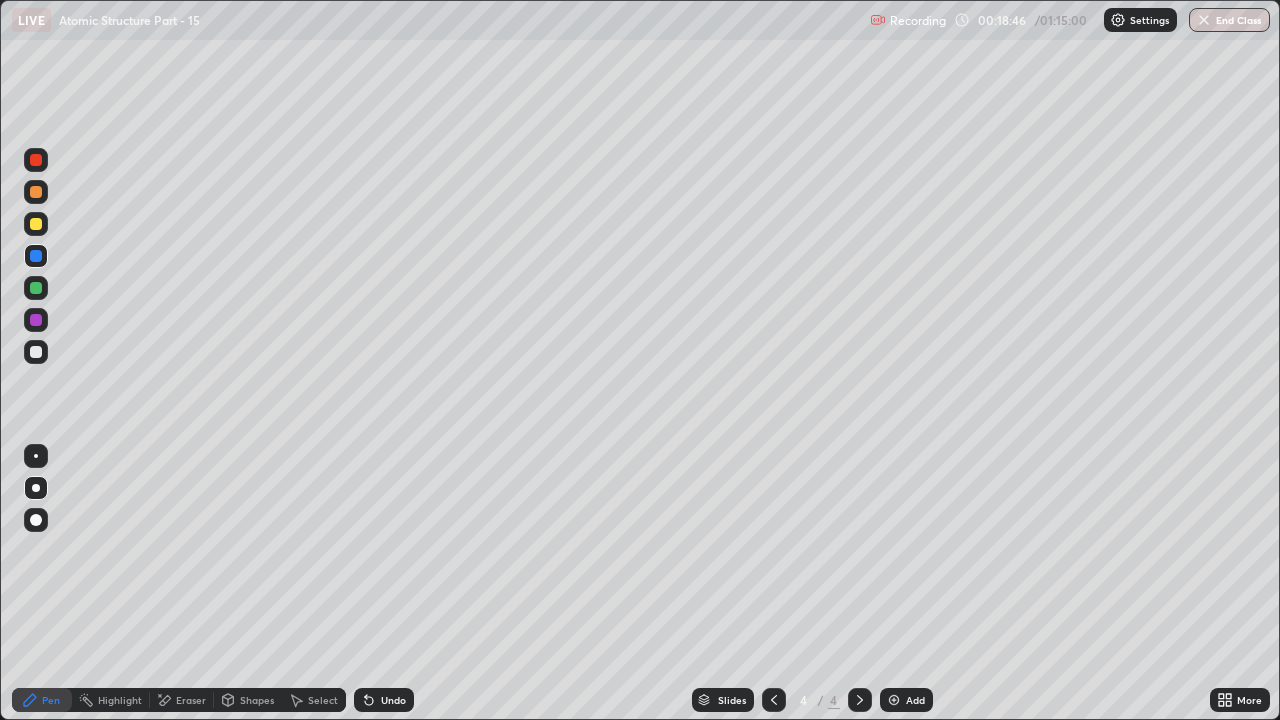 click on "Shapes" at bounding box center [257, 700] 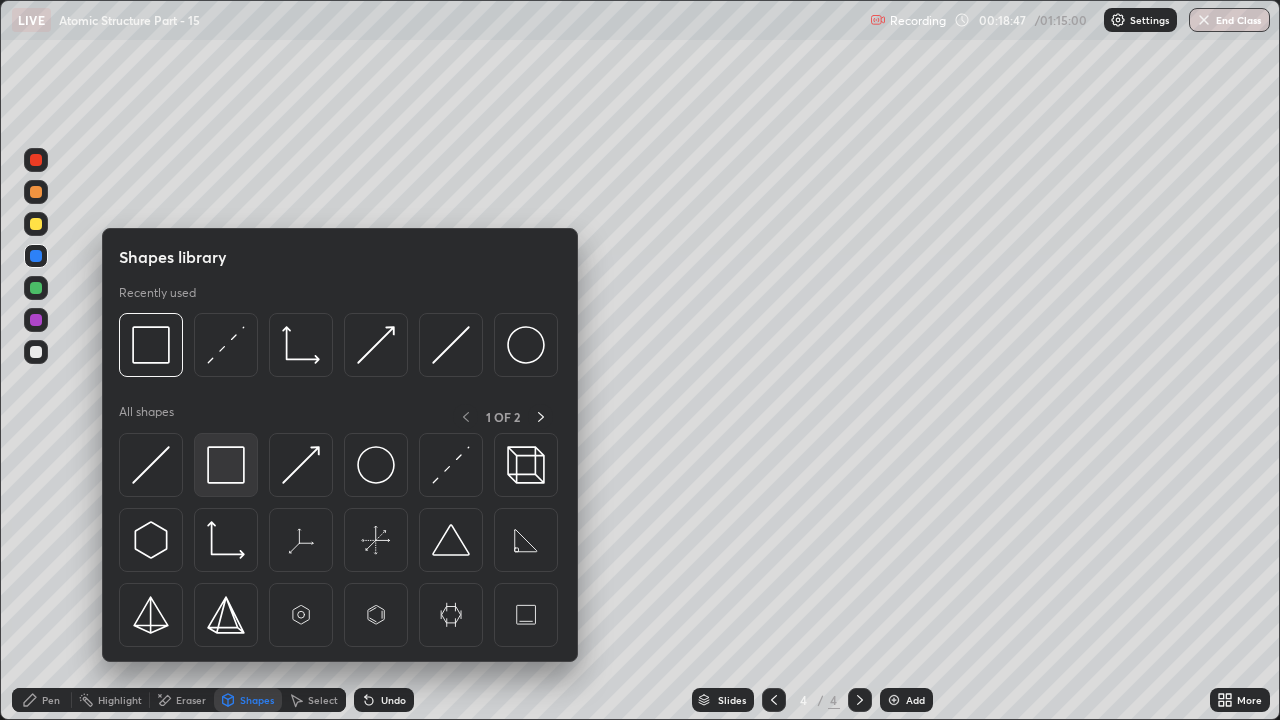 click at bounding box center (226, 465) 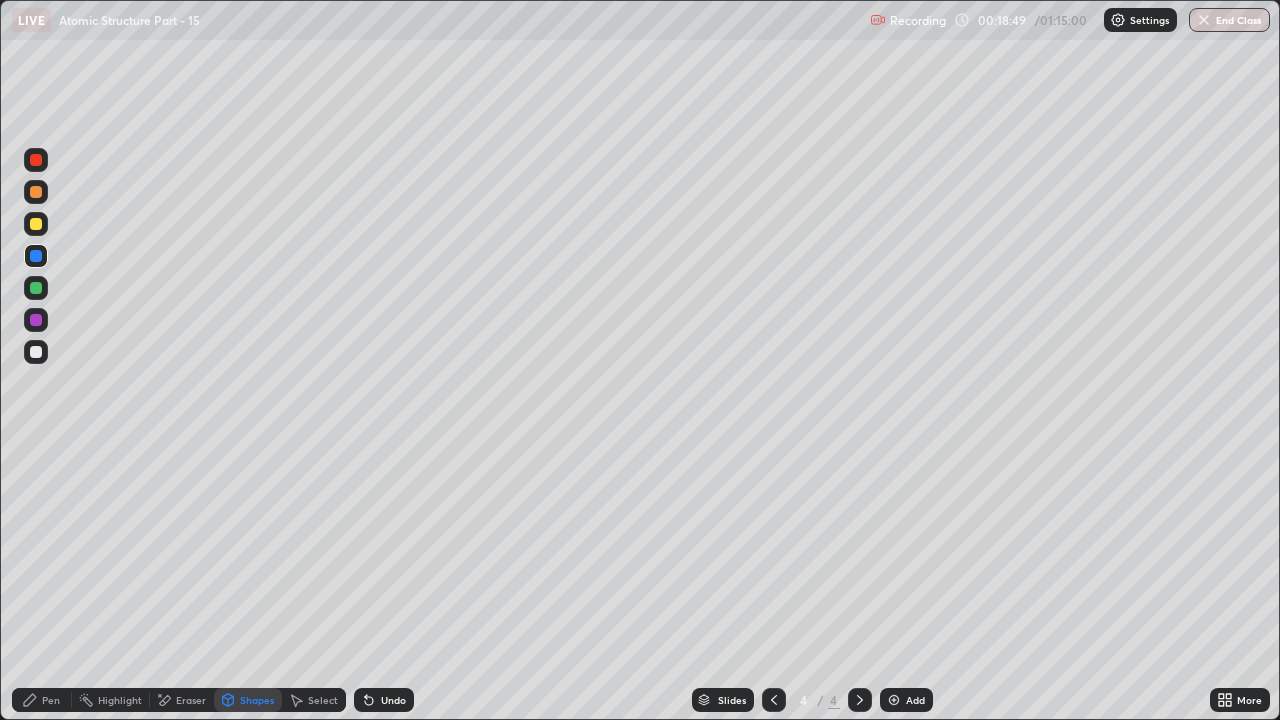 click on "Pen" at bounding box center [42, 700] 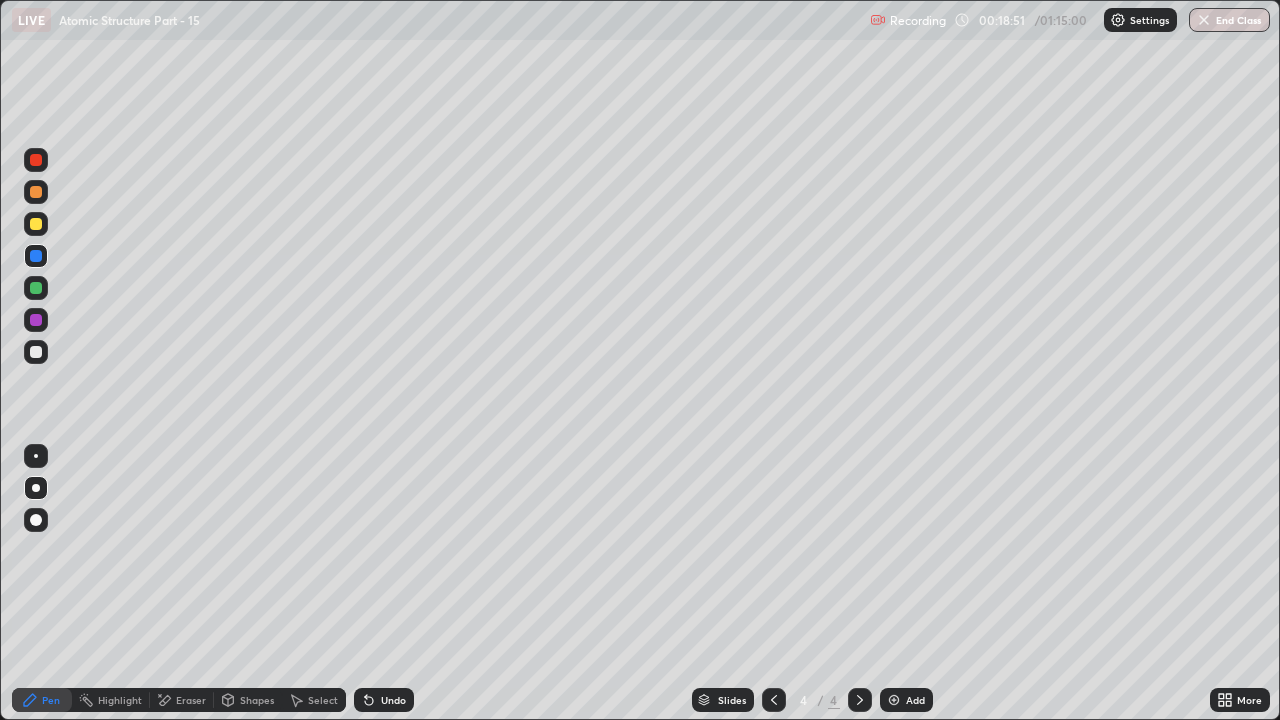 click at bounding box center [36, 320] 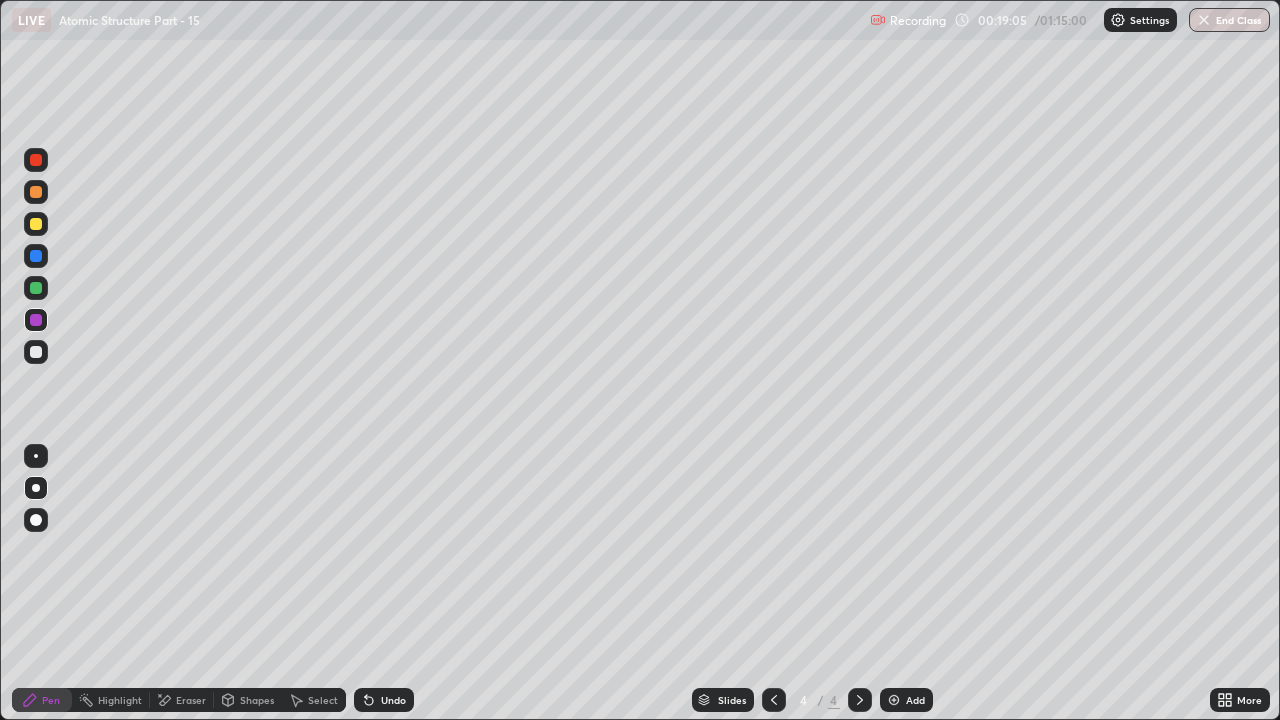 click at bounding box center (36, 192) 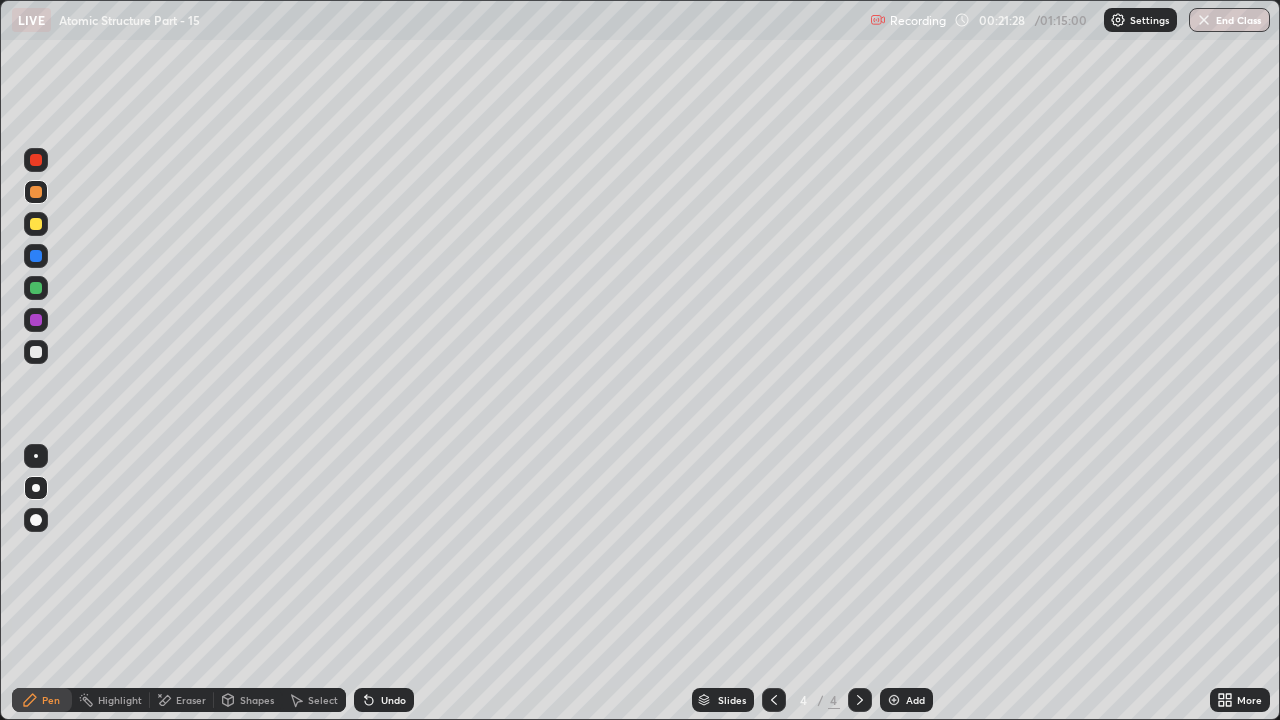 click on "Shapes" at bounding box center [257, 700] 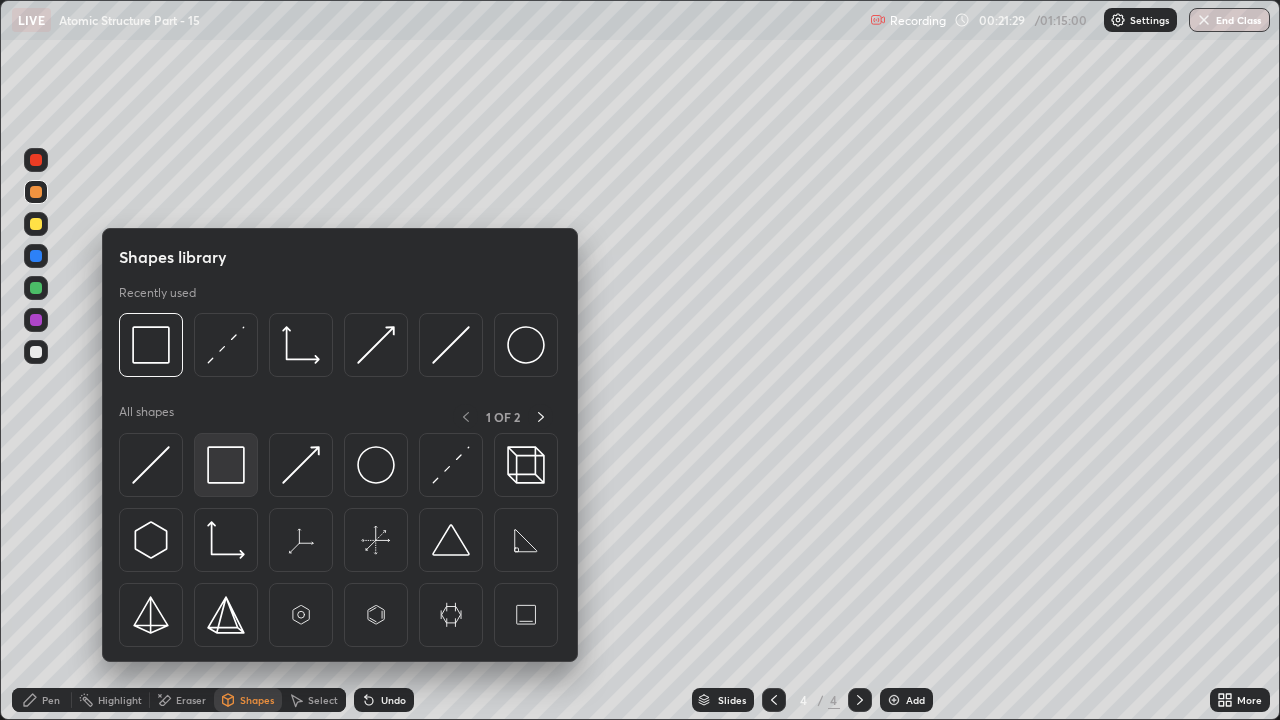 click at bounding box center (226, 465) 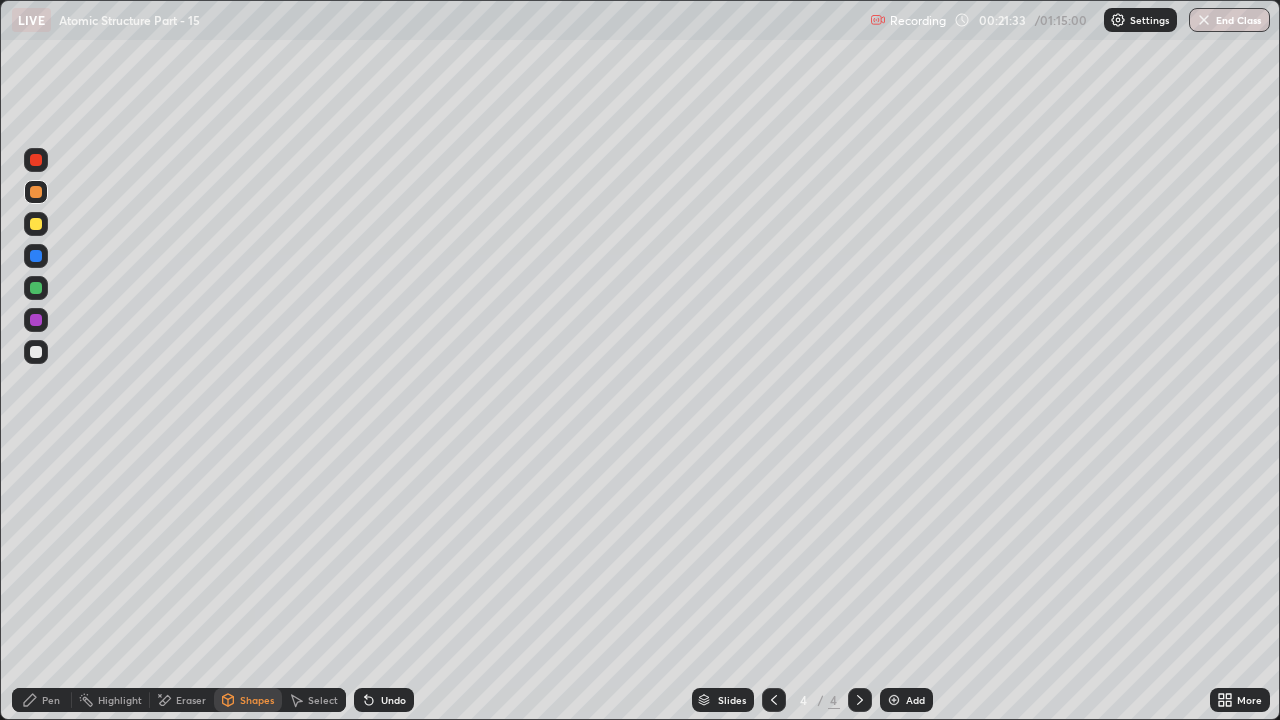 click 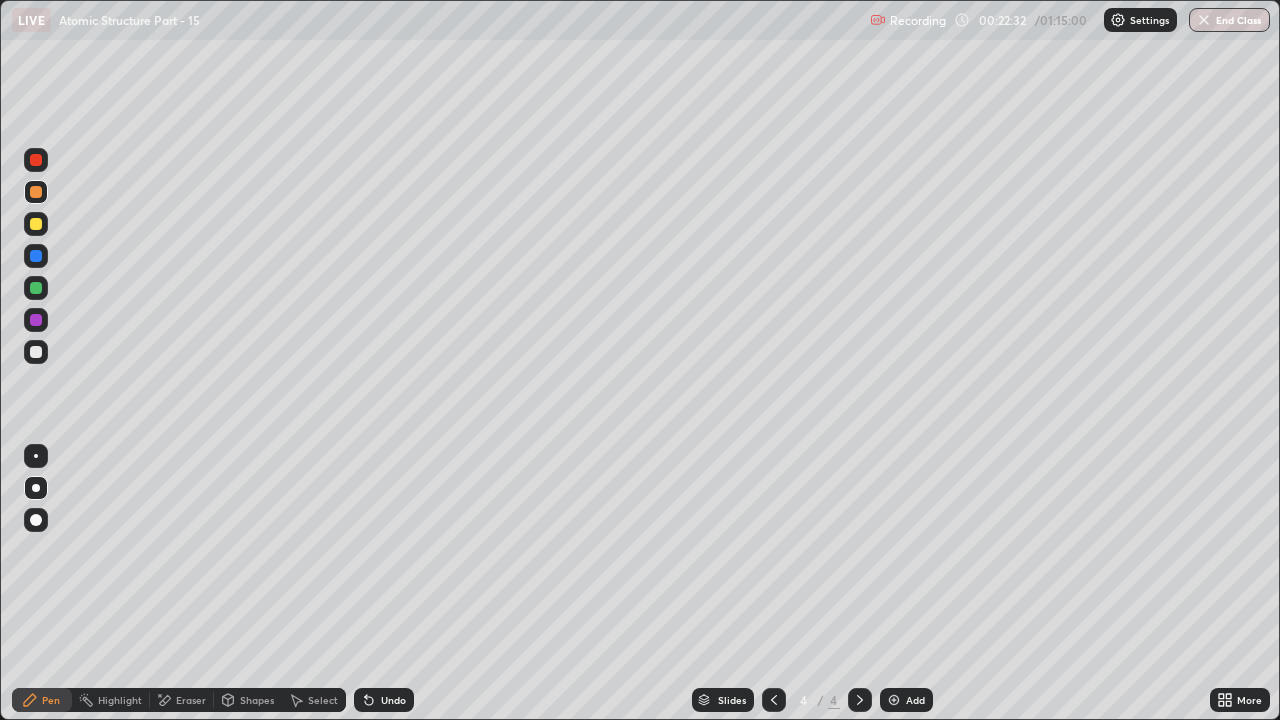 click at bounding box center (36, 352) 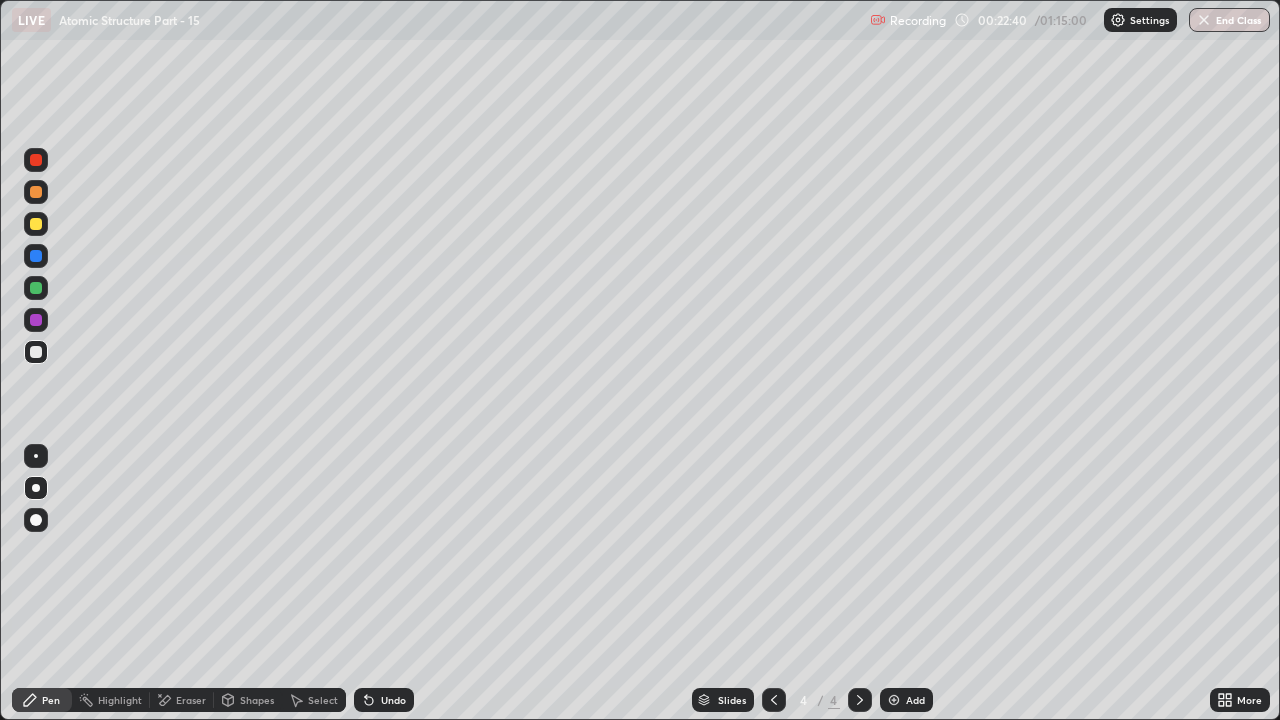 click on "Shapes" at bounding box center (257, 700) 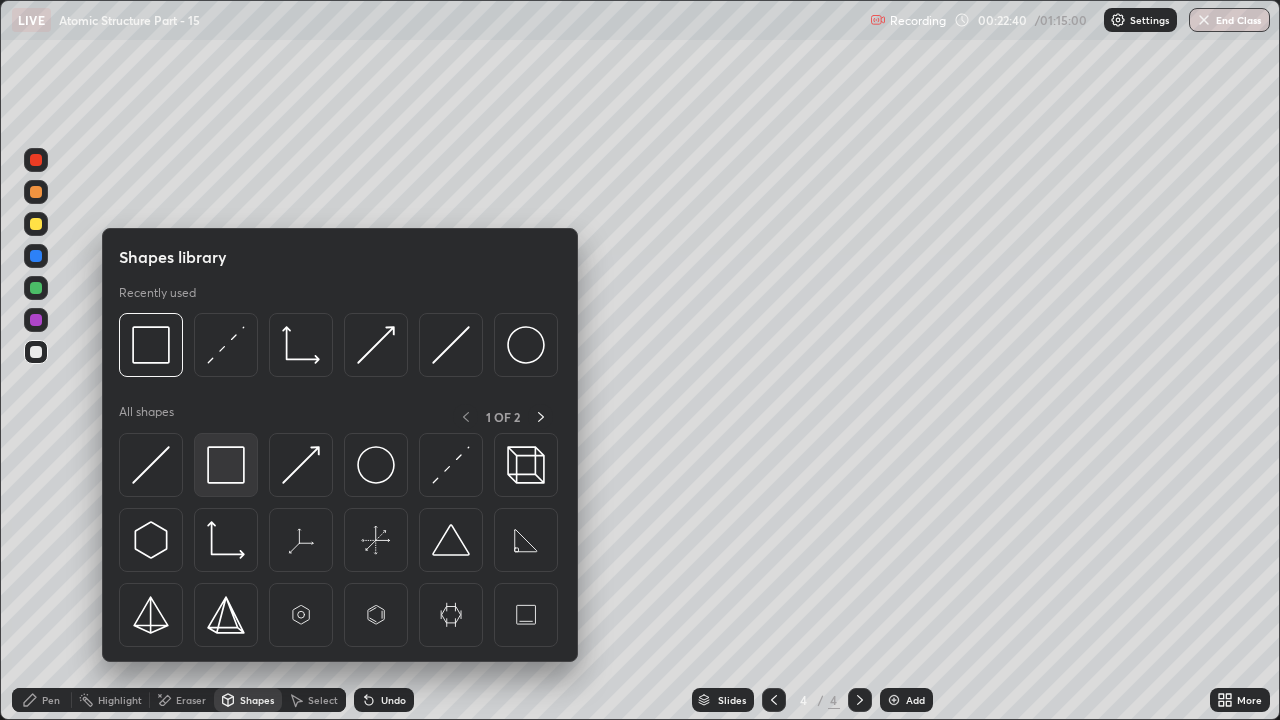 click at bounding box center [226, 465] 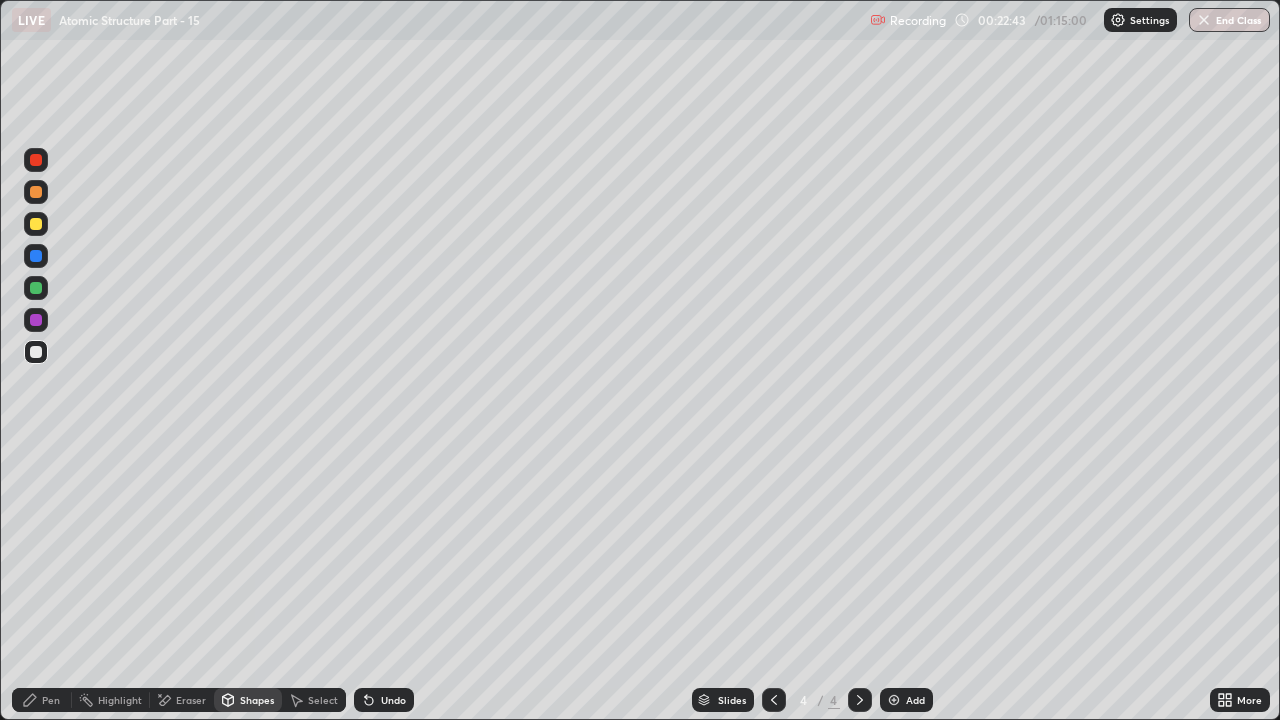 click 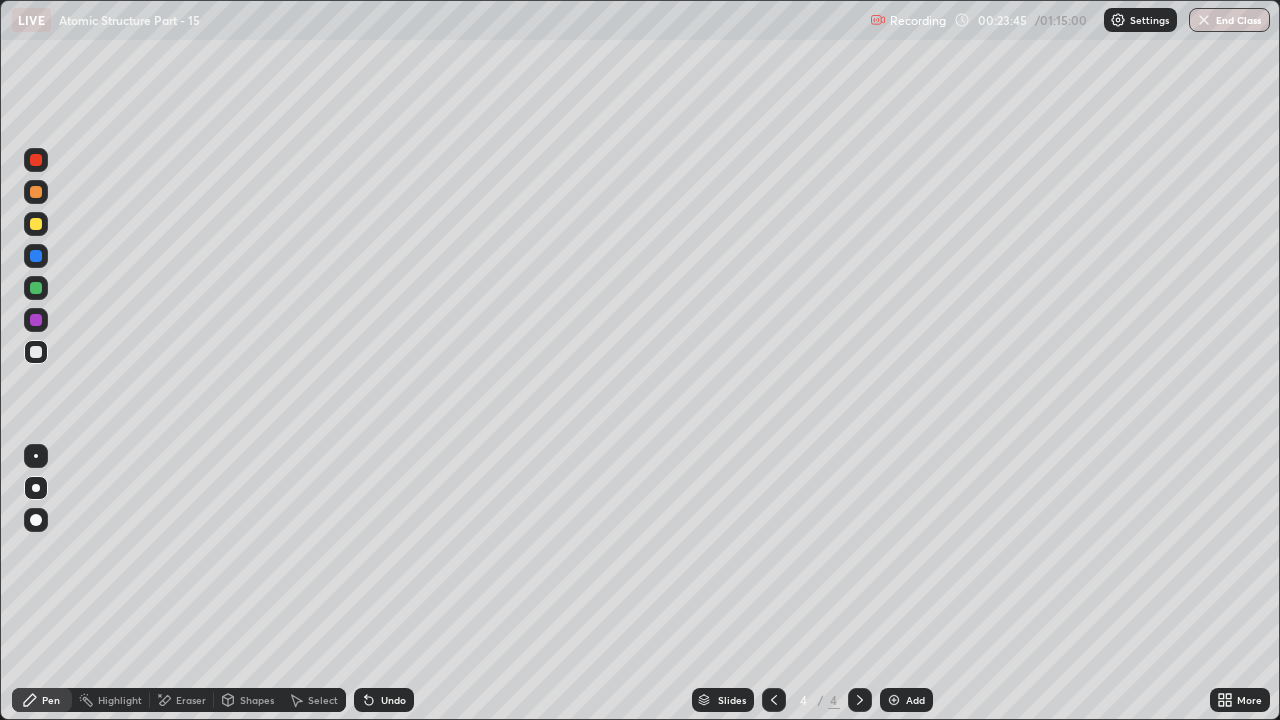 click on "Shapes" at bounding box center [248, 700] 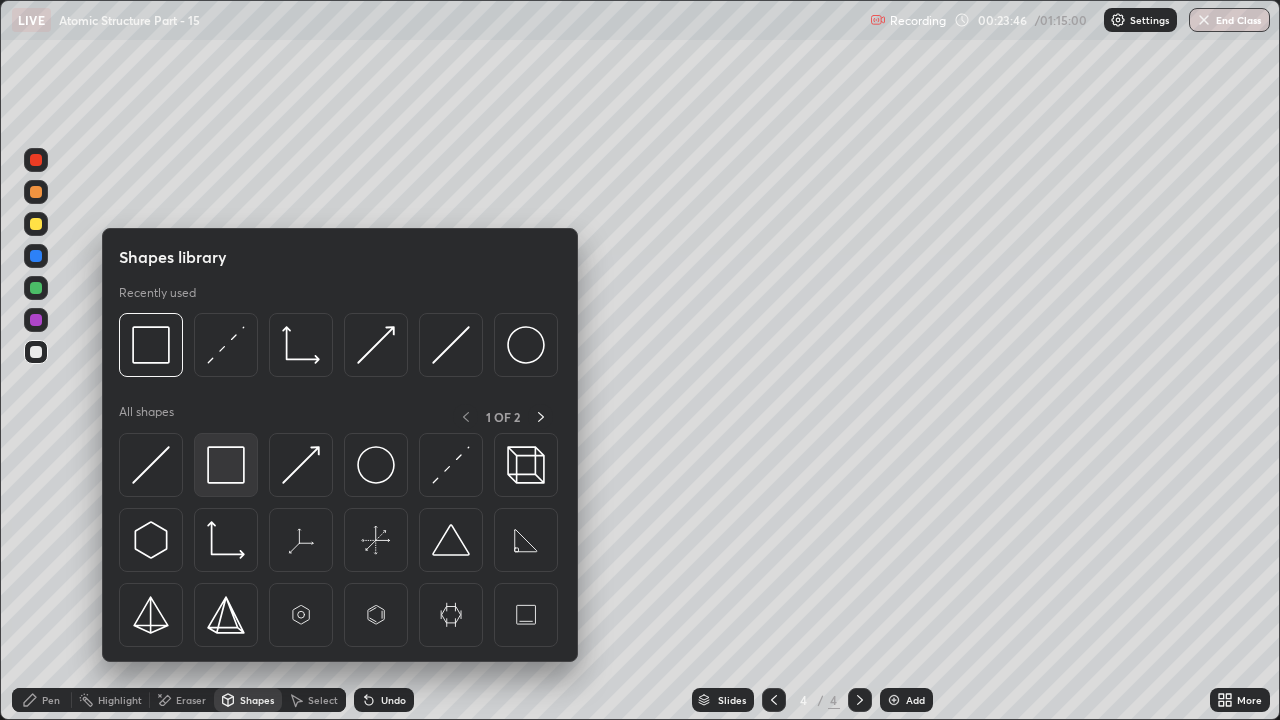 click at bounding box center (226, 465) 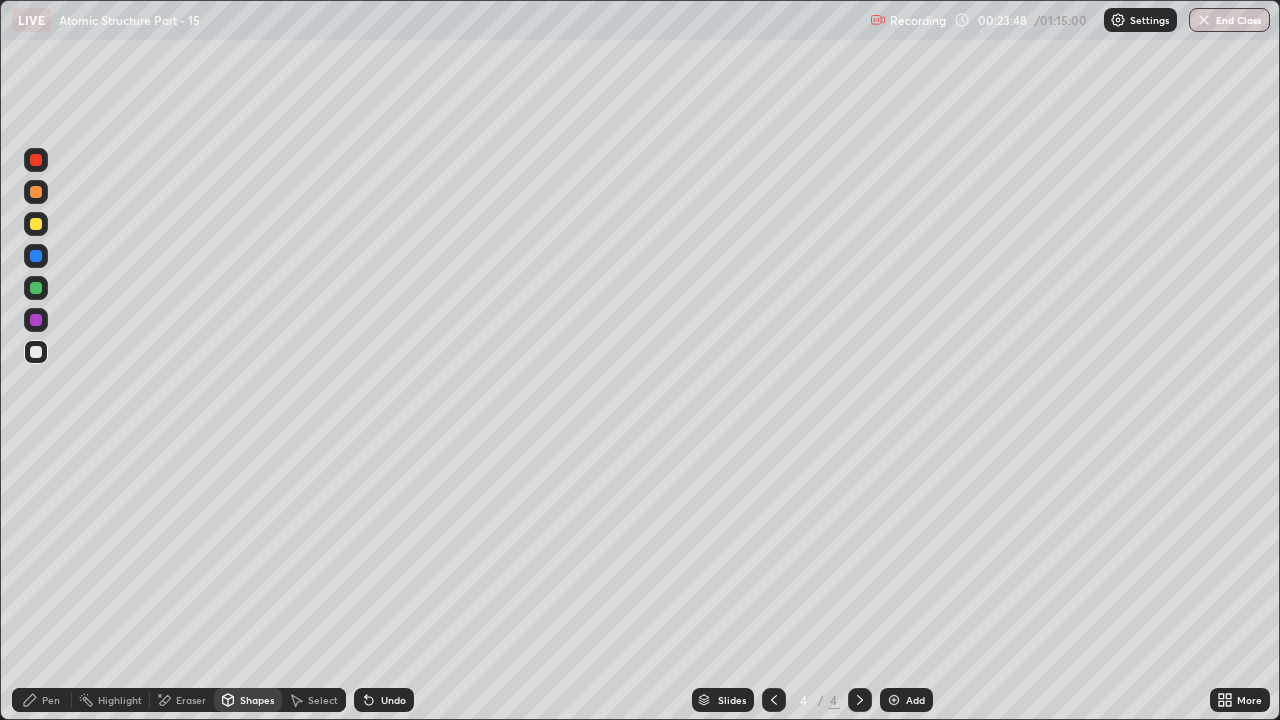 click on "Pen" at bounding box center [51, 700] 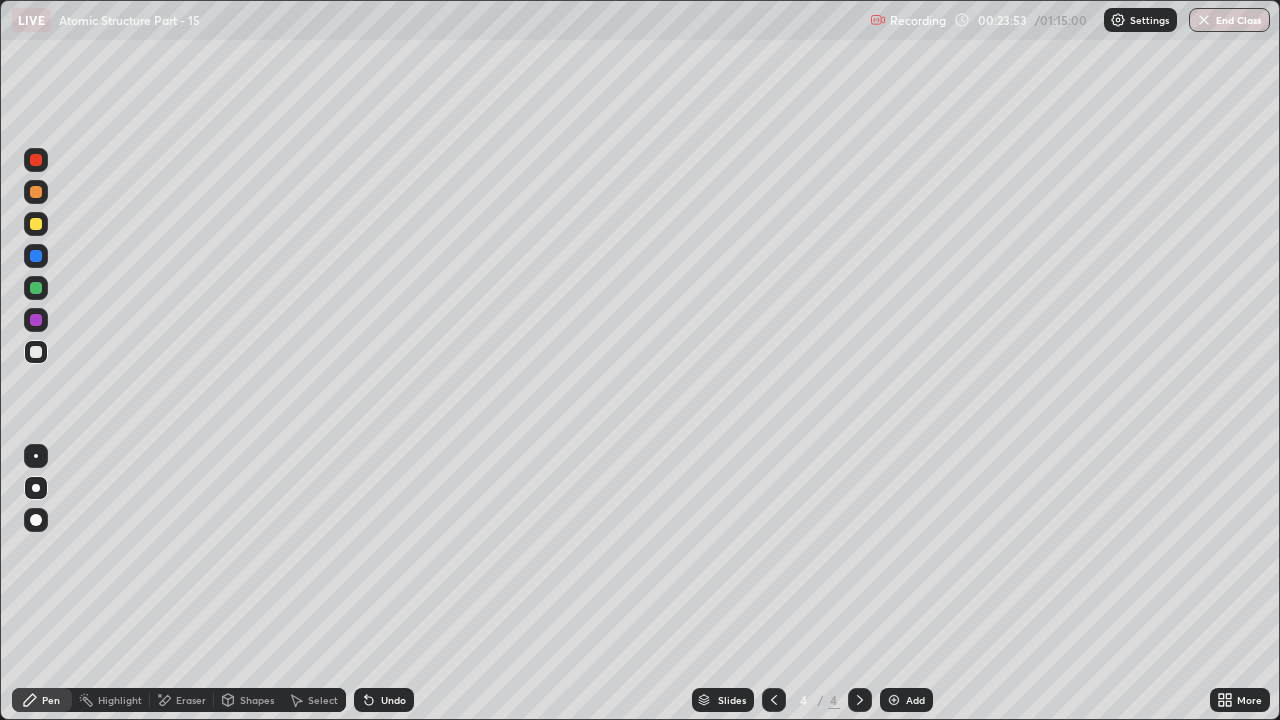 click on "Shapes" at bounding box center [257, 700] 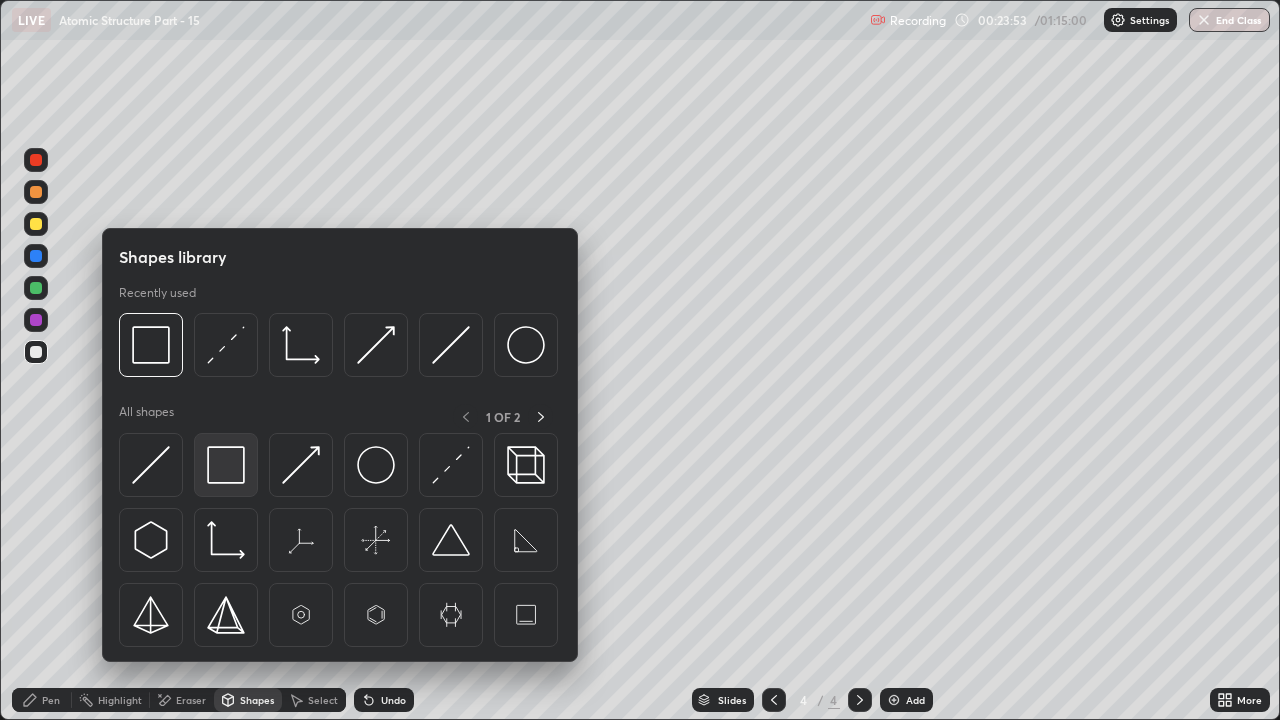 click at bounding box center (226, 465) 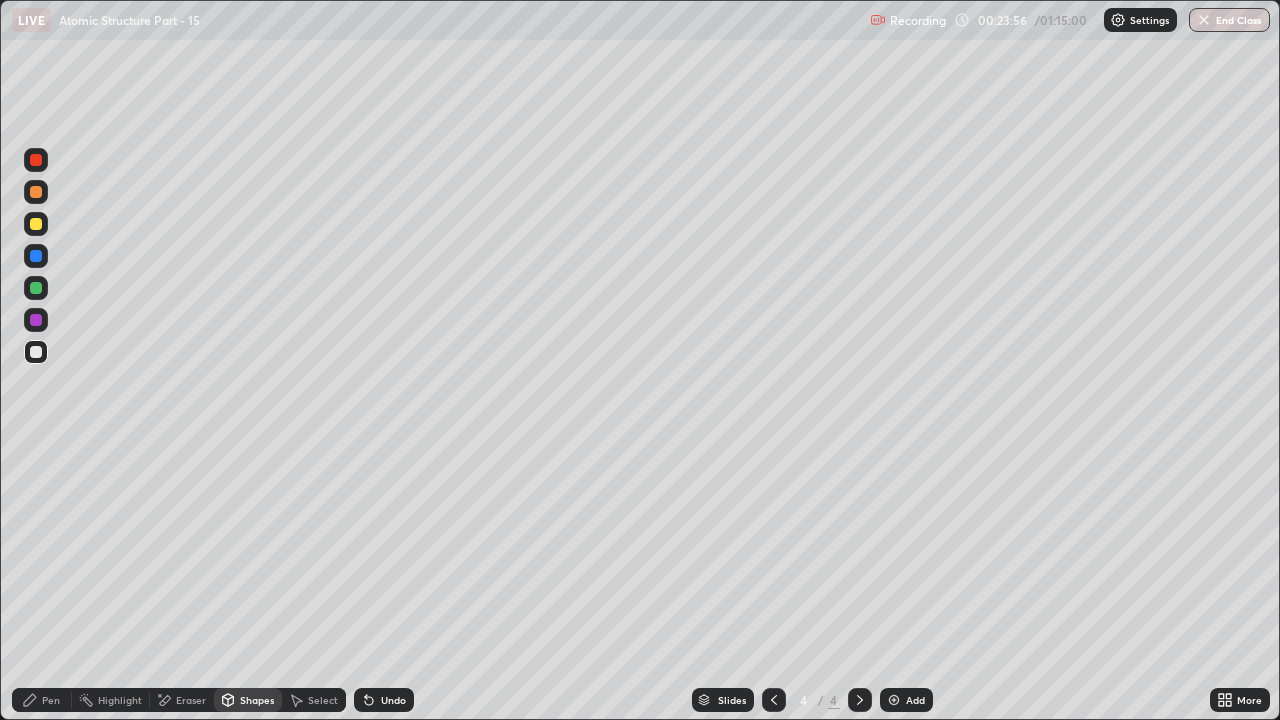 click on "Pen" at bounding box center (51, 700) 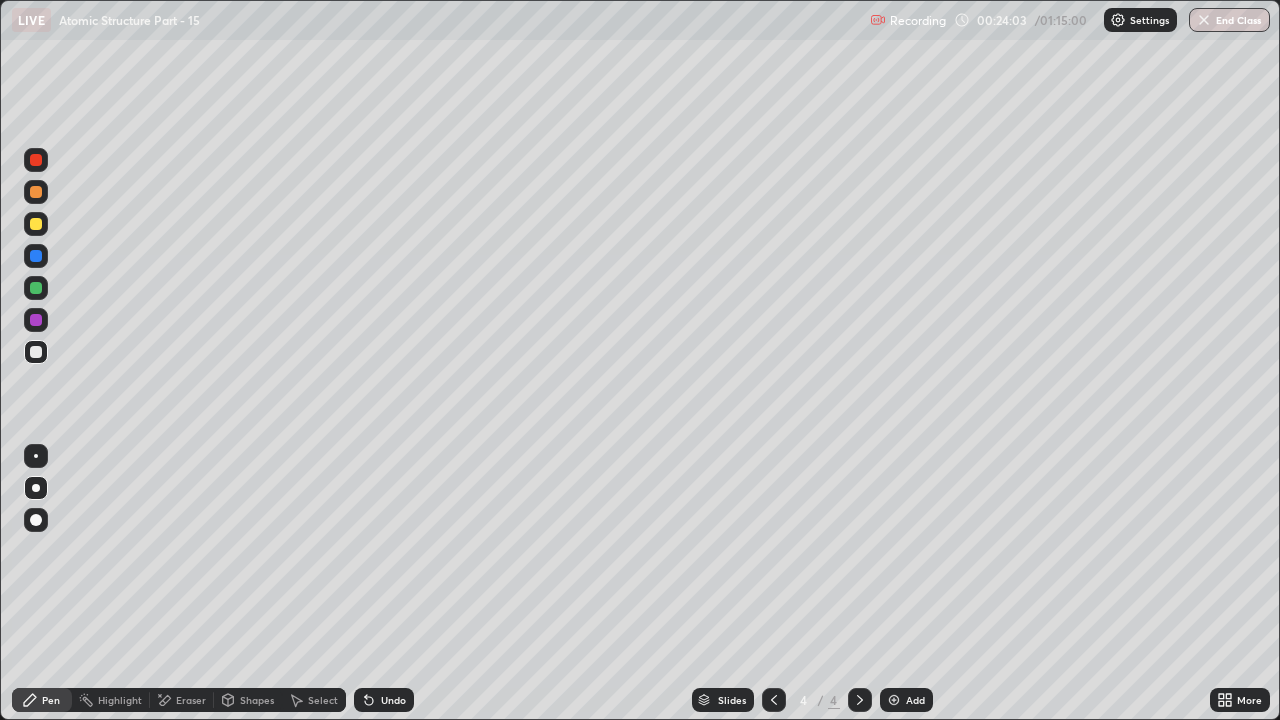 click on "Undo" at bounding box center [384, 700] 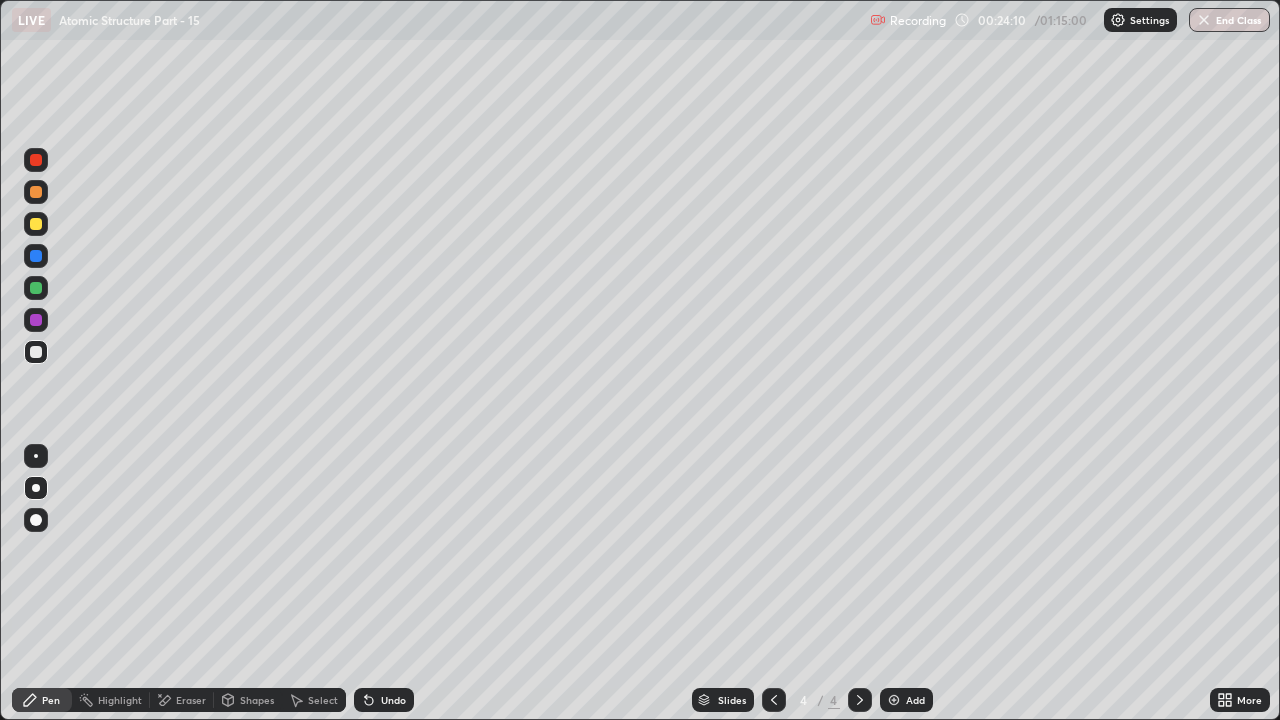 click at bounding box center [36, 256] 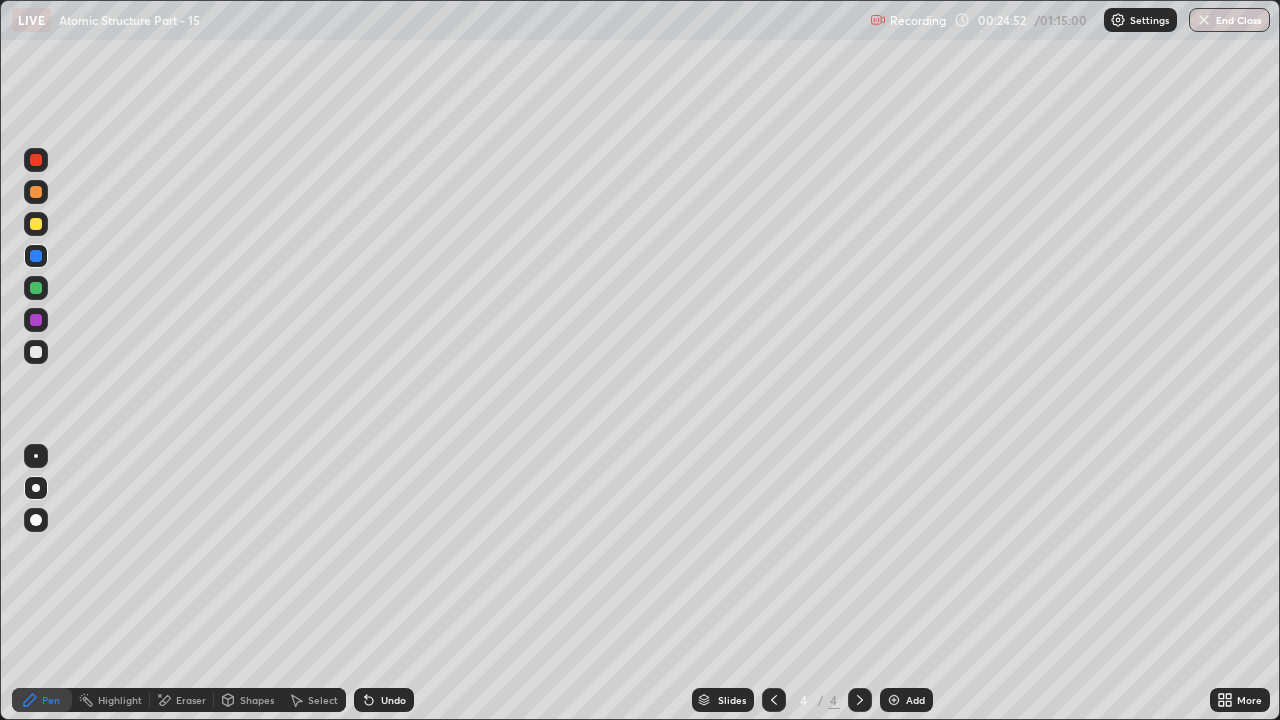 click at bounding box center (36, 352) 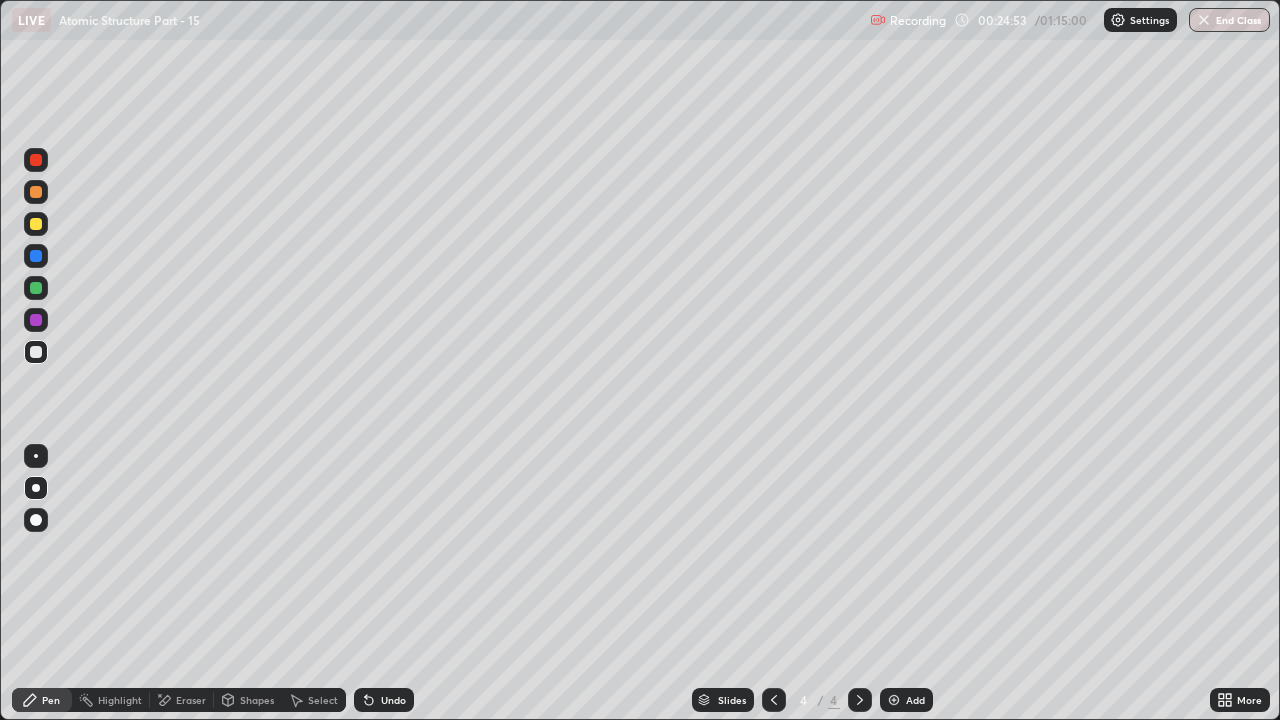 click on "Eraser" at bounding box center [191, 700] 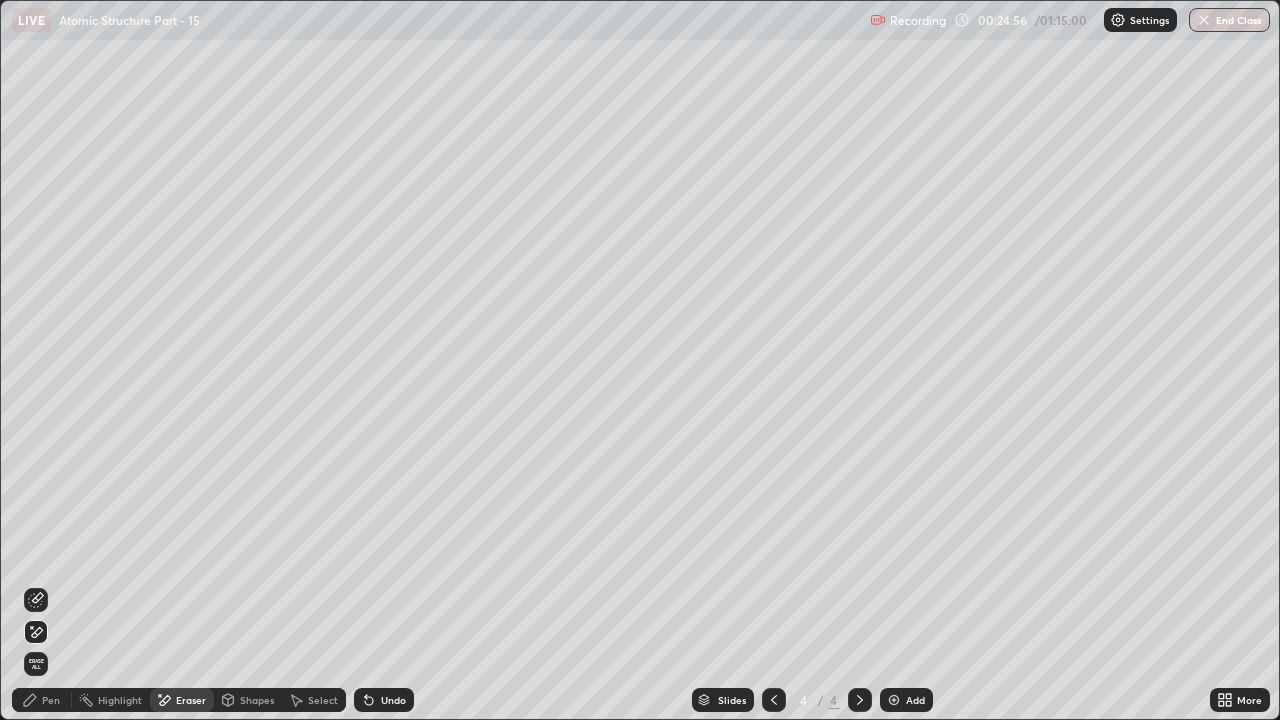click 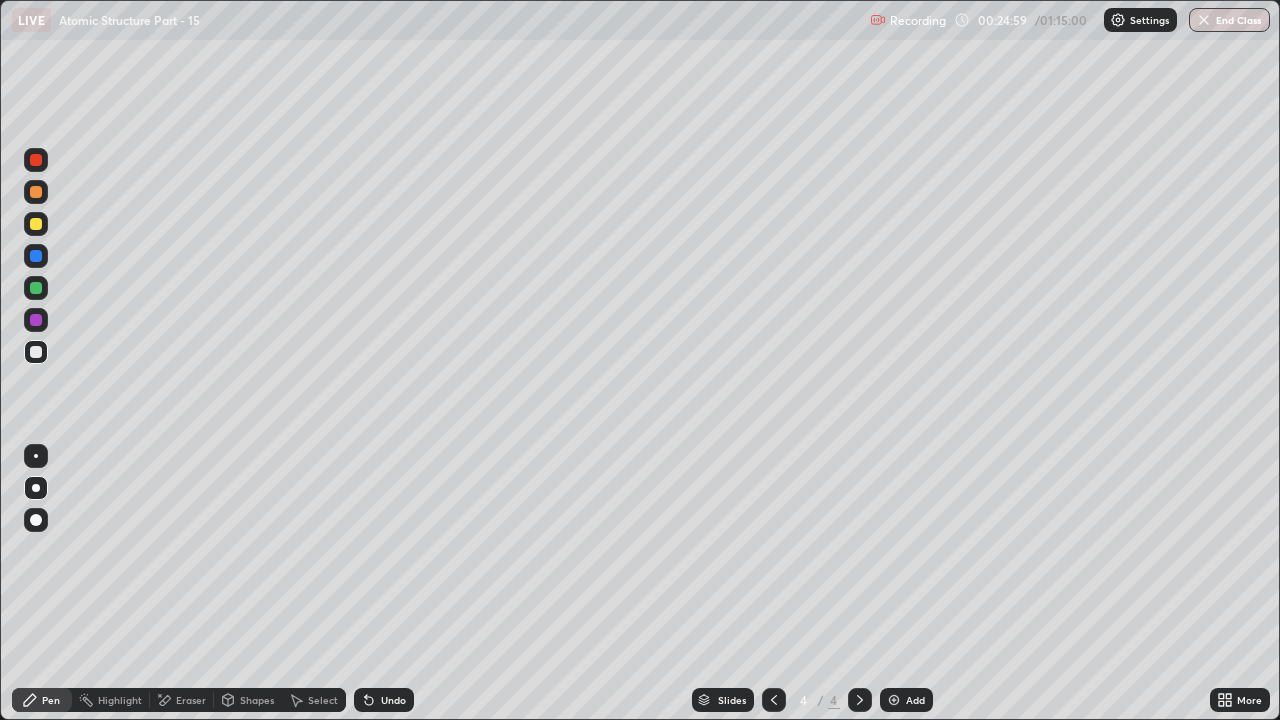 click on "Eraser" at bounding box center (191, 700) 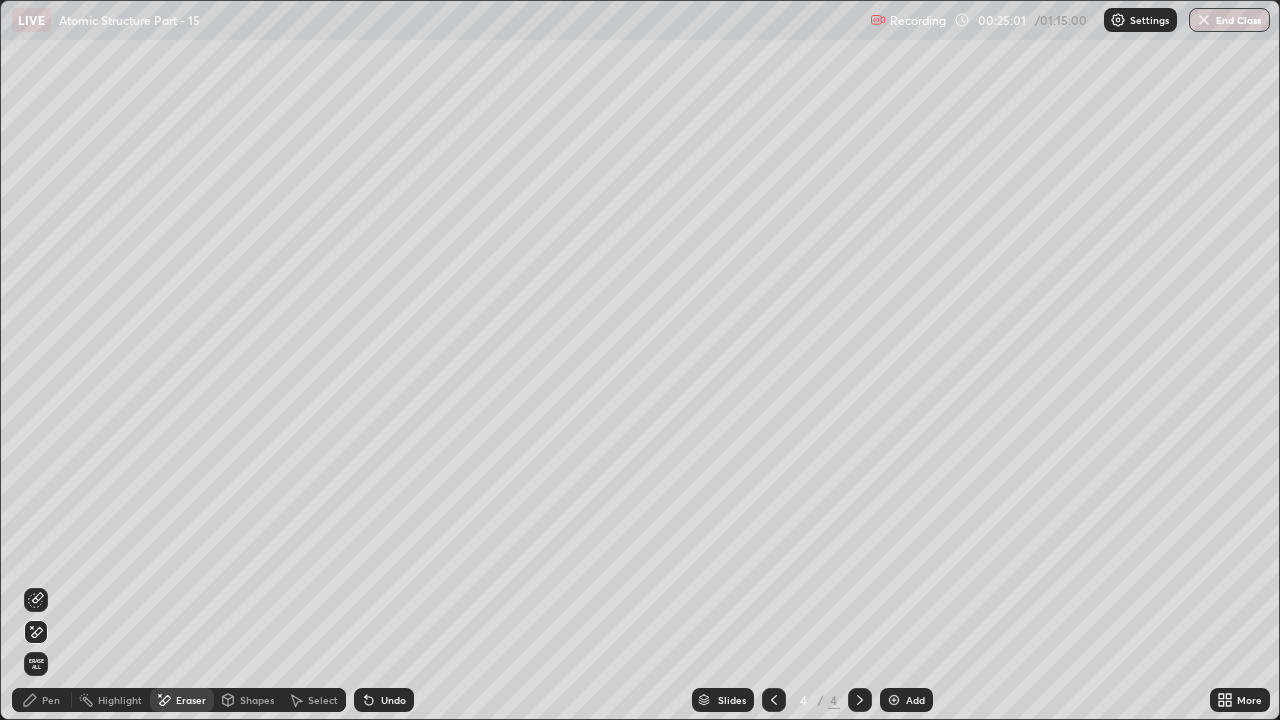 click 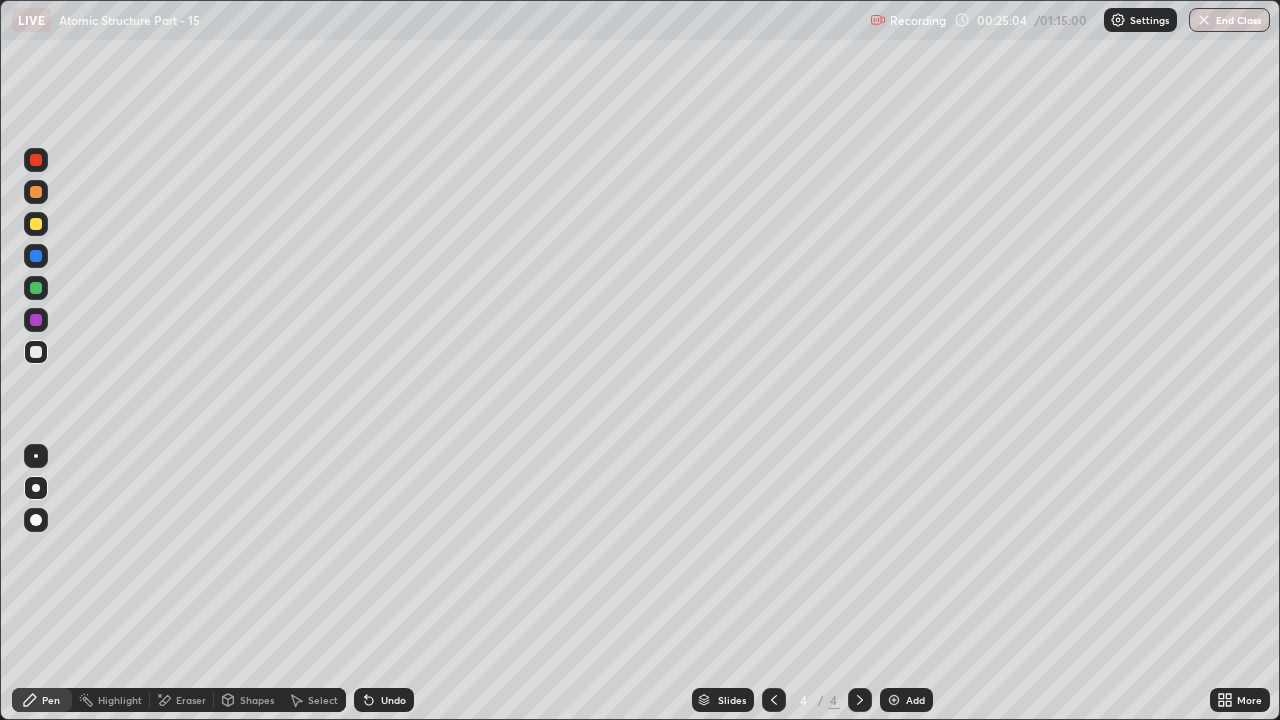 click on "Undo" at bounding box center [393, 700] 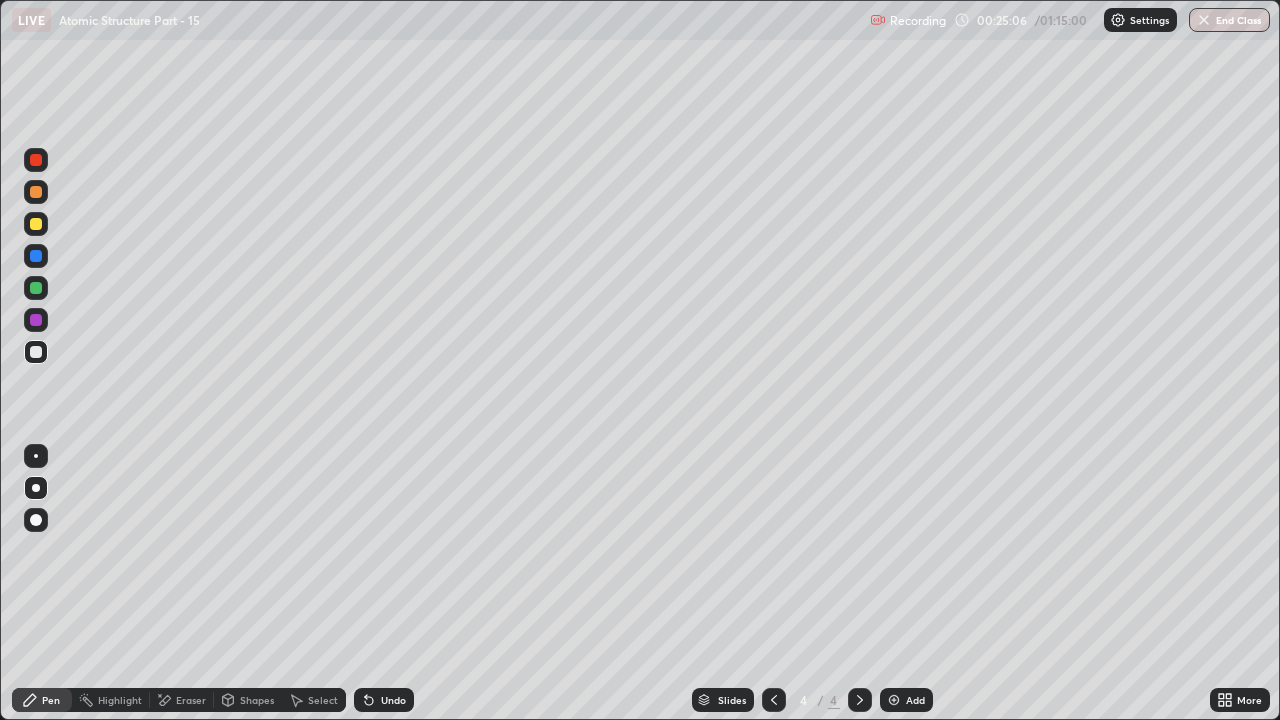 click on "Undo" at bounding box center [393, 700] 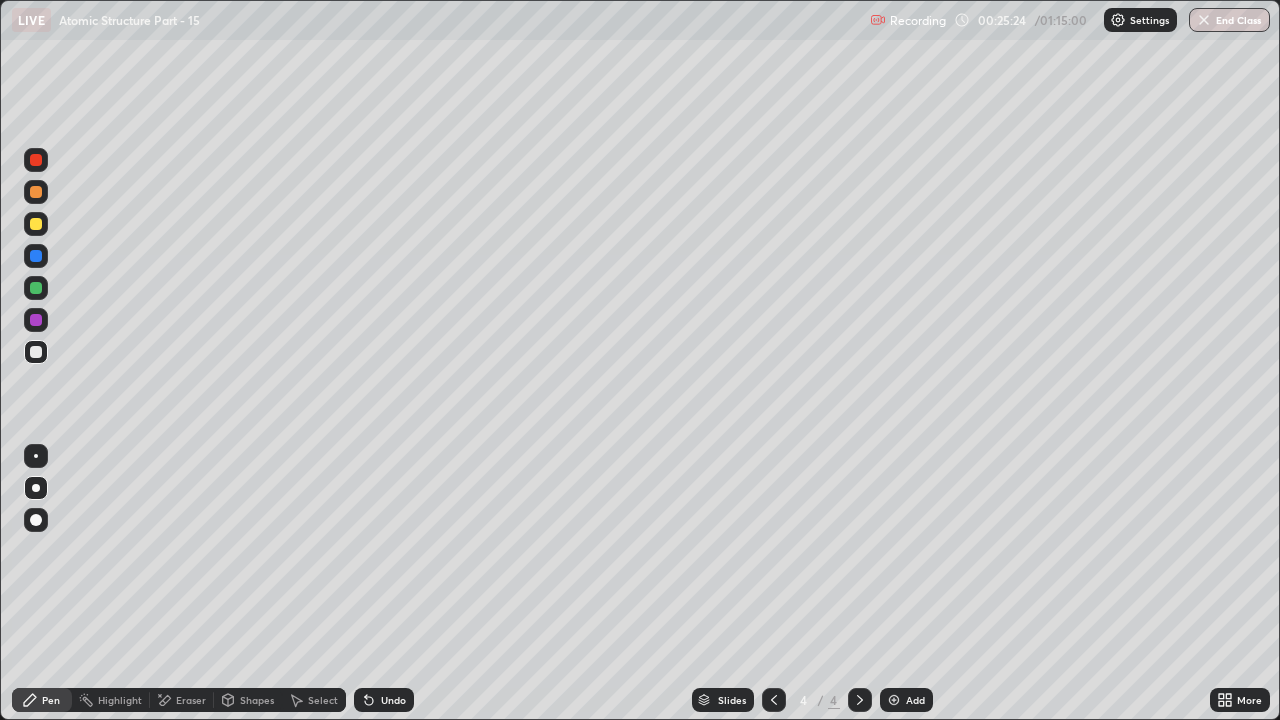 click on "Undo" at bounding box center (393, 700) 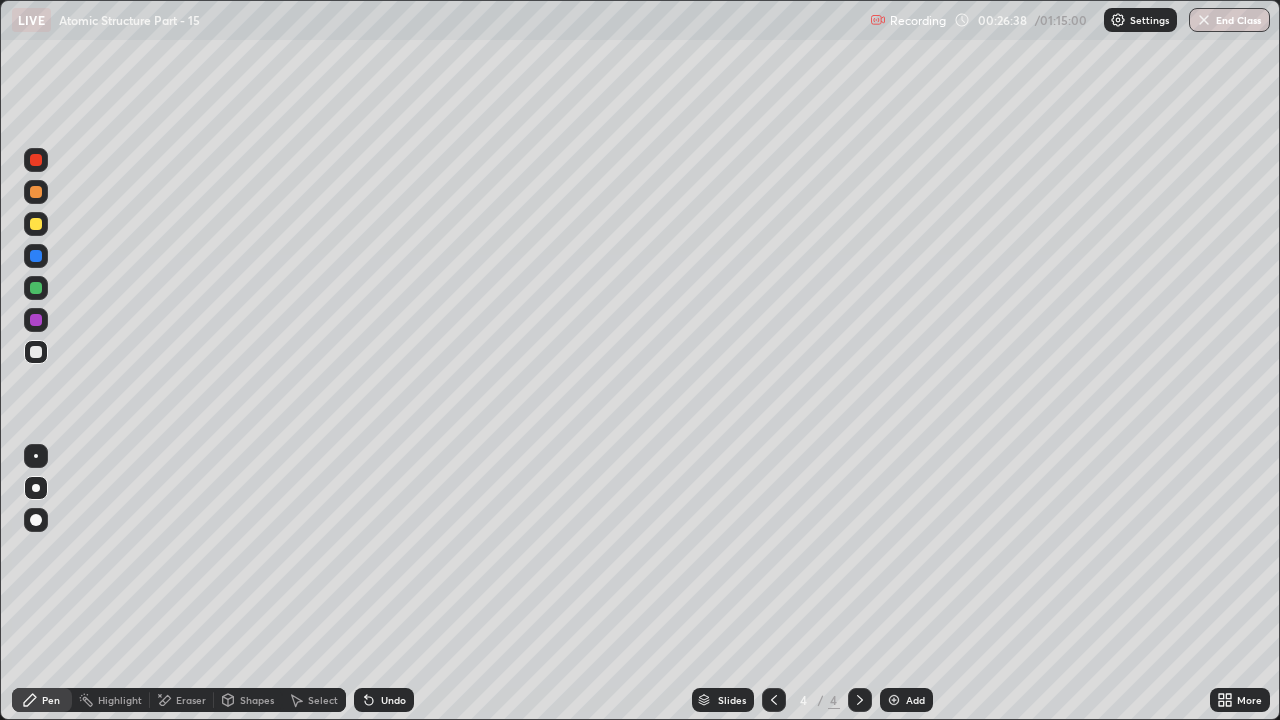 click at bounding box center (36, 192) 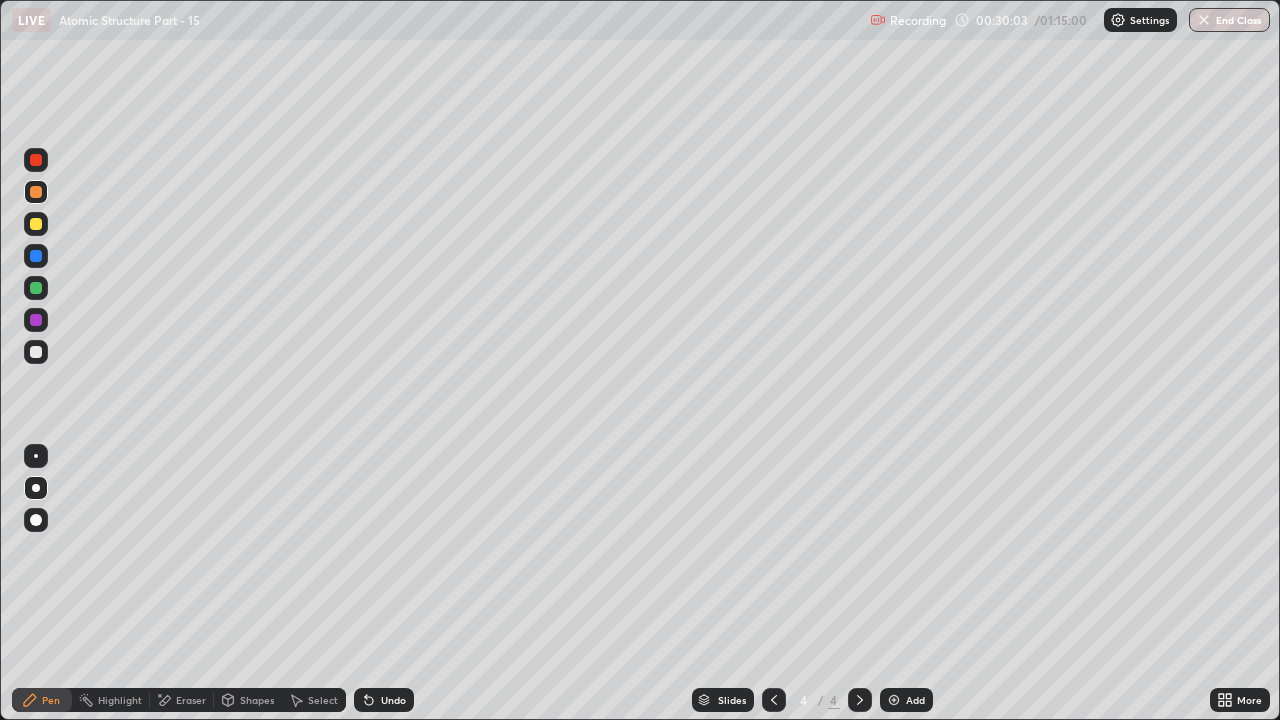 click on "Eraser" at bounding box center [191, 700] 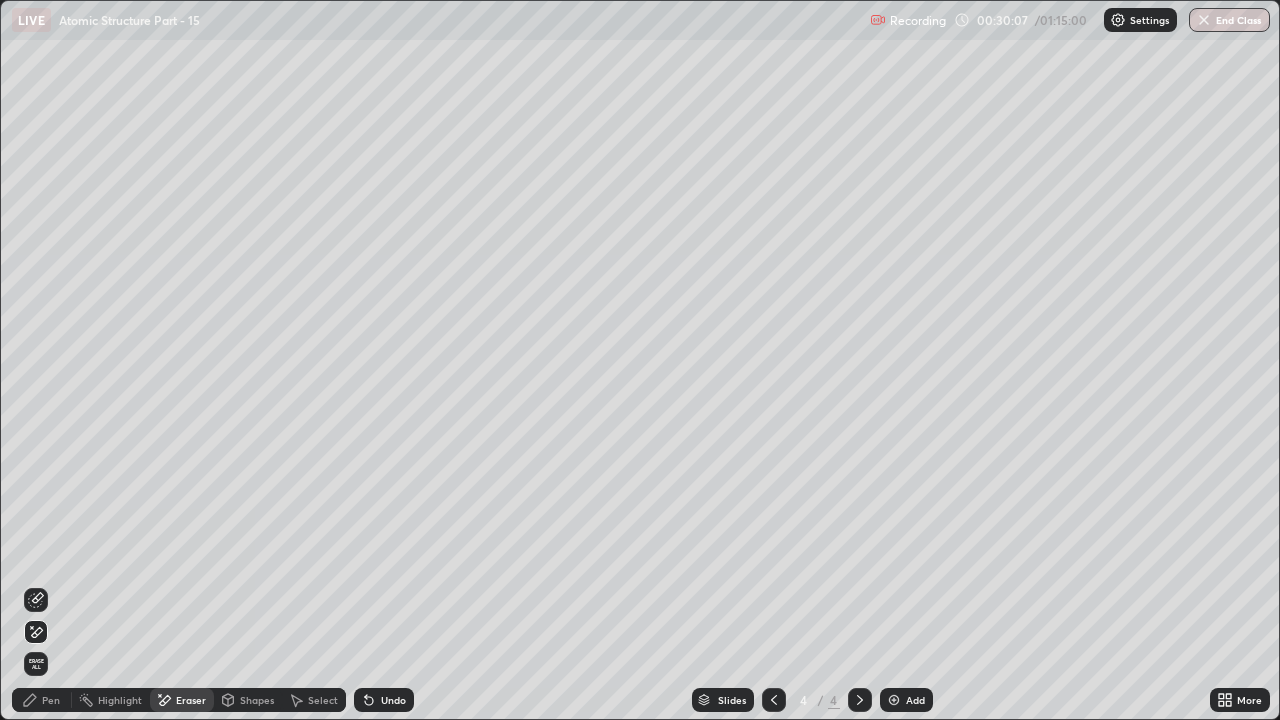 click on "Pen" at bounding box center (42, 700) 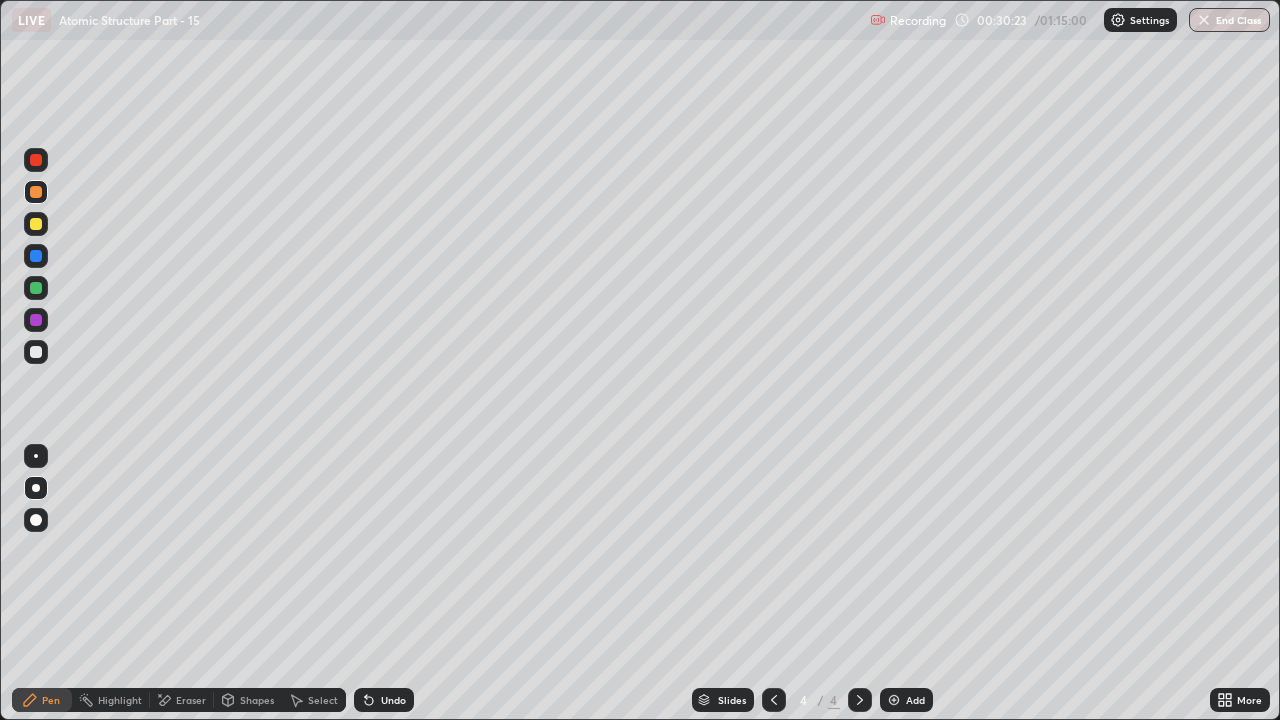 click on "Shapes" at bounding box center (257, 700) 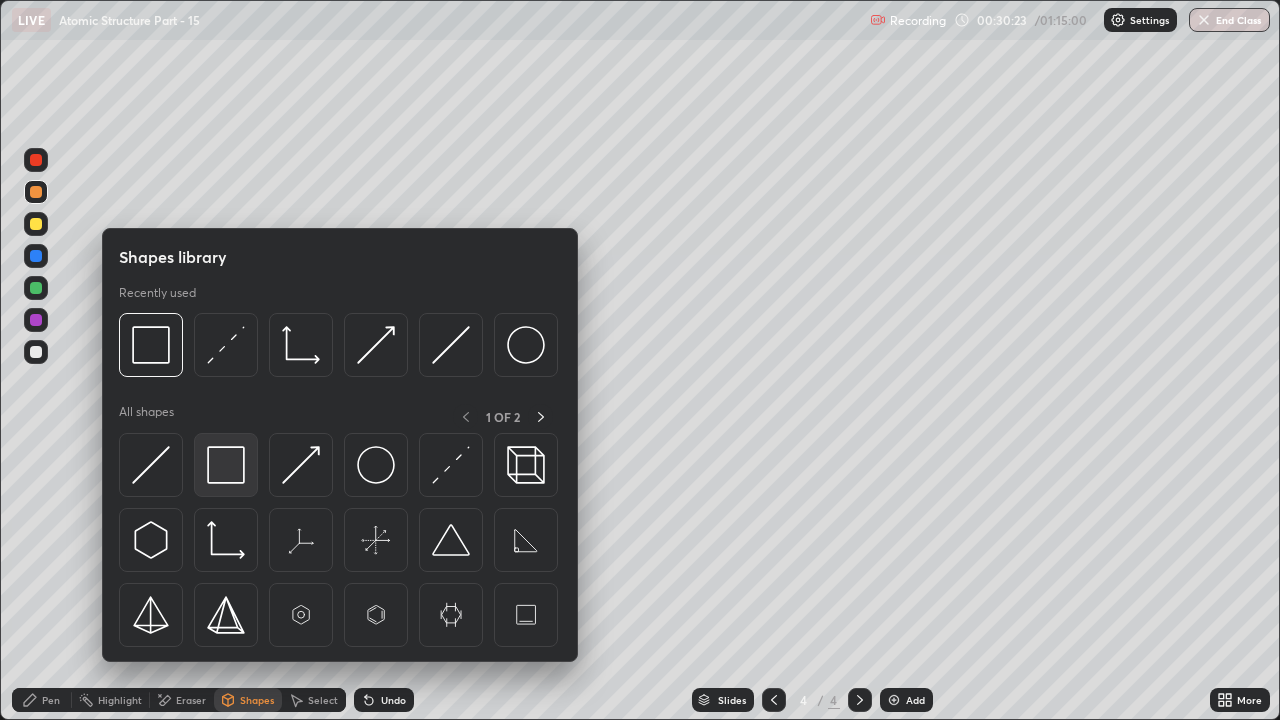 click at bounding box center [226, 465] 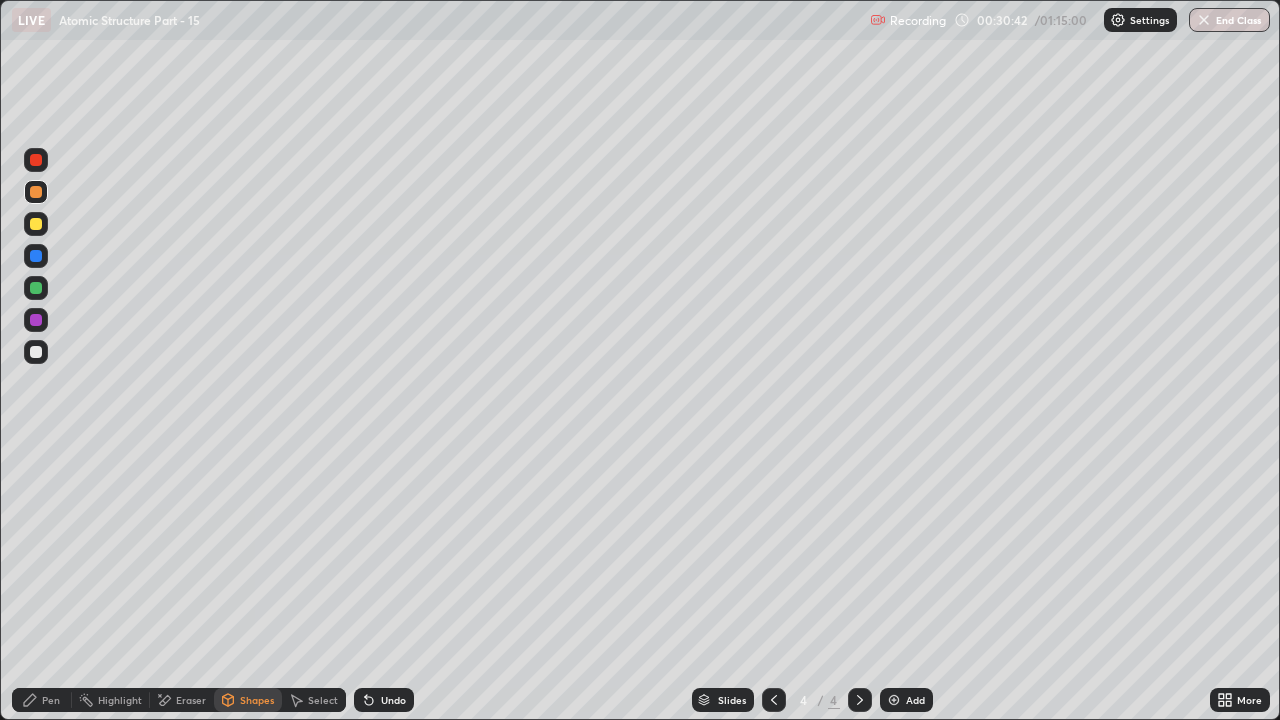 click on "Add" at bounding box center (915, 700) 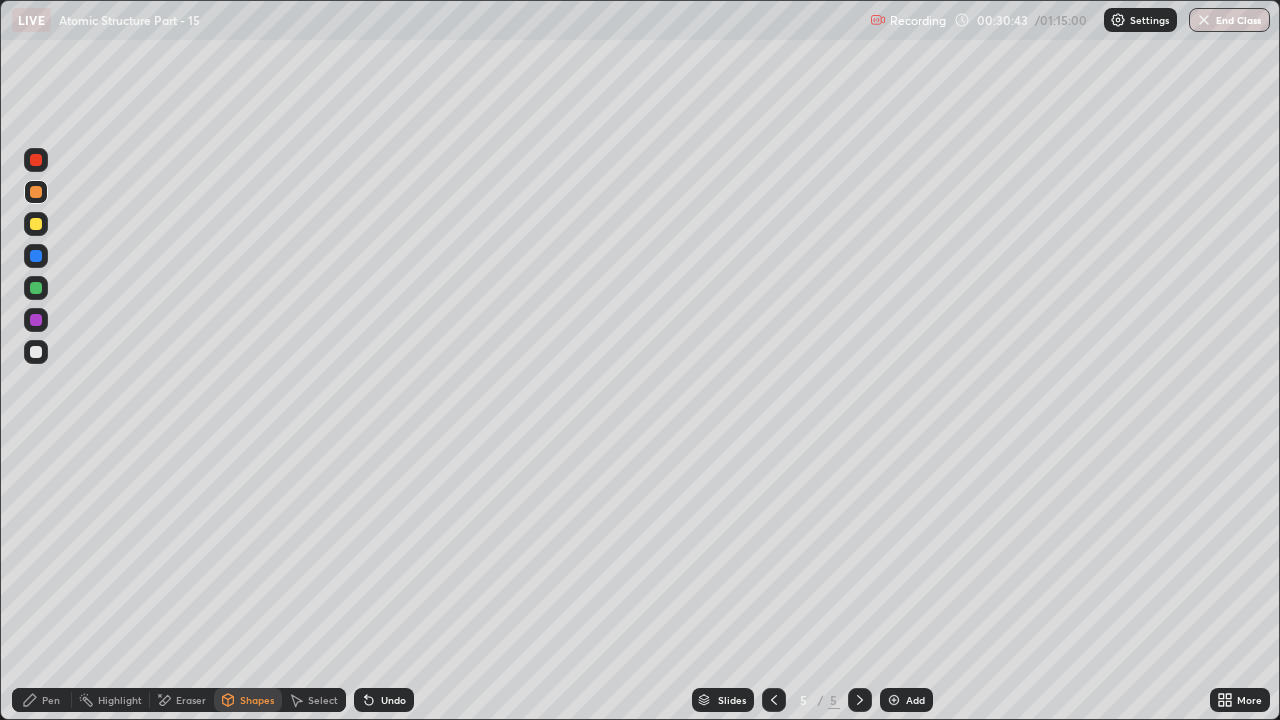 click at bounding box center (36, 352) 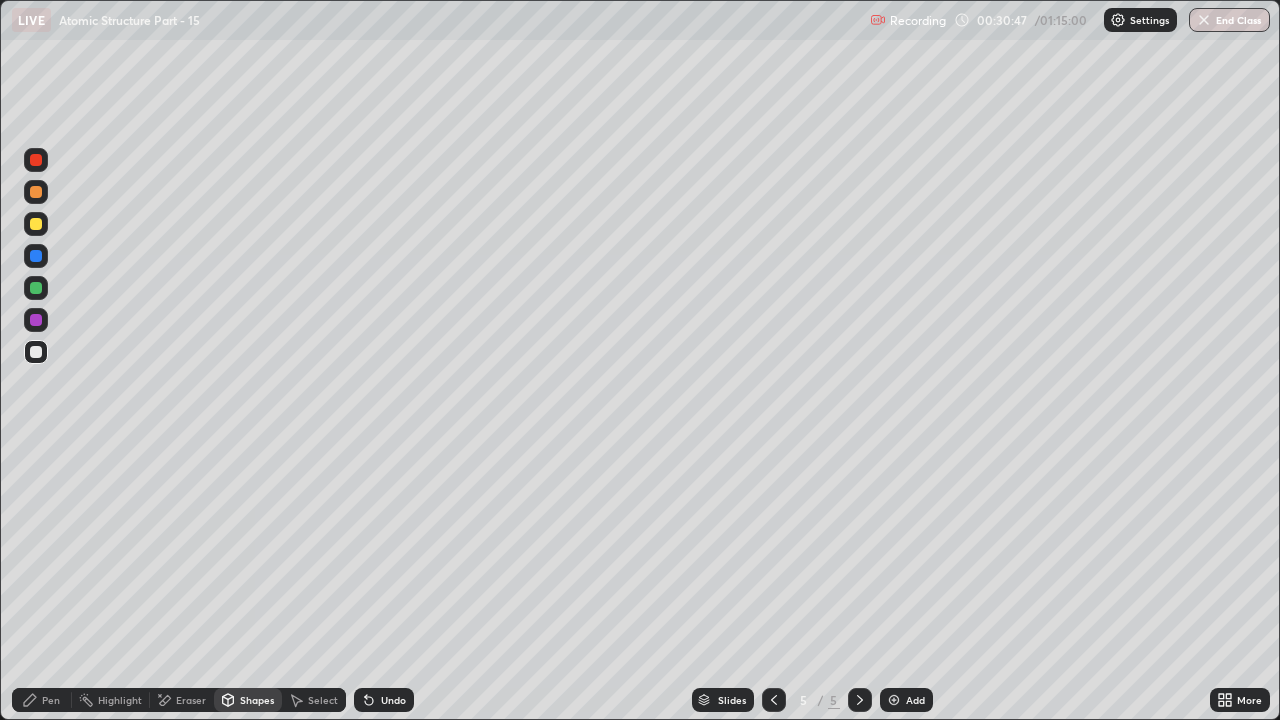 click on "Undo" at bounding box center [393, 700] 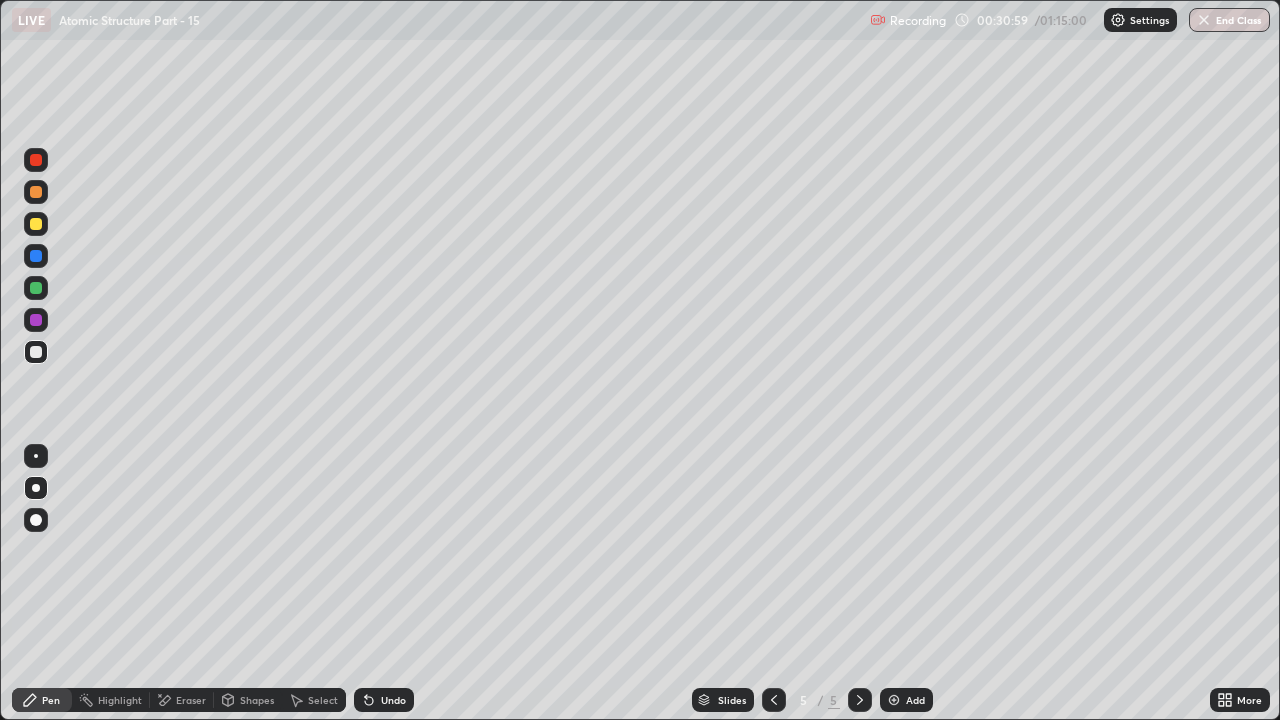 click on "Shapes" at bounding box center (248, 700) 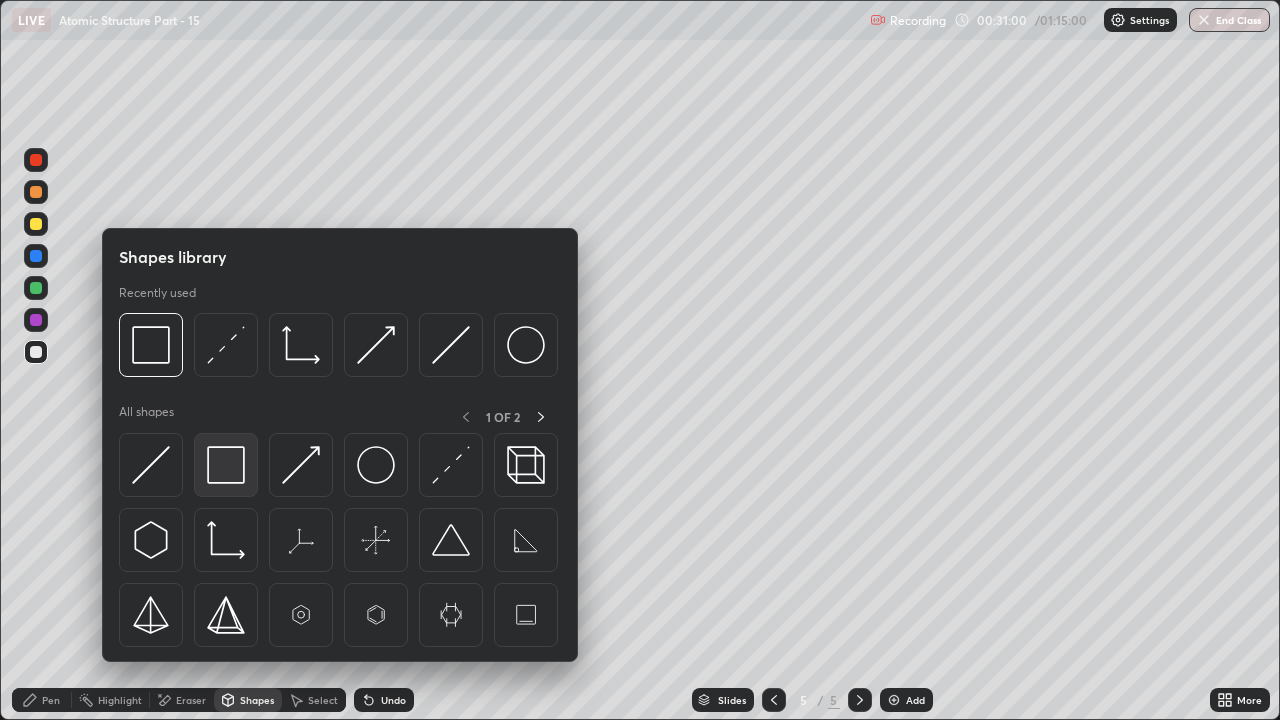 click at bounding box center [226, 465] 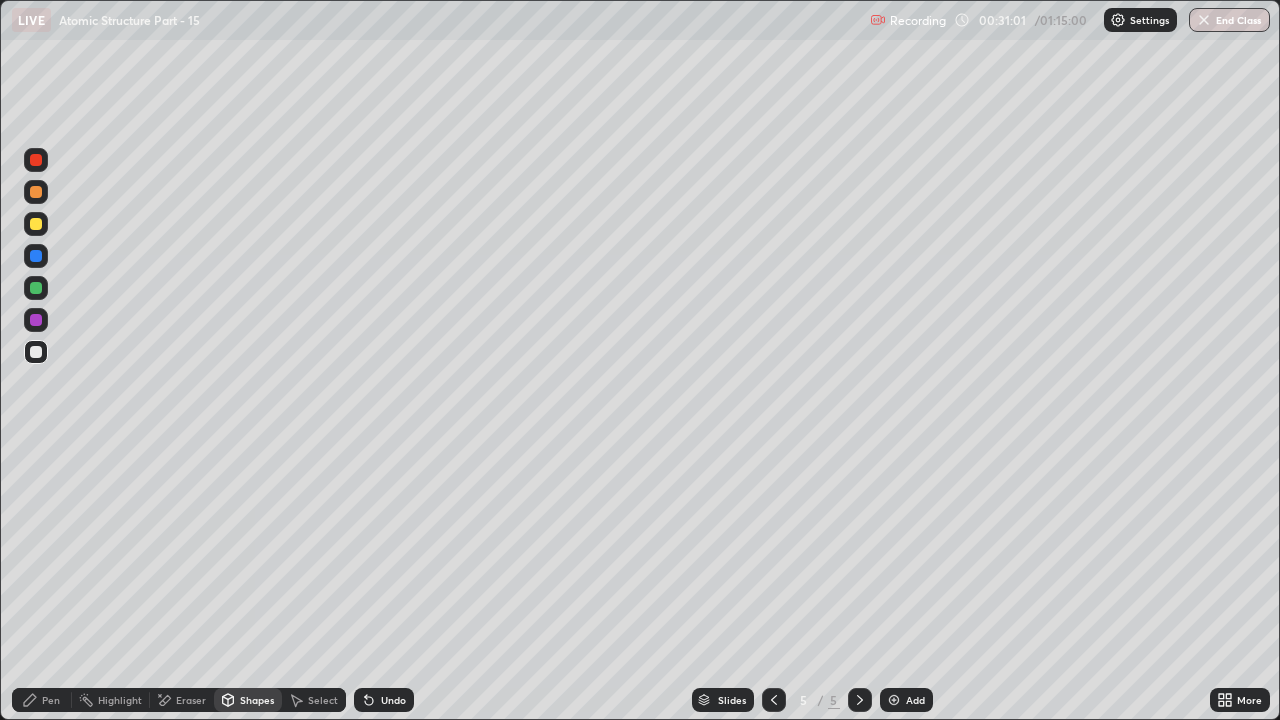 click at bounding box center (36, 320) 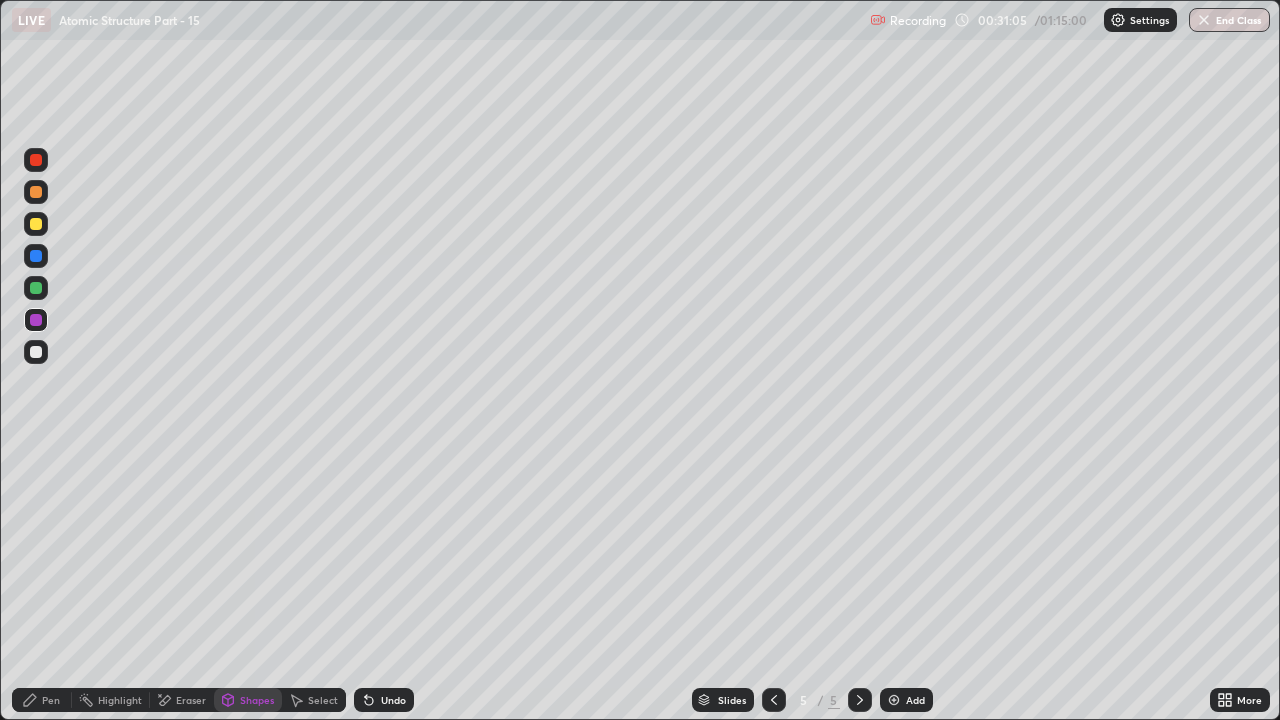 click on "Pen" at bounding box center [42, 700] 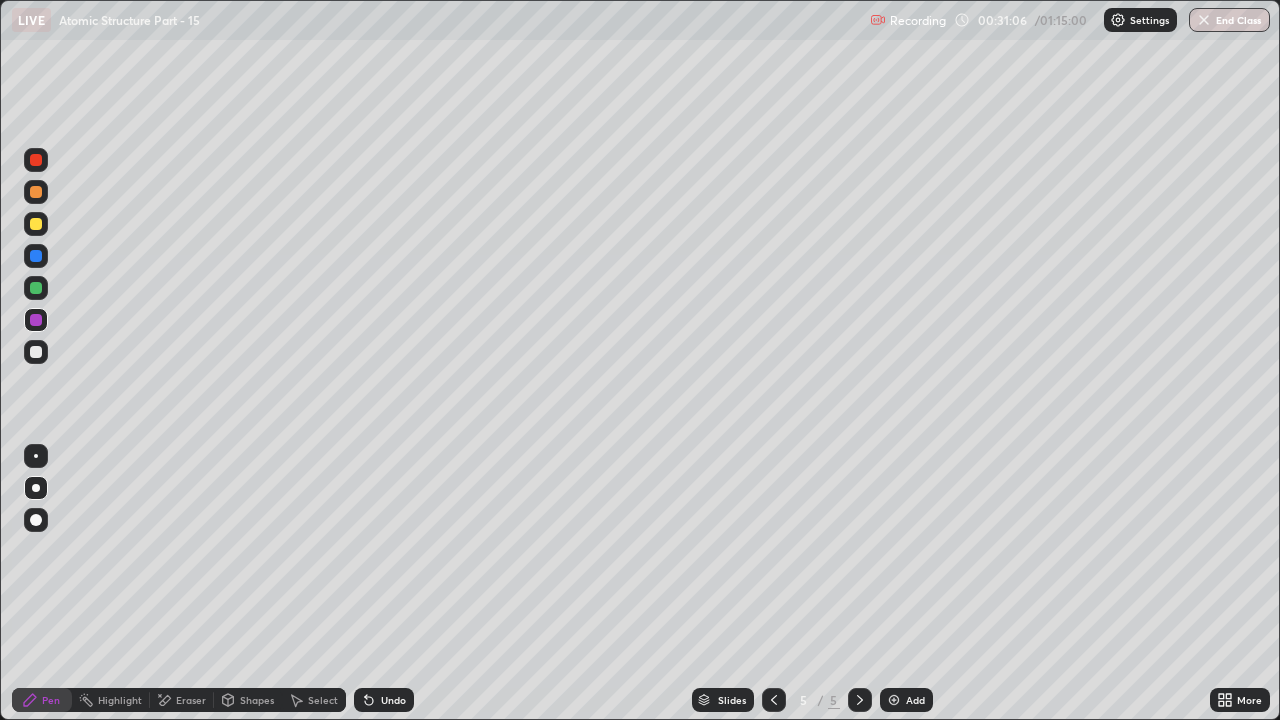 click at bounding box center [36, 352] 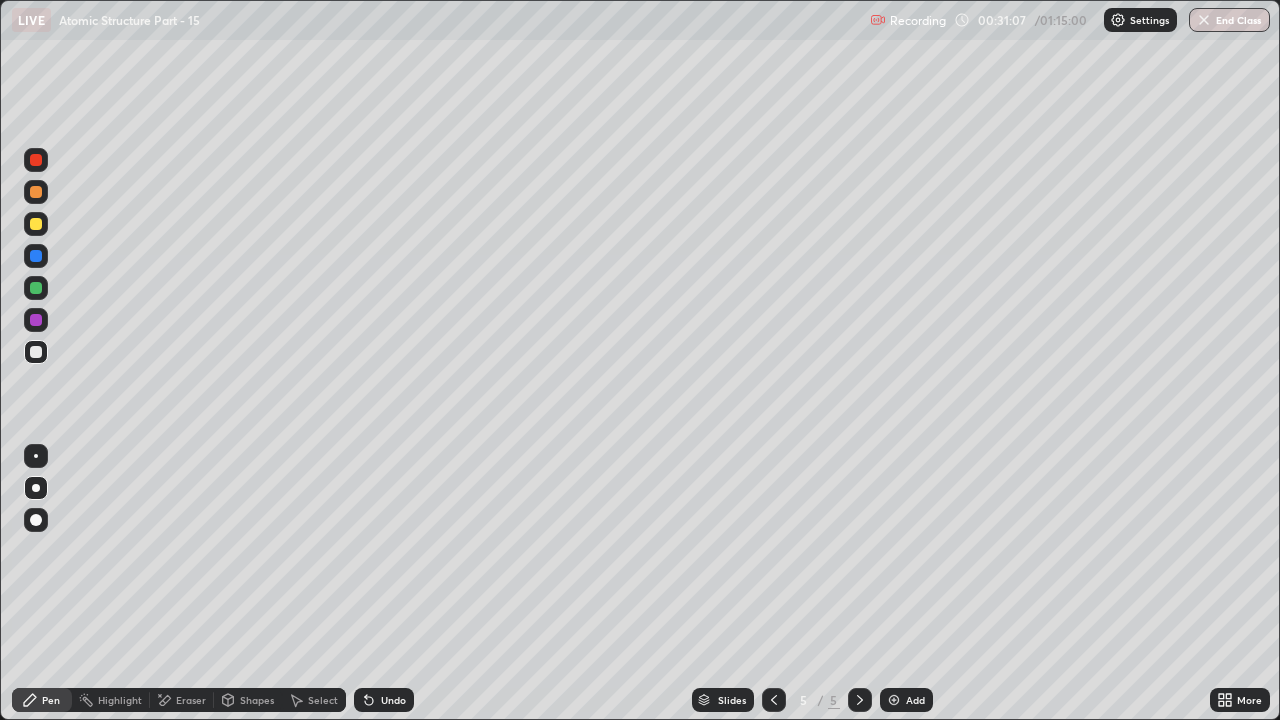 click at bounding box center [36, 224] 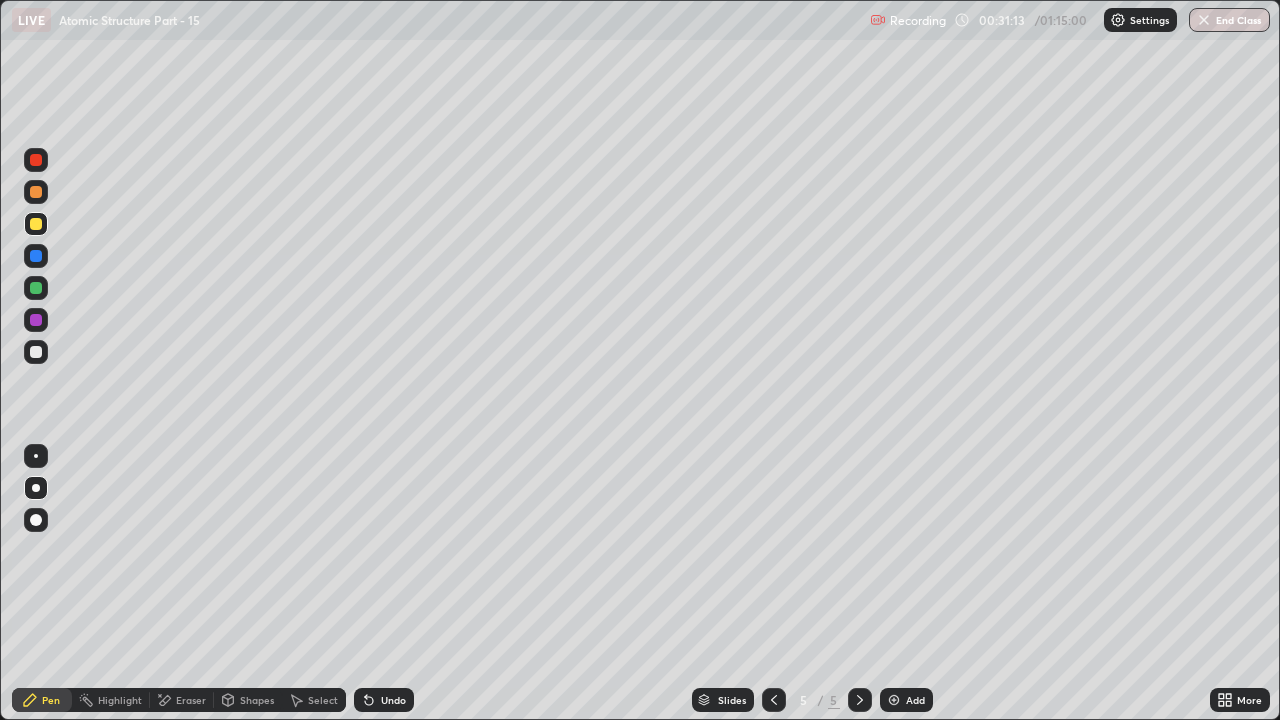 click on "Undo" at bounding box center (384, 700) 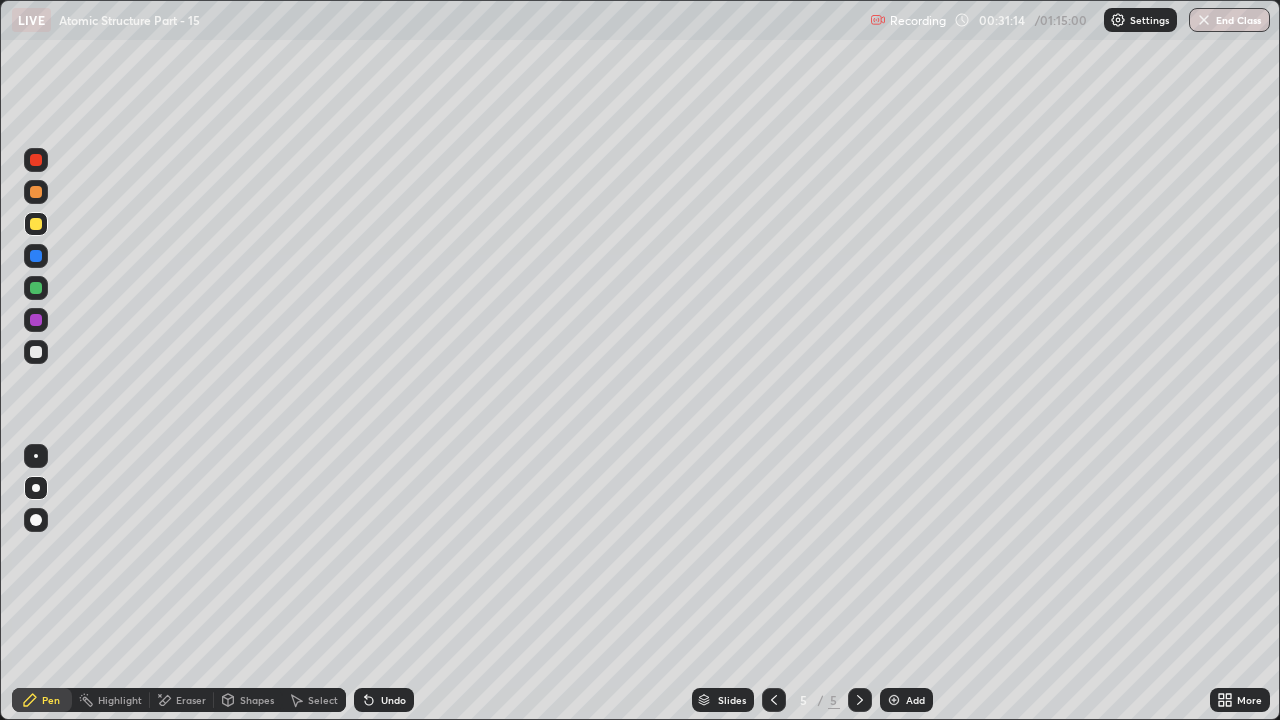 click on "Undo" at bounding box center [384, 700] 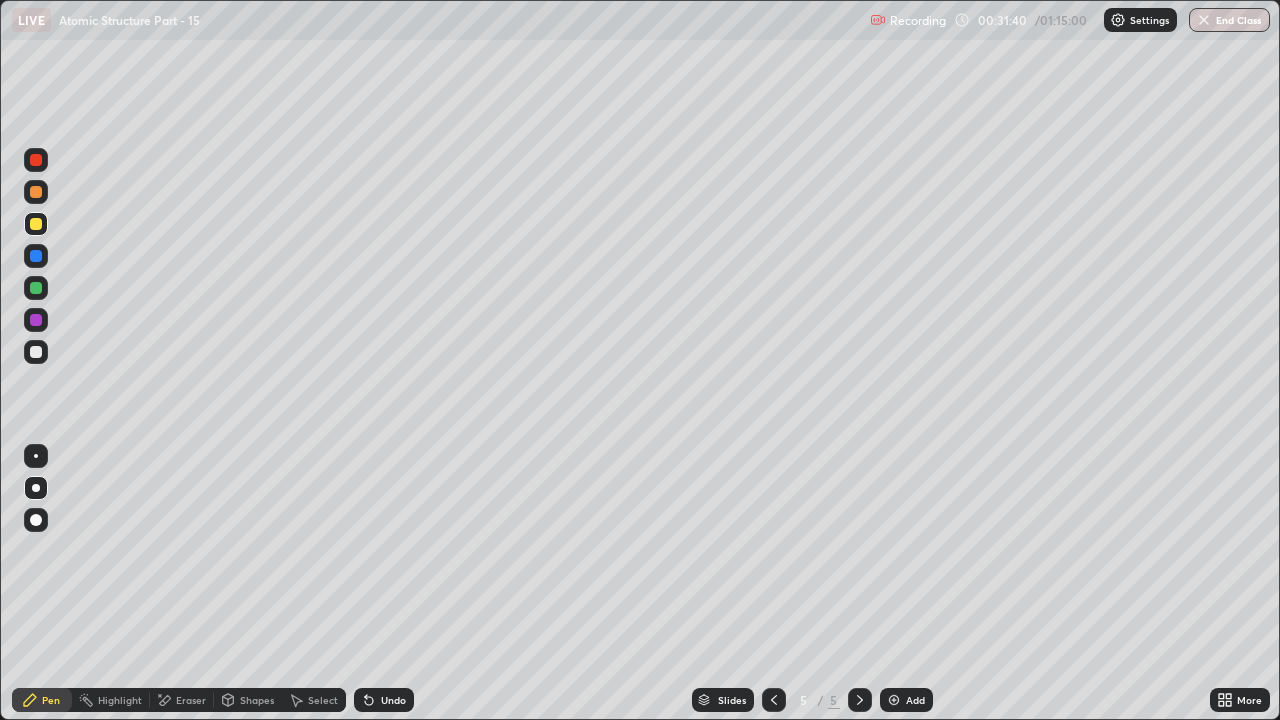 click at bounding box center [36, 192] 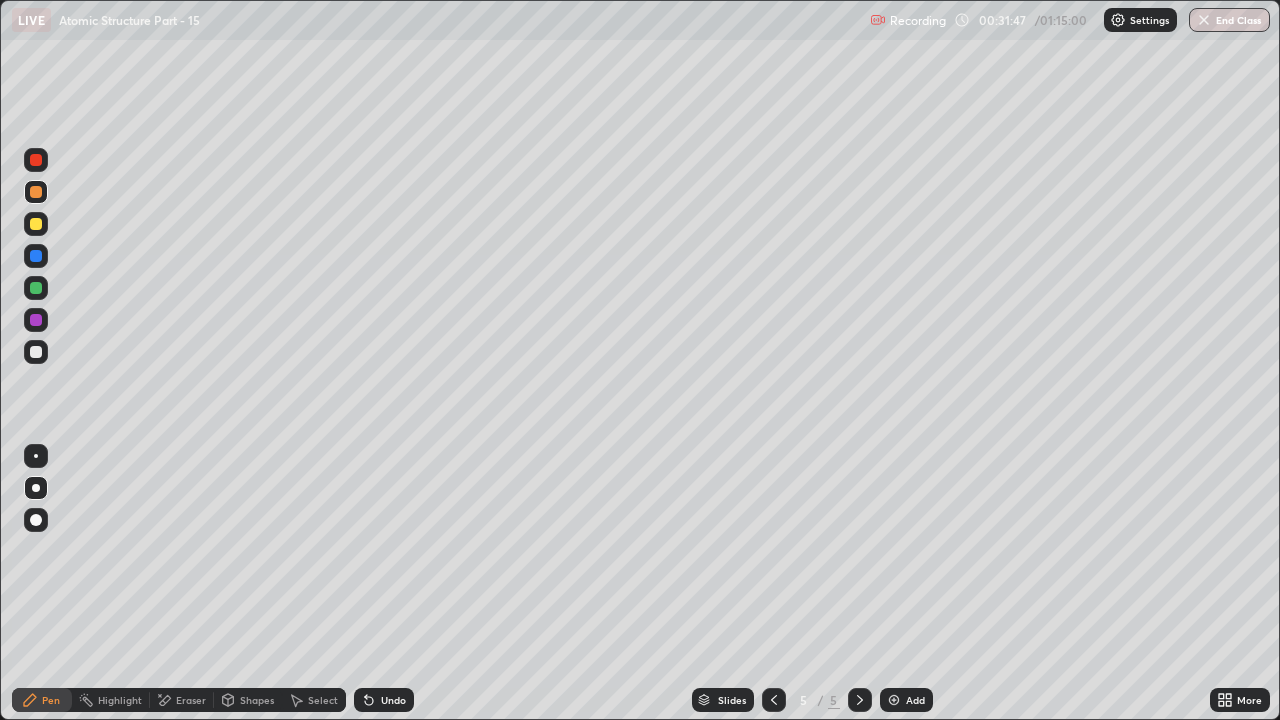 click on "Undo" at bounding box center [393, 700] 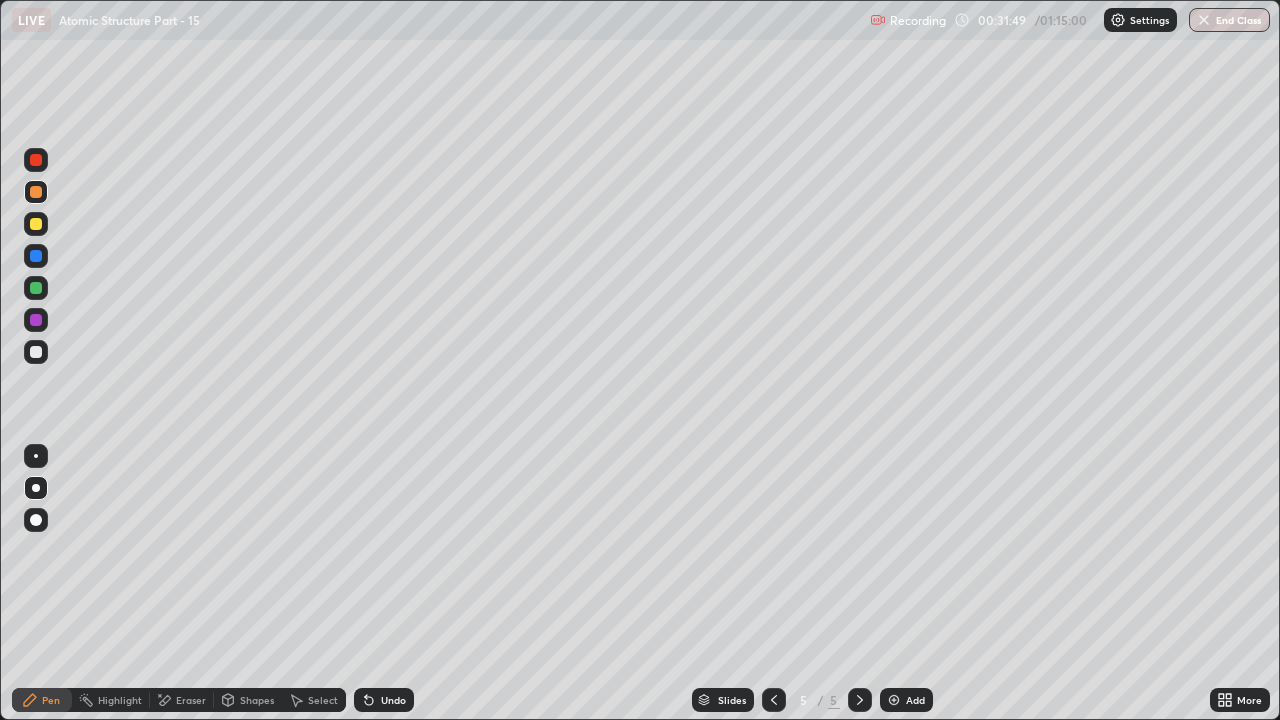 click on "Undo" at bounding box center (393, 700) 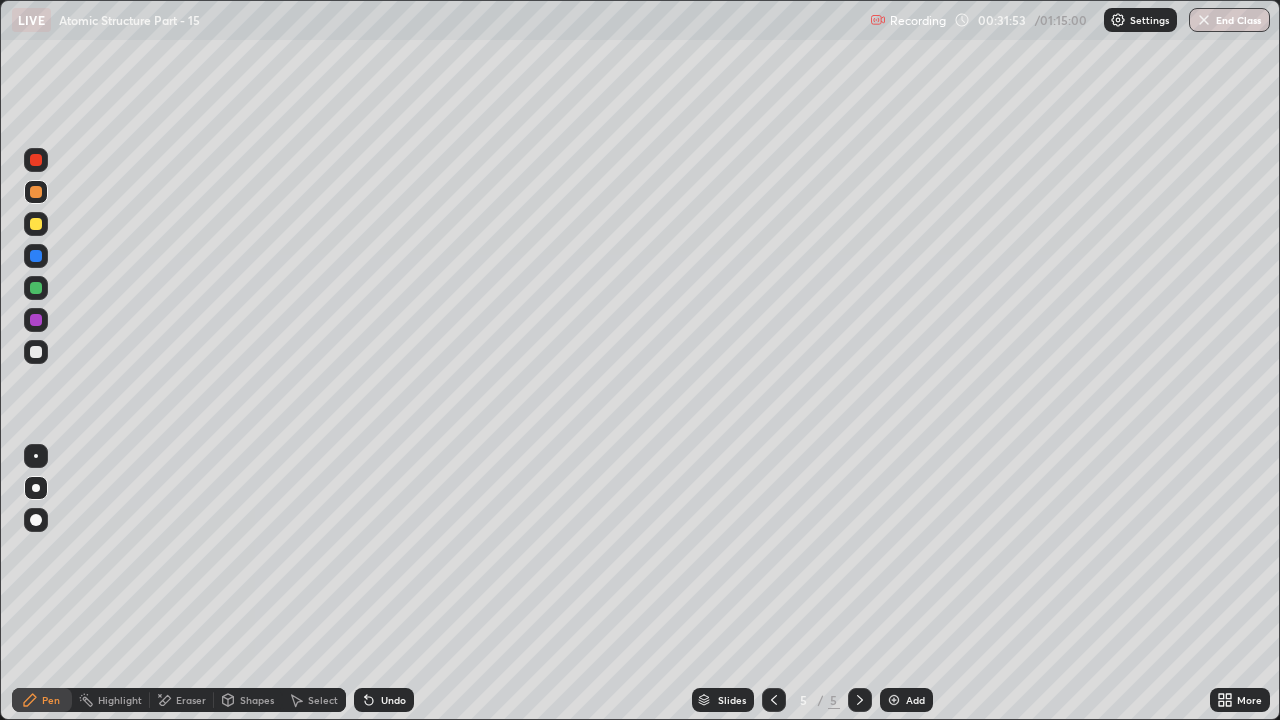 click on "Shapes" at bounding box center (257, 700) 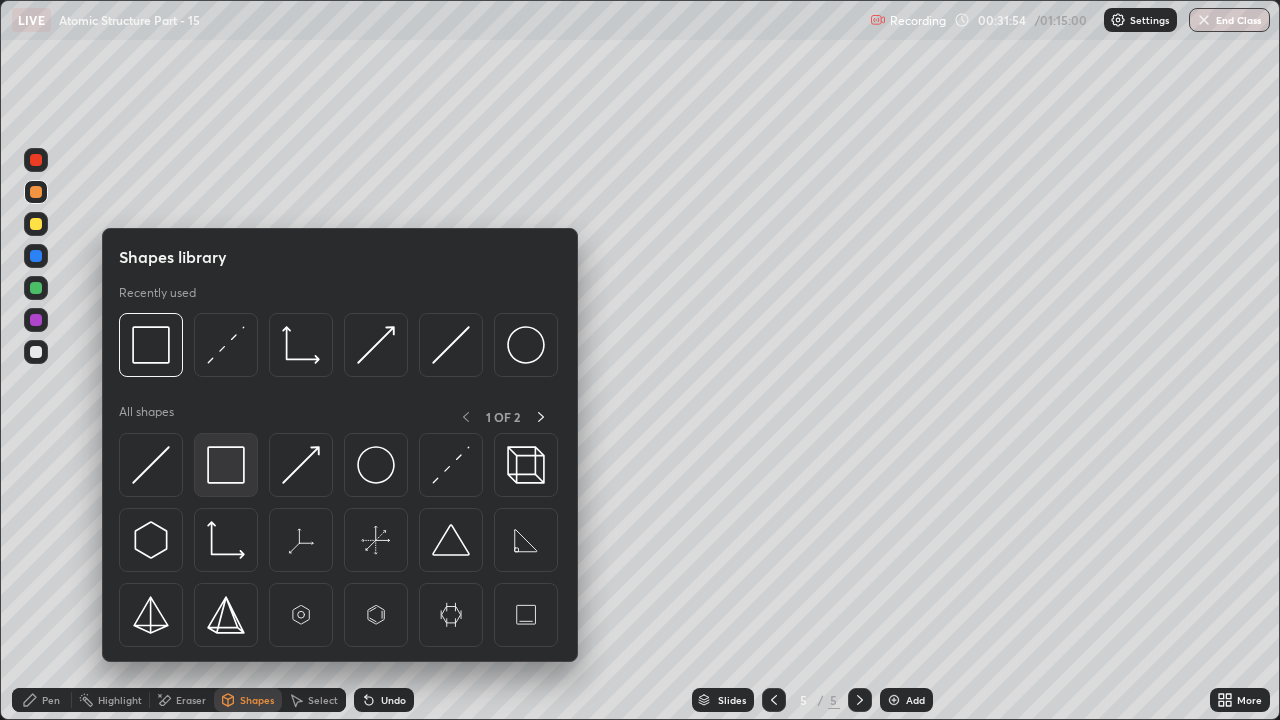 click at bounding box center (226, 465) 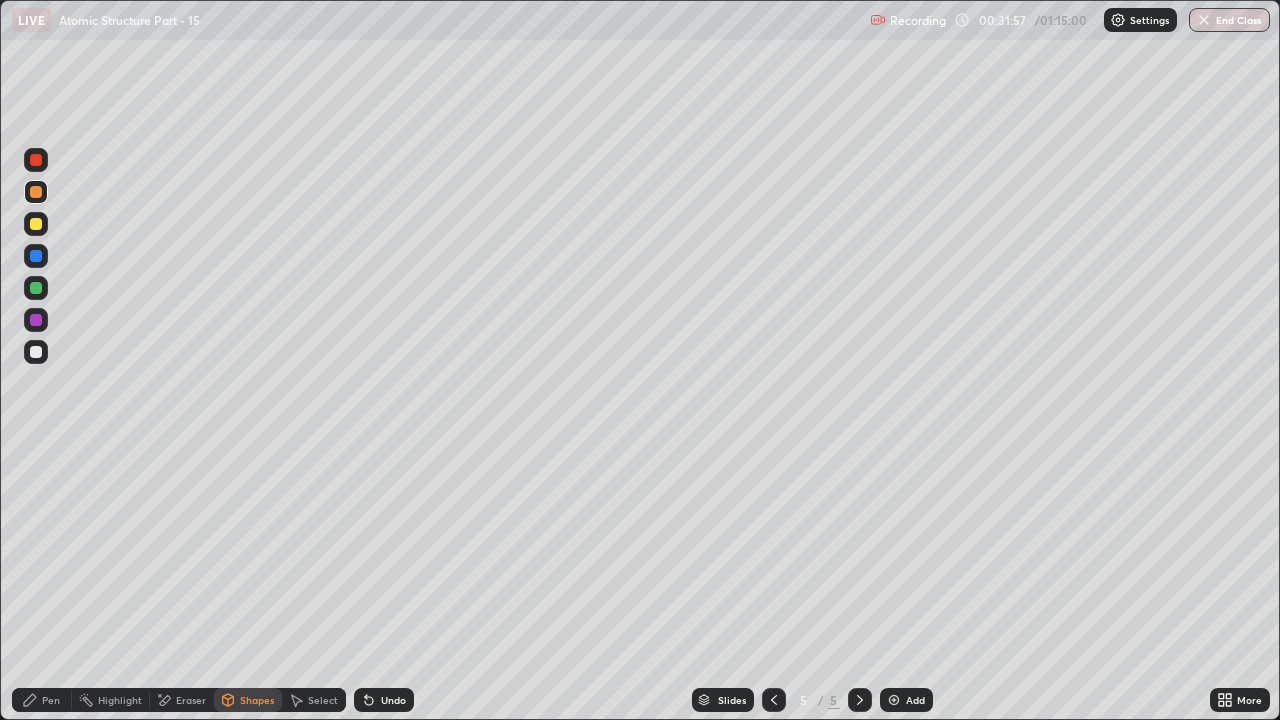 click on "Pen" at bounding box center (42, 700) 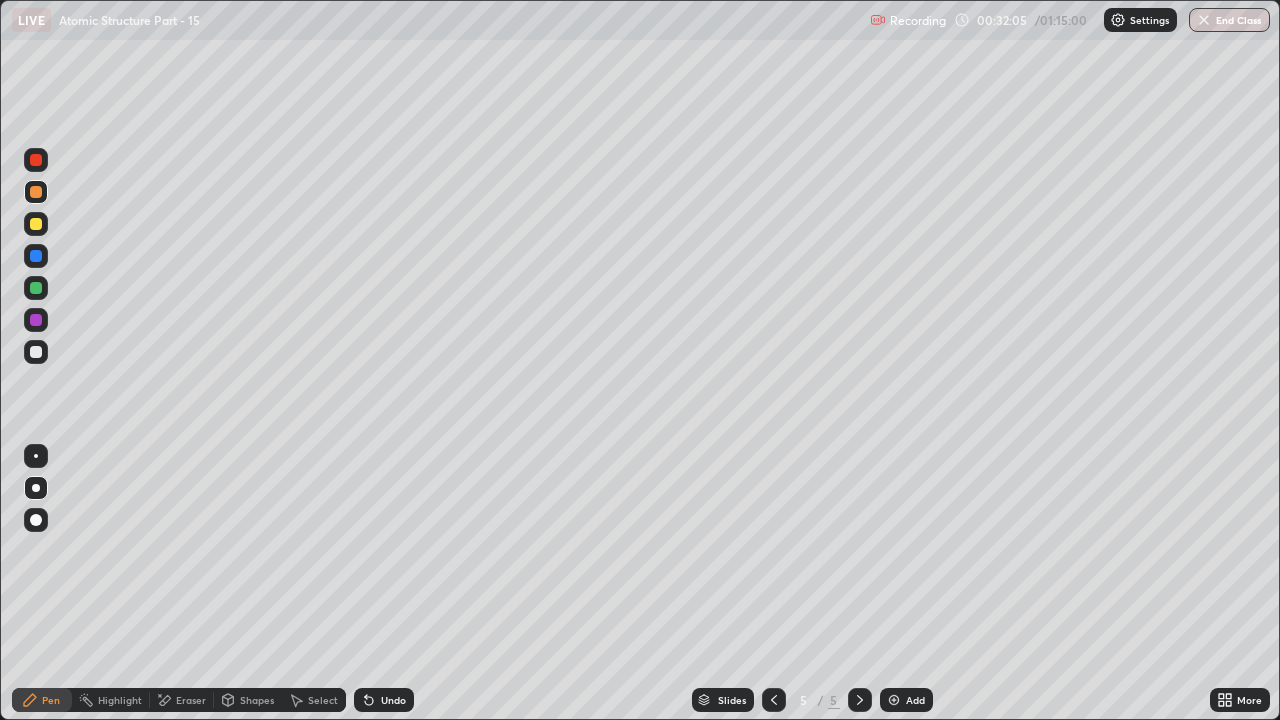 click on "Undo" at bounding box center (393, 700) 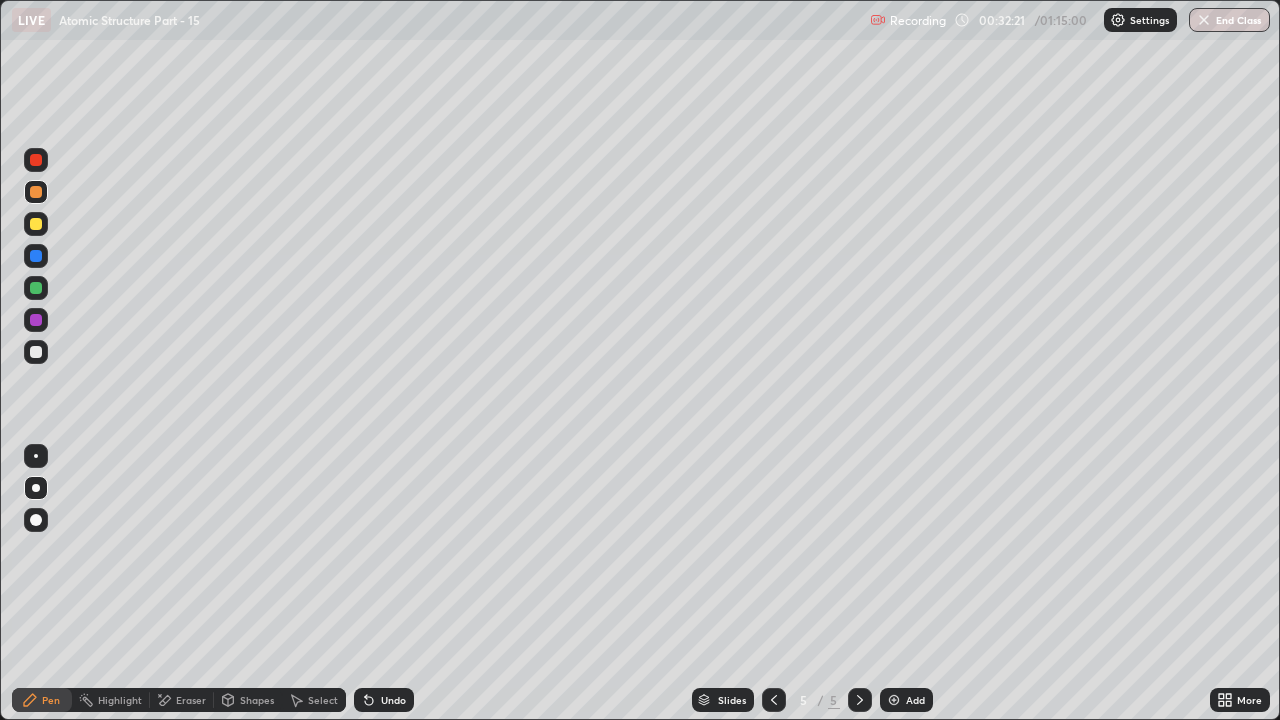 click on "Shapes" at bounding box center (257, 700) 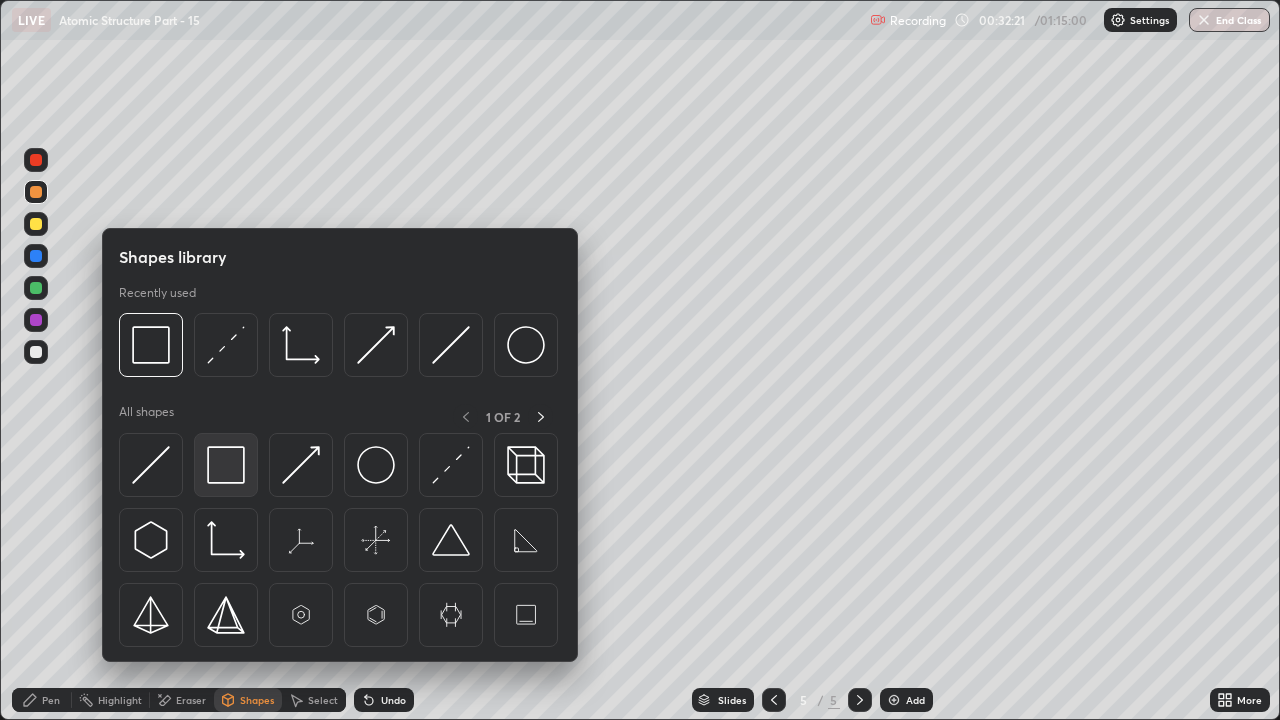 click at bounding box center [226, 465] 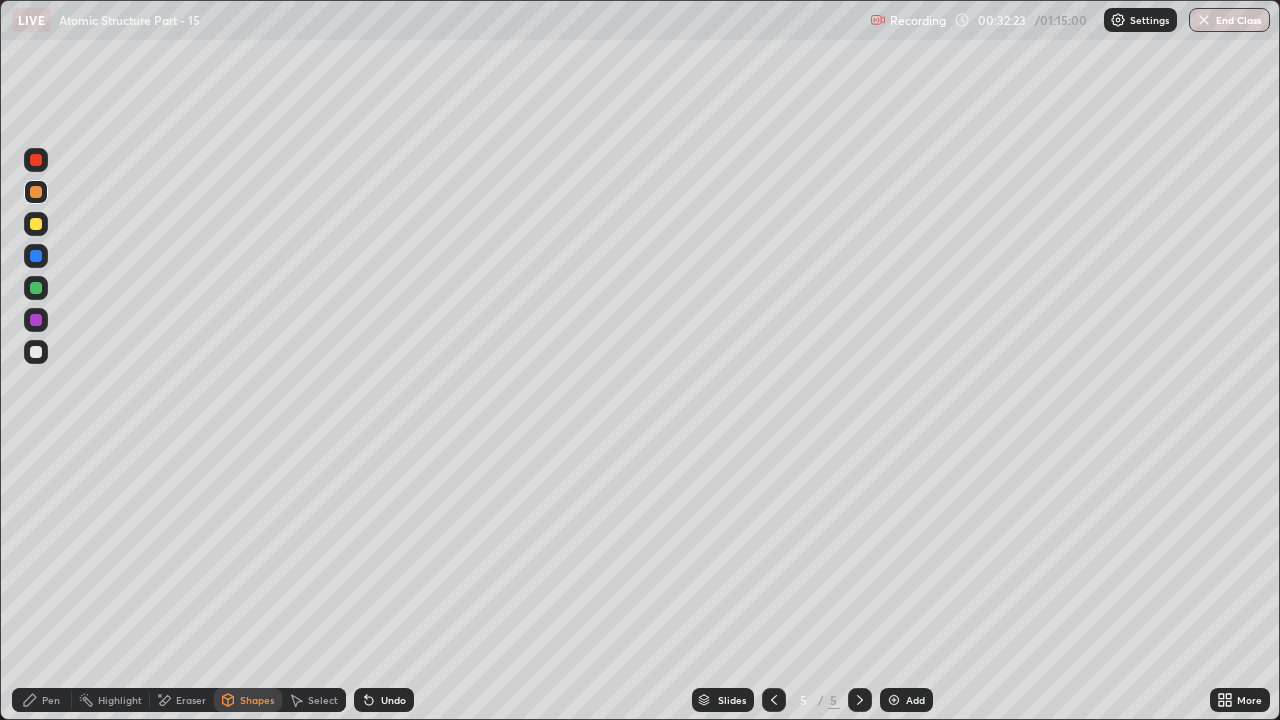 click on "Pen" at bounding box center (42, 700) 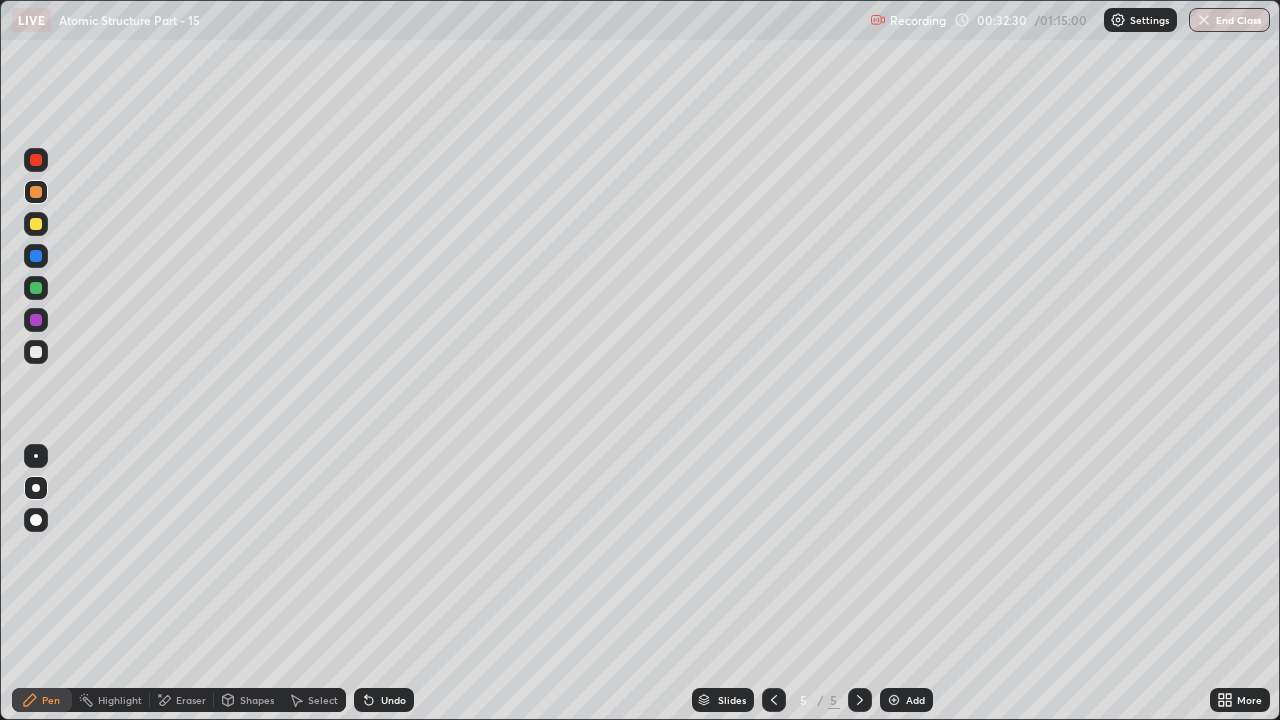 click on "Undo" at bounding box center [384, 700] 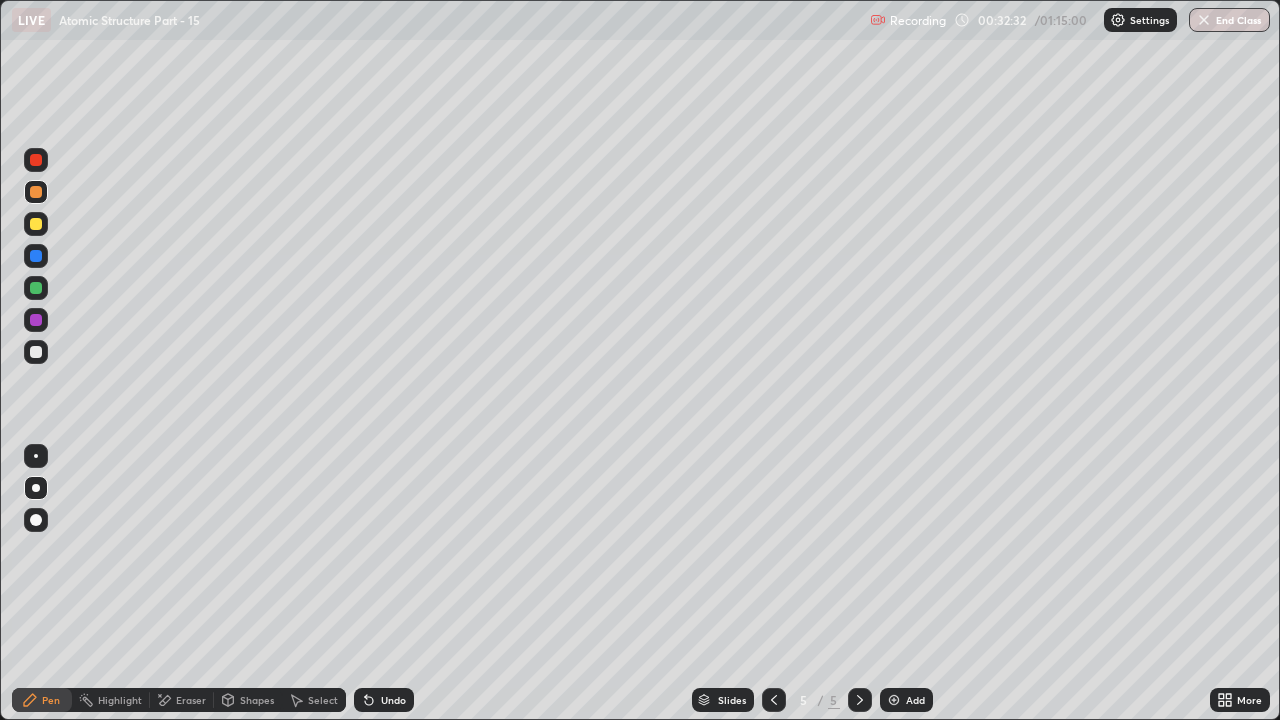 click on "Shapes" at bounding box center [257, 700] 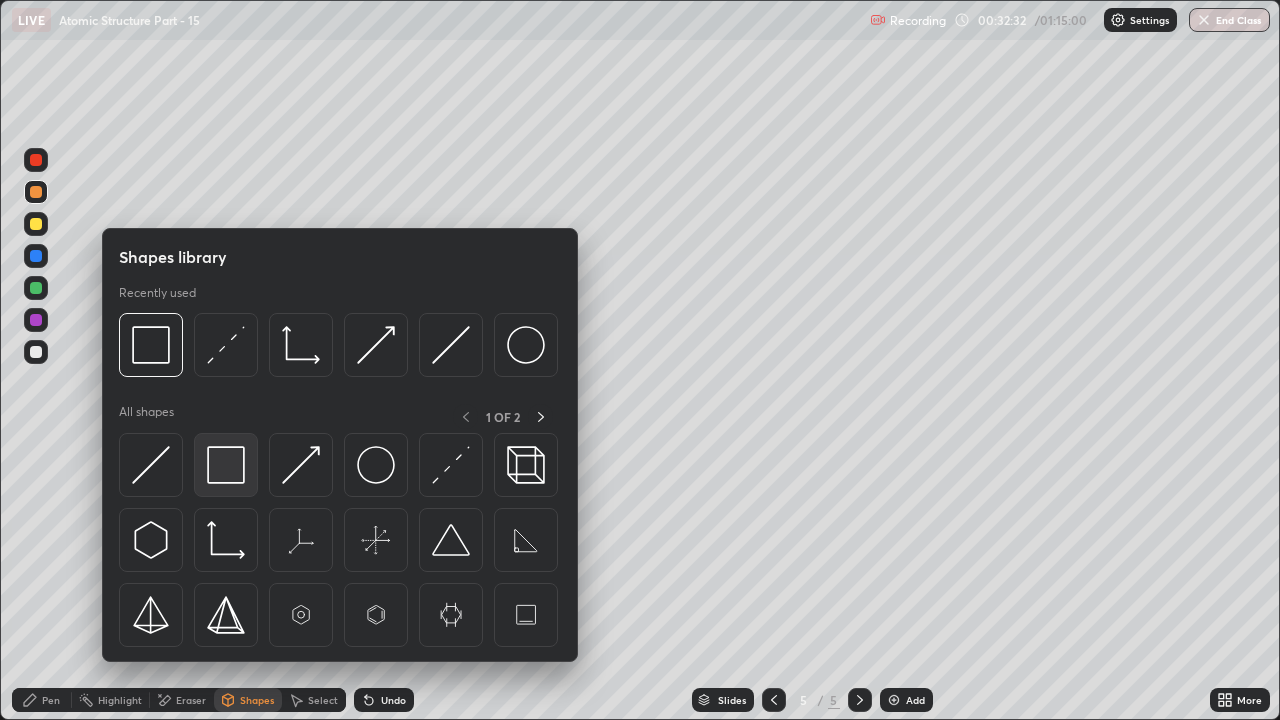 click at bounding box center (226, 465) 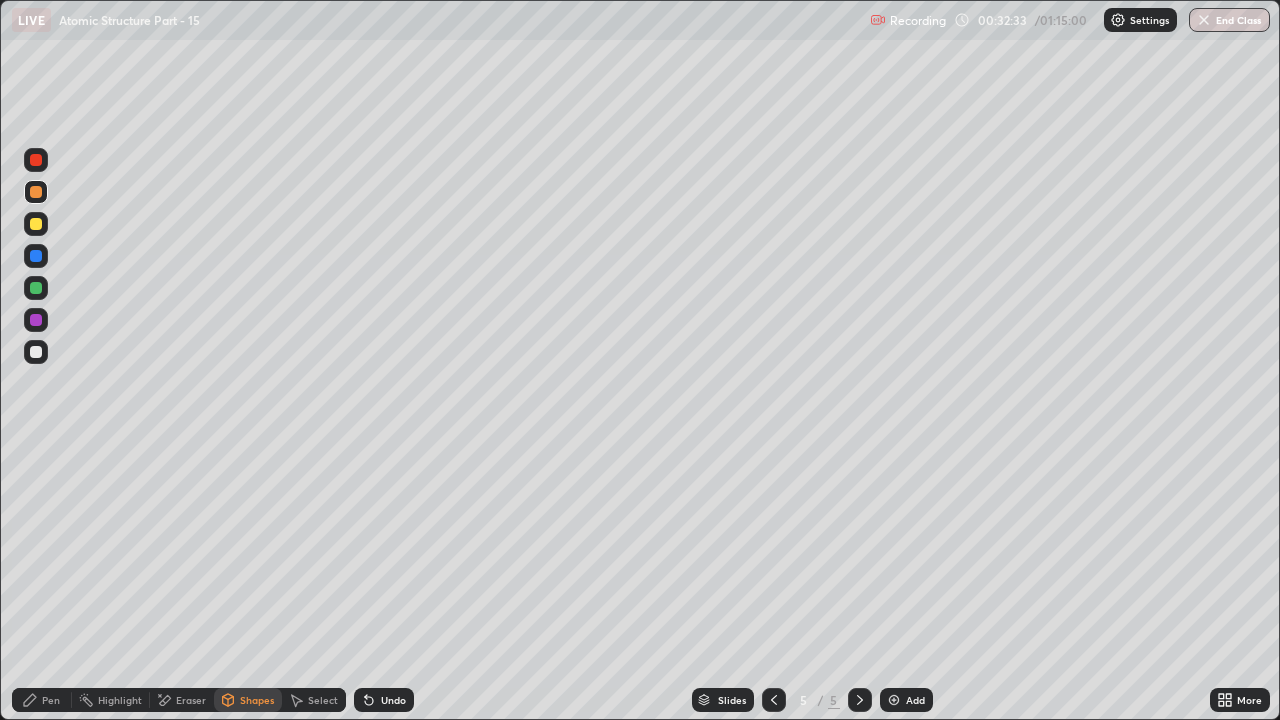 click at bounding box center (36, 320) 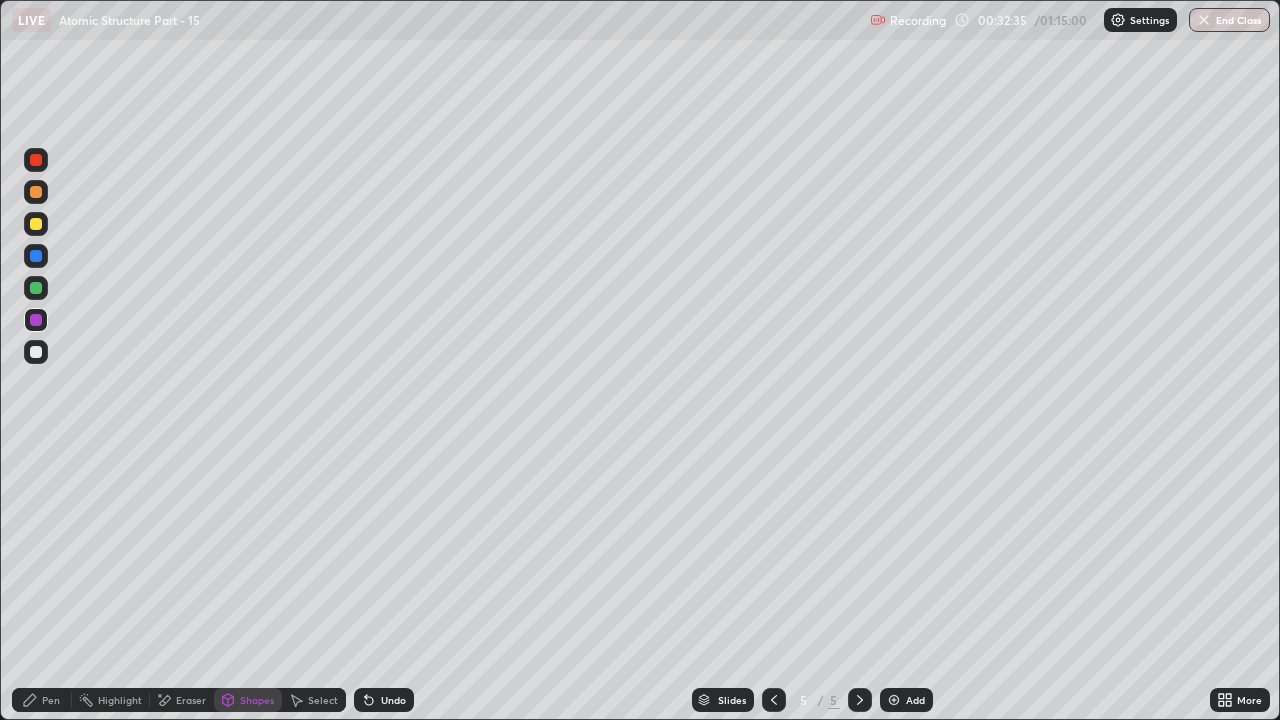 click on "Pen" at bounding box center (51, 700) 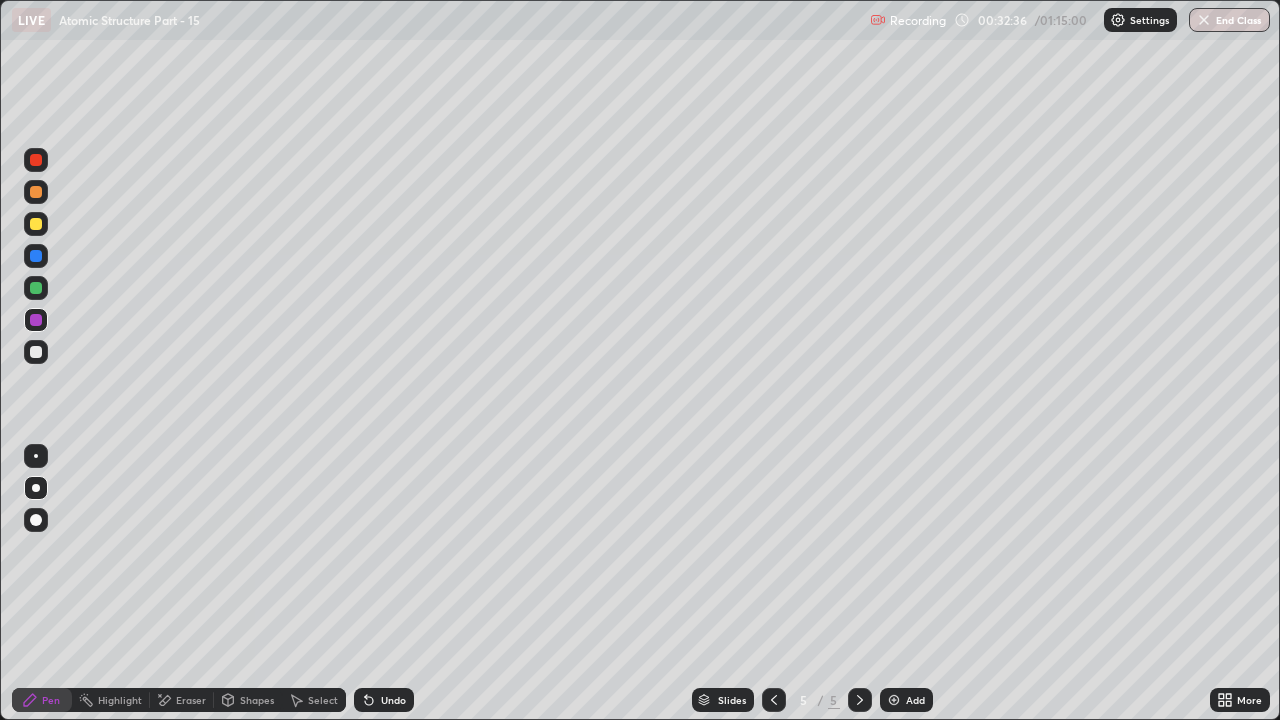 click at bounding box center (36, 256) 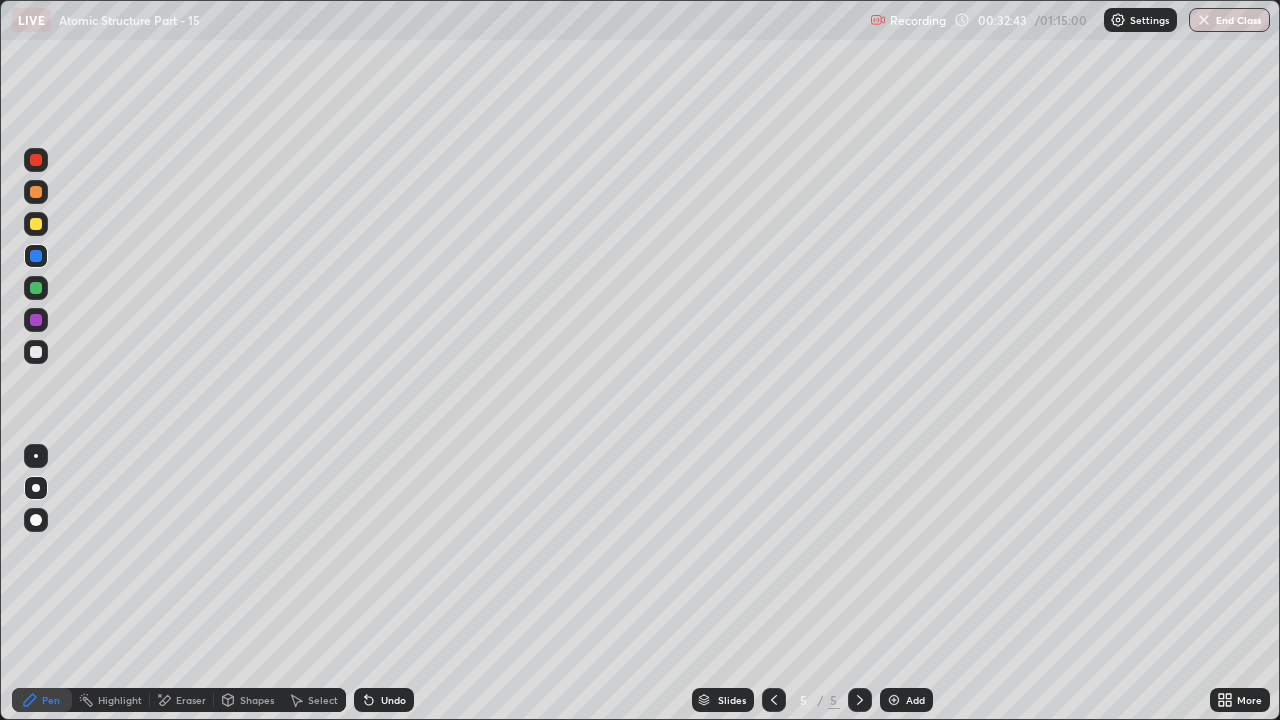 click on "Eraser" at bounding box center [182, 700] 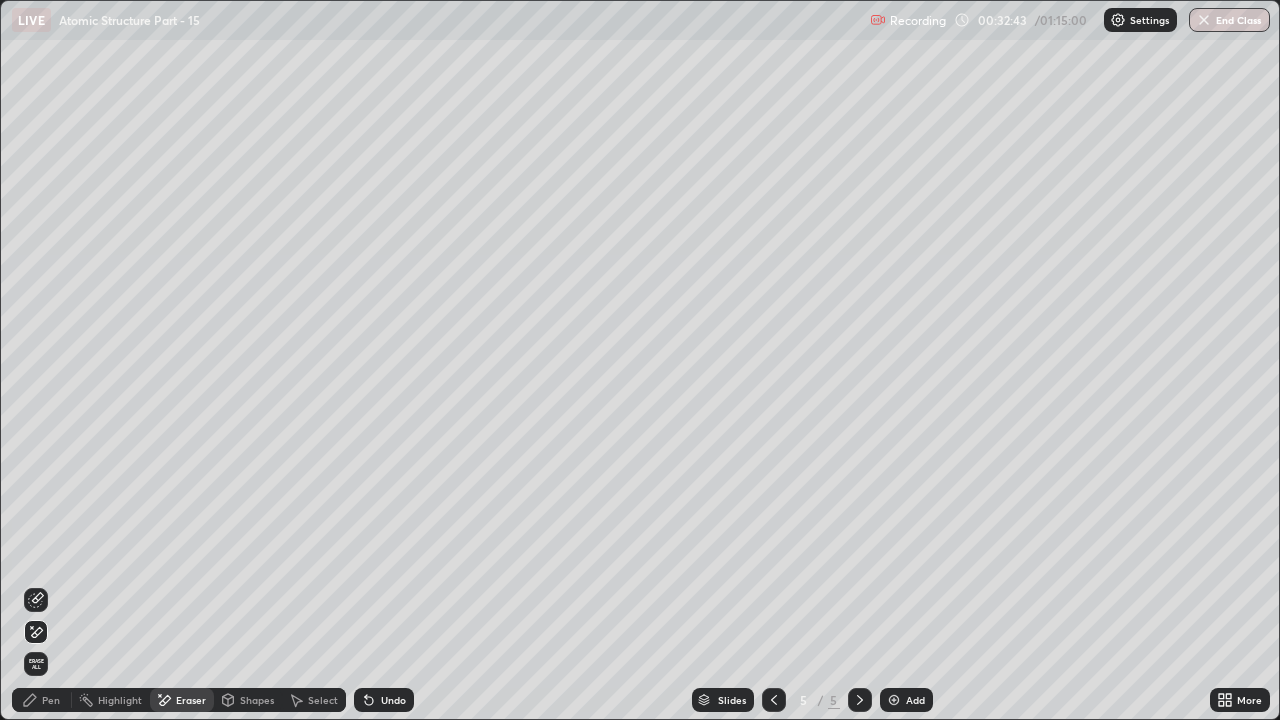 click on "Shapes" at bounding box center (257, 700) 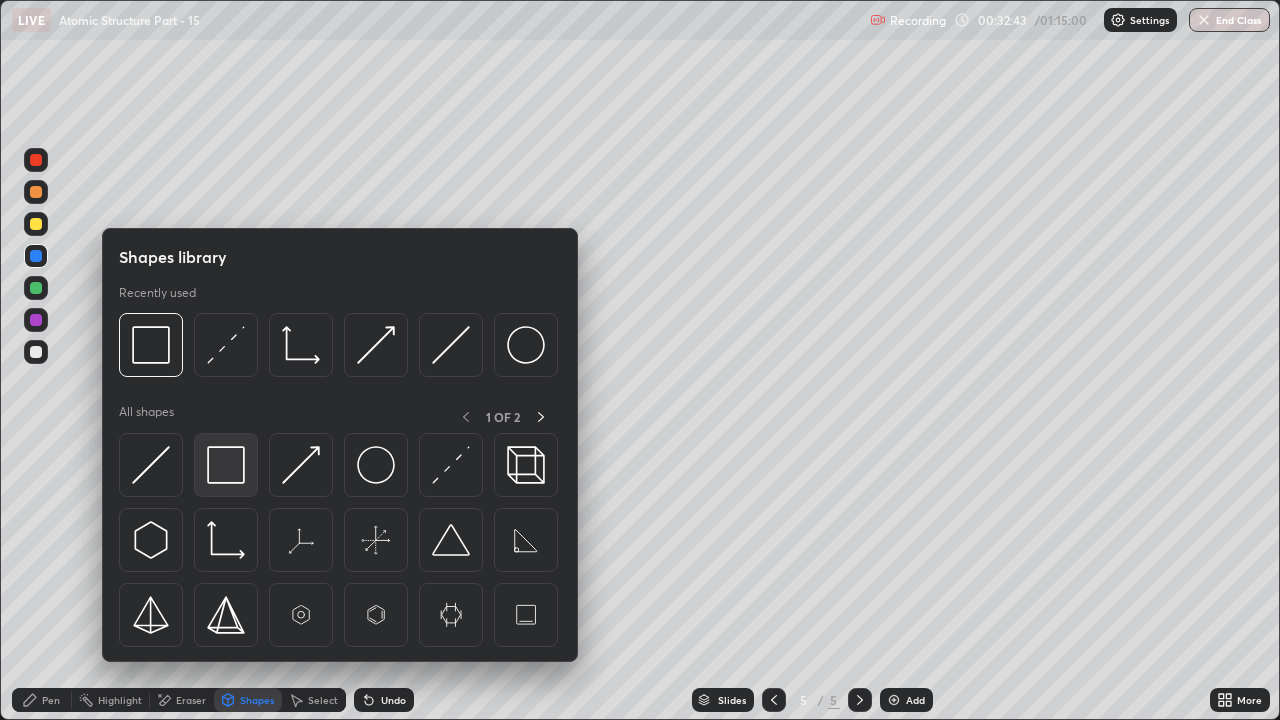 click at bounding box center (226, 465) 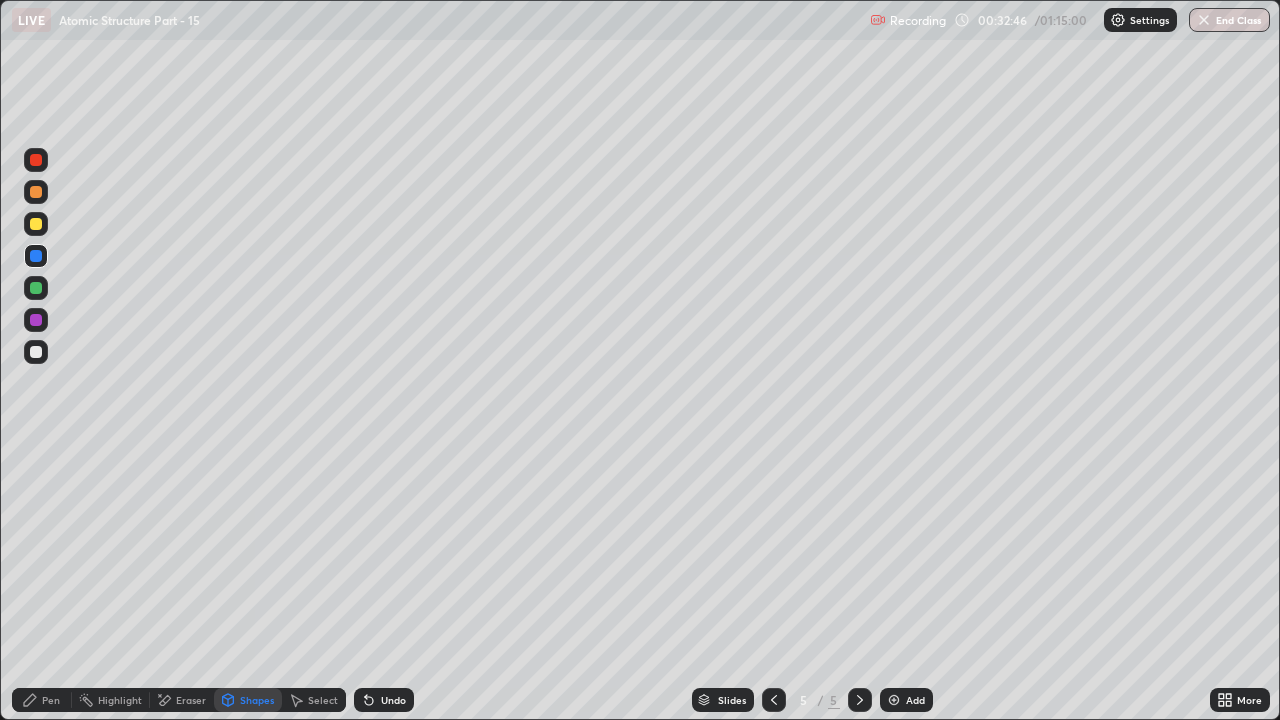 click on "Pen" at bounding box center (51, 700) 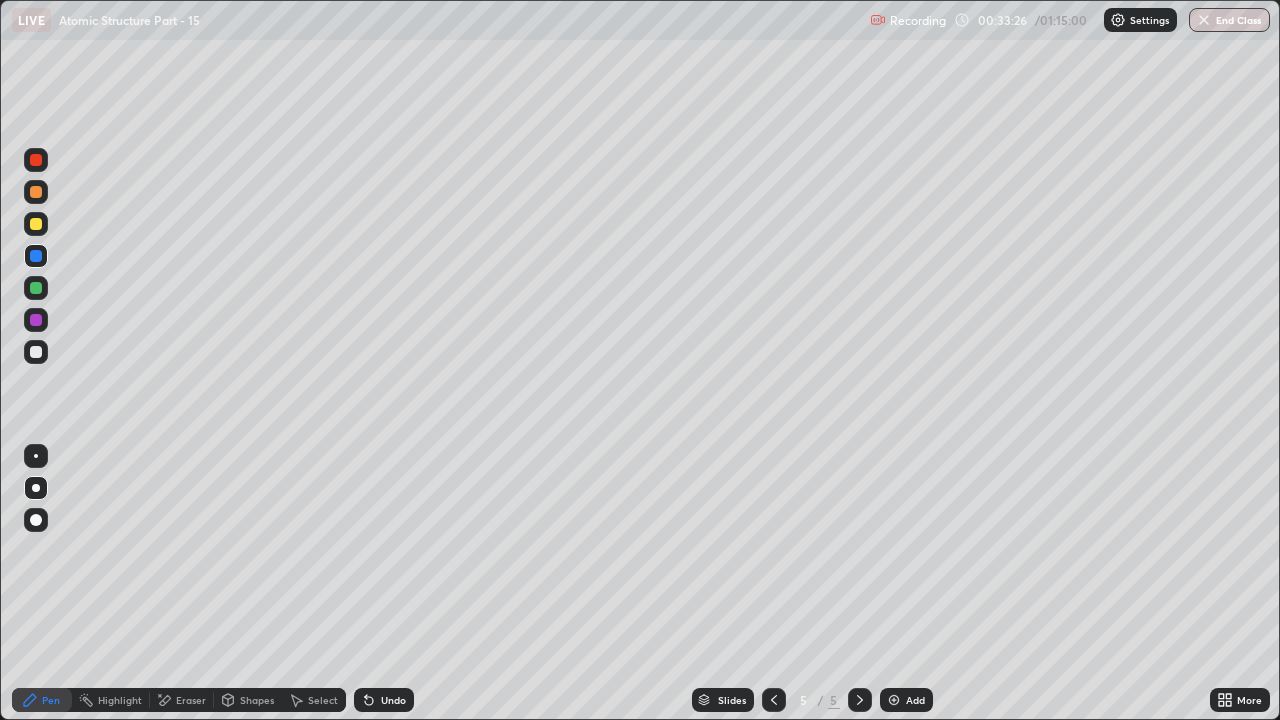 click on "Shapes" at bounding box center (257, 700) 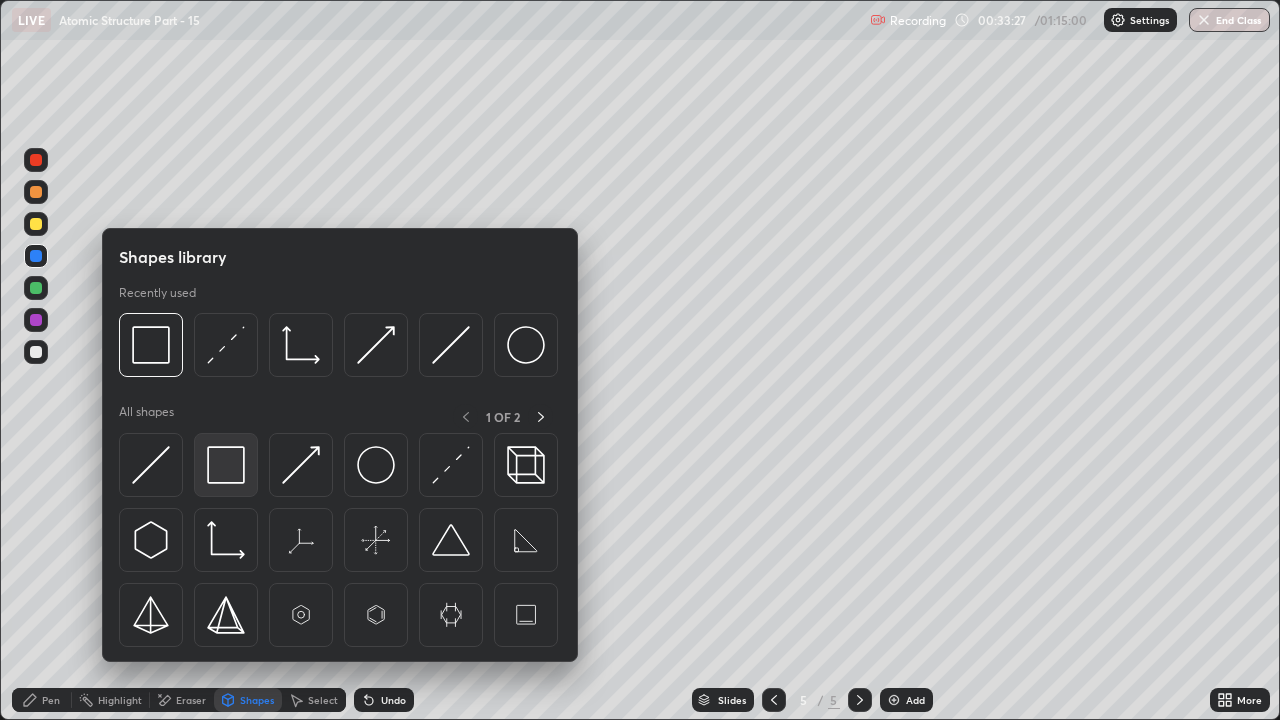 click at bounding box center [226, 465] 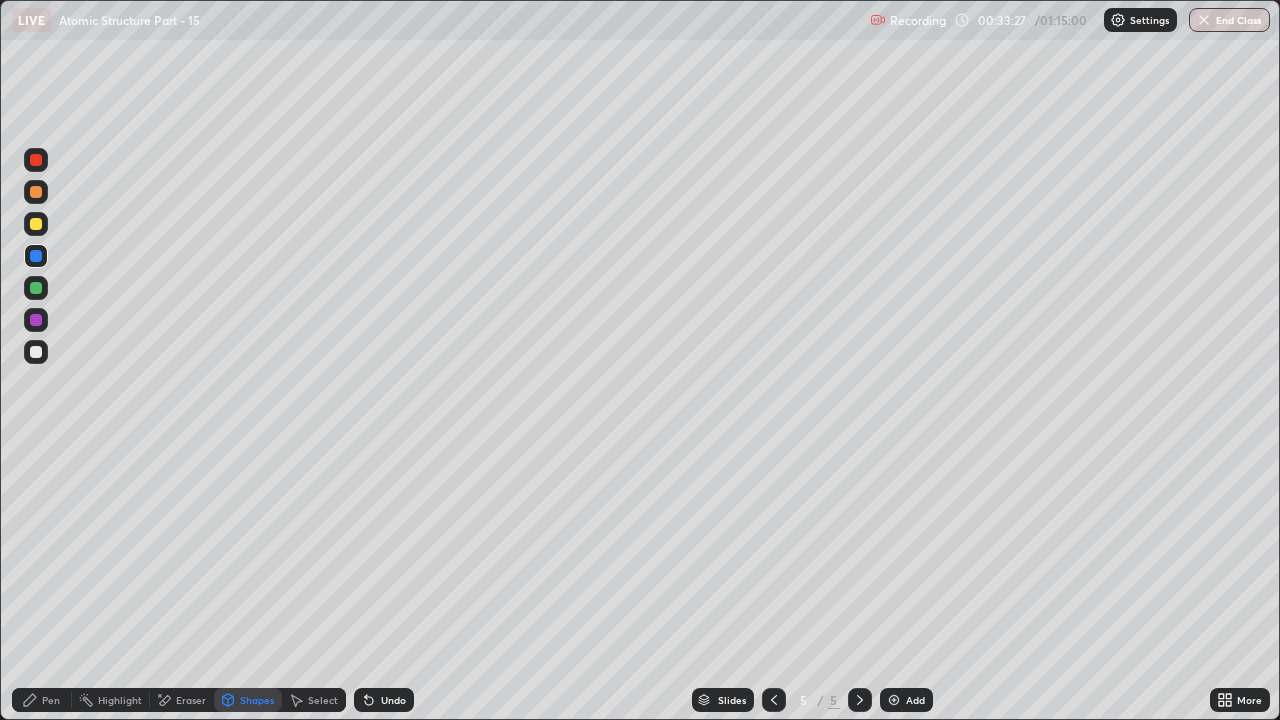 click at bounding box center [36, 320] 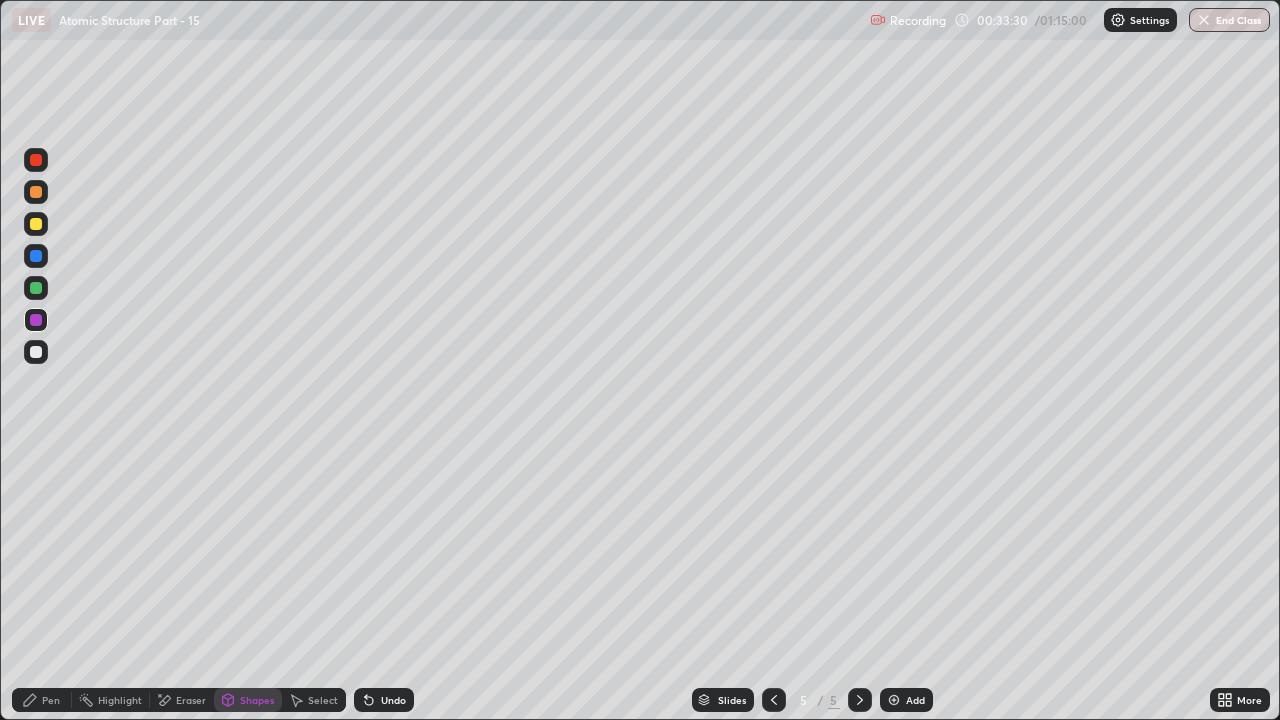 click on "Pen" at bounding box center (42, 700) 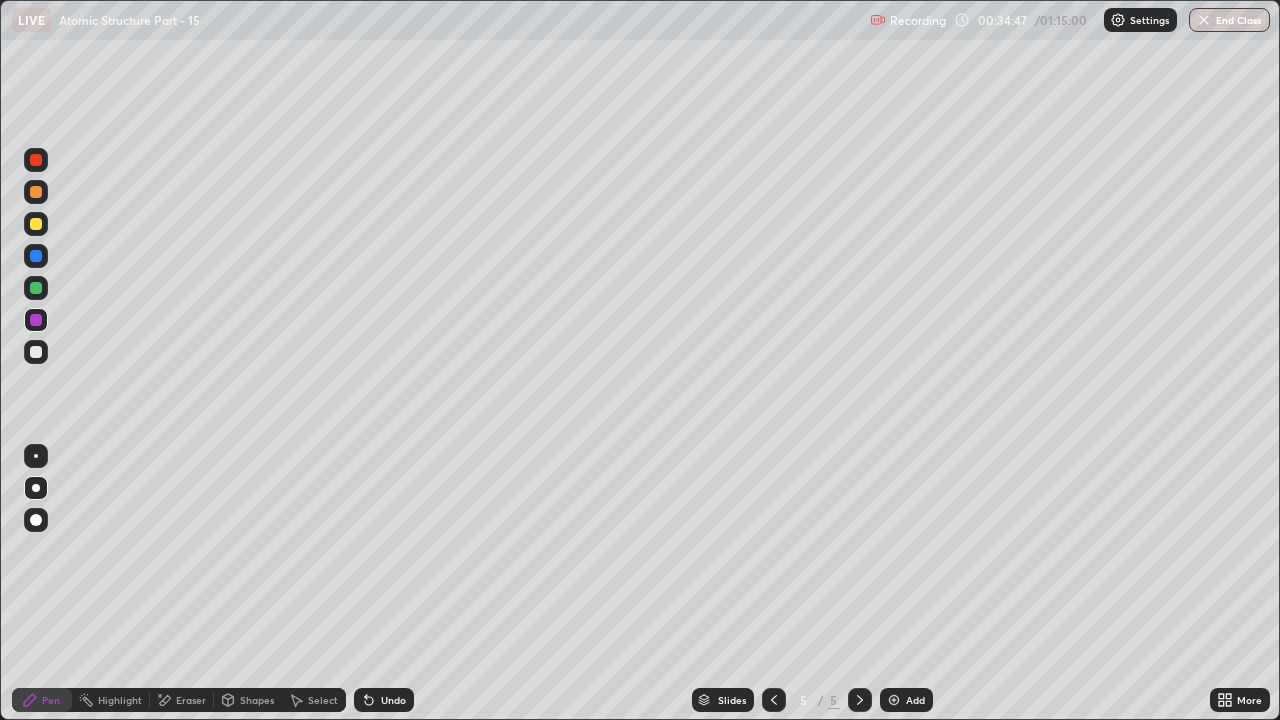 click on "Eraser" at bounding box center (191, 700) 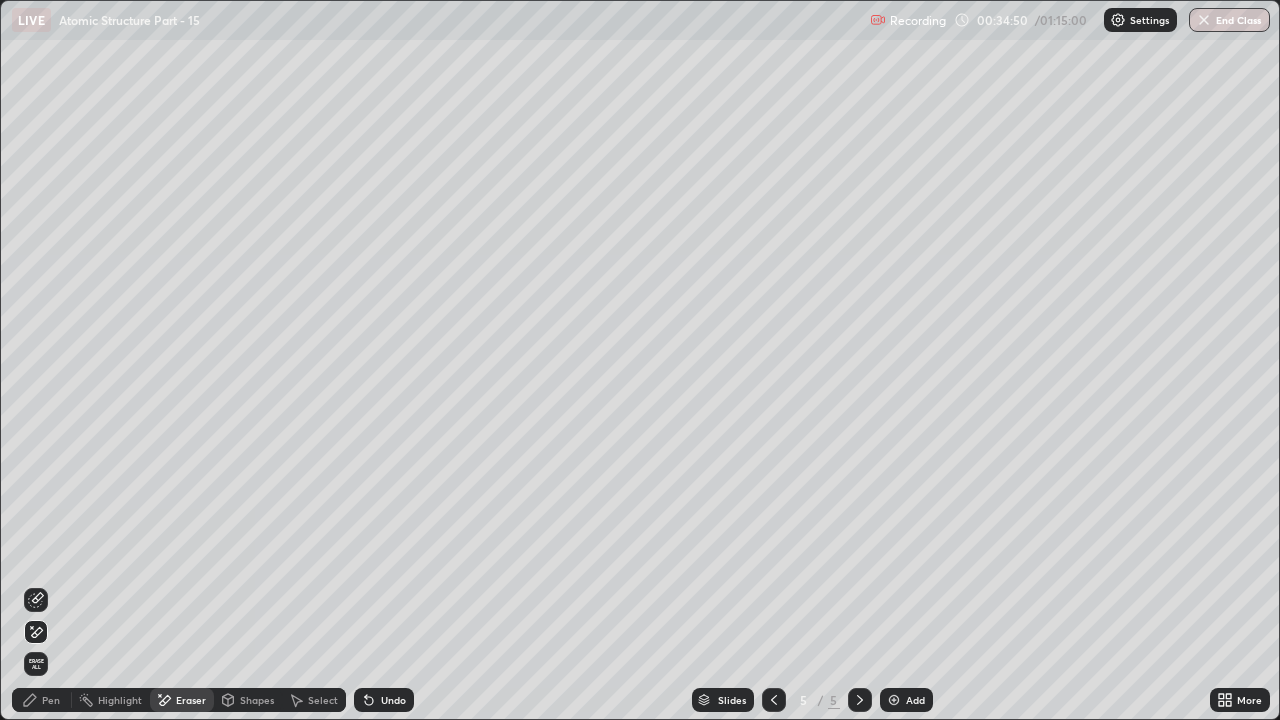 click 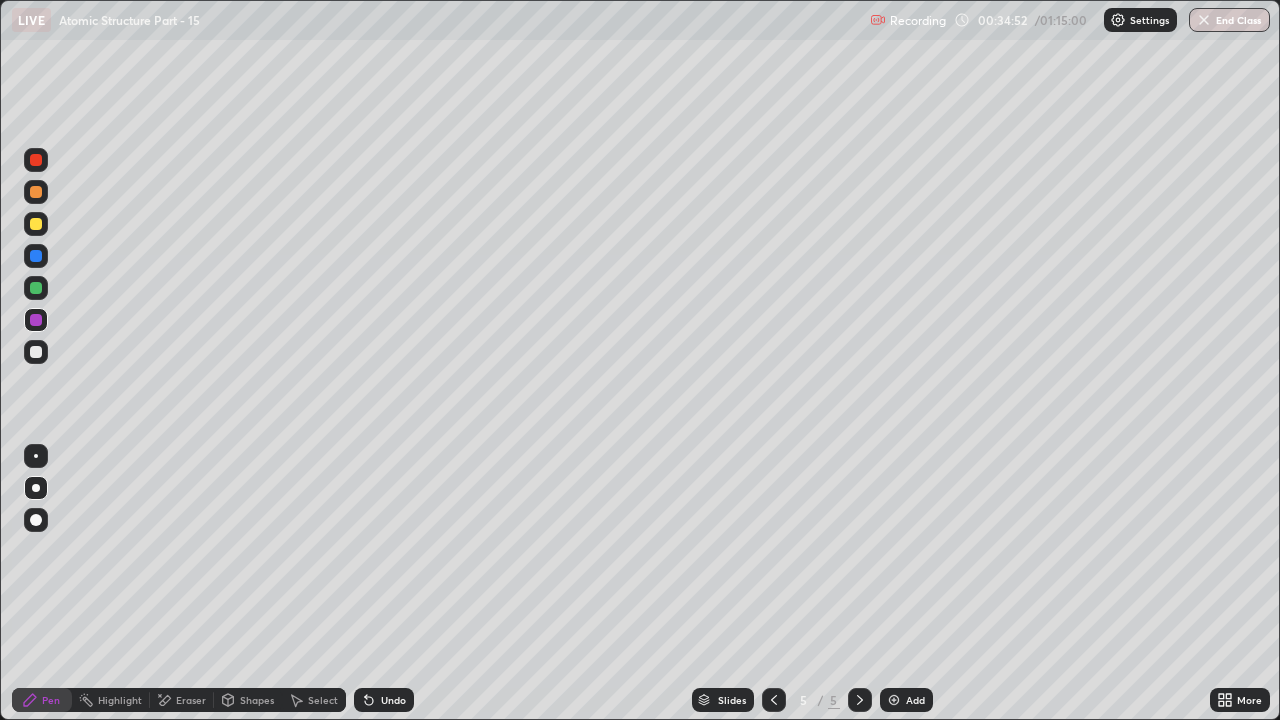 click on "Add" at bounding box center [915, 700] 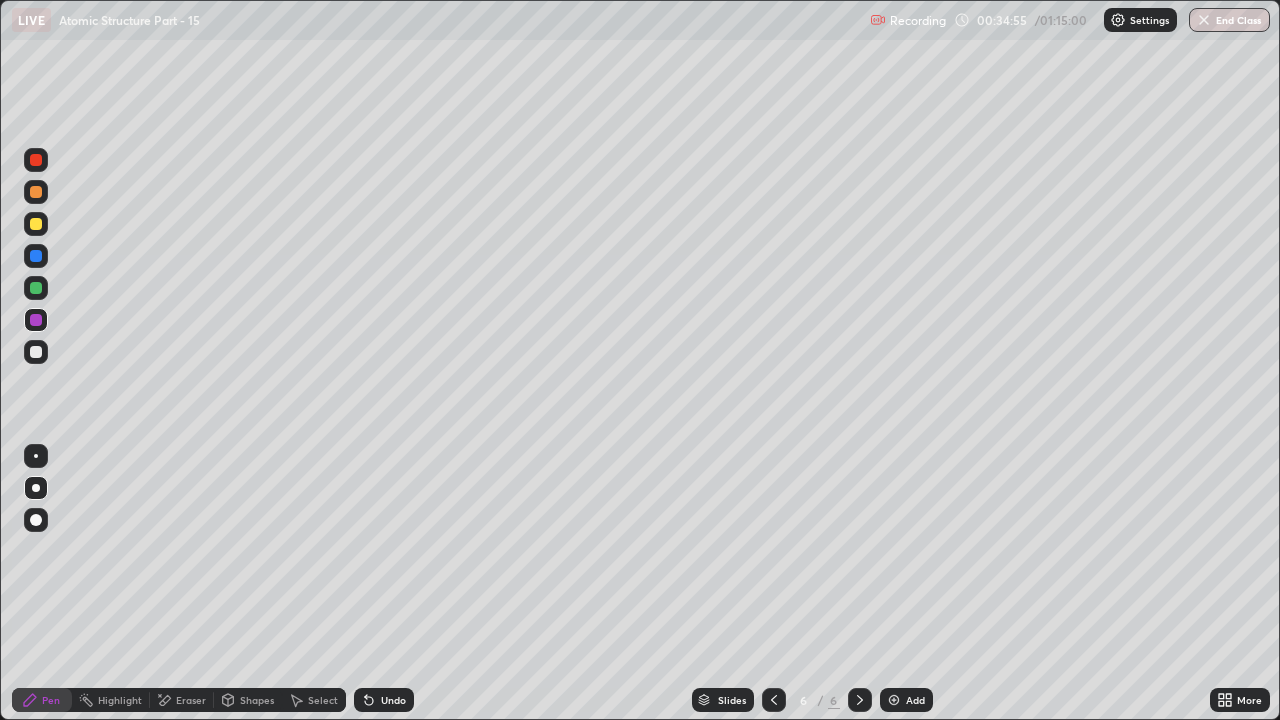 click at bounding box center [36, 352] 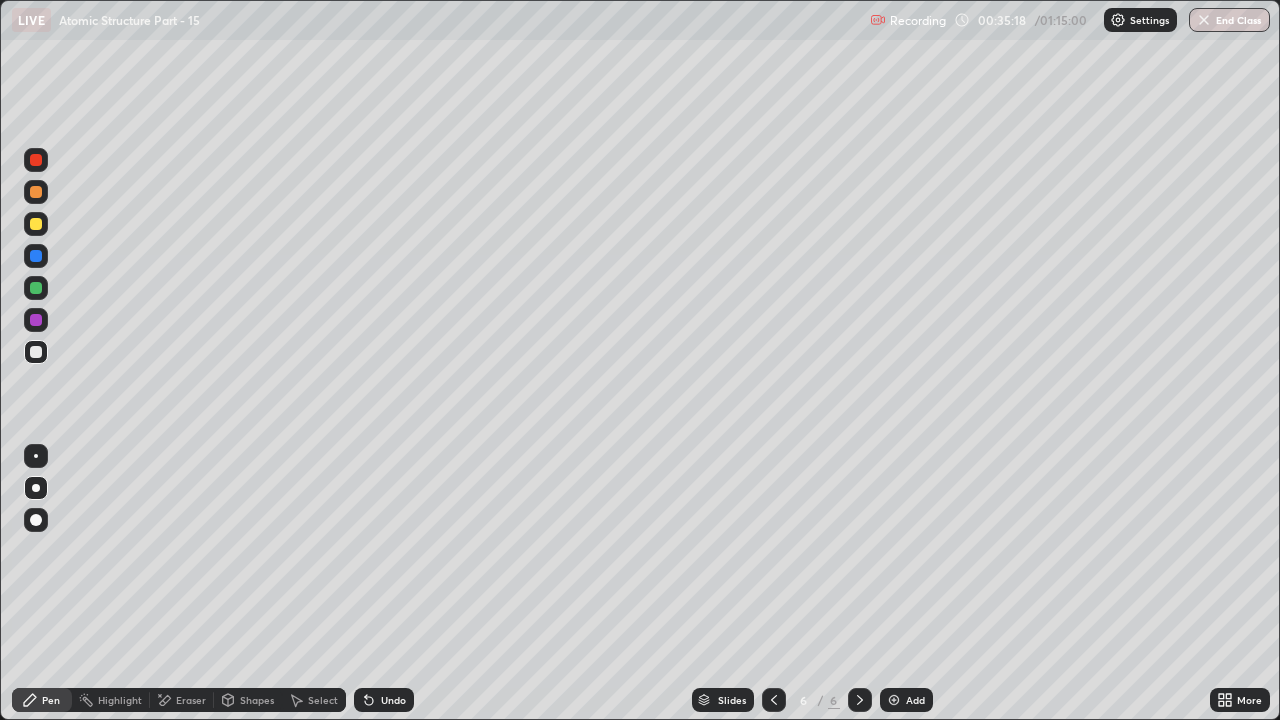 click at bounding box center [36, 224] 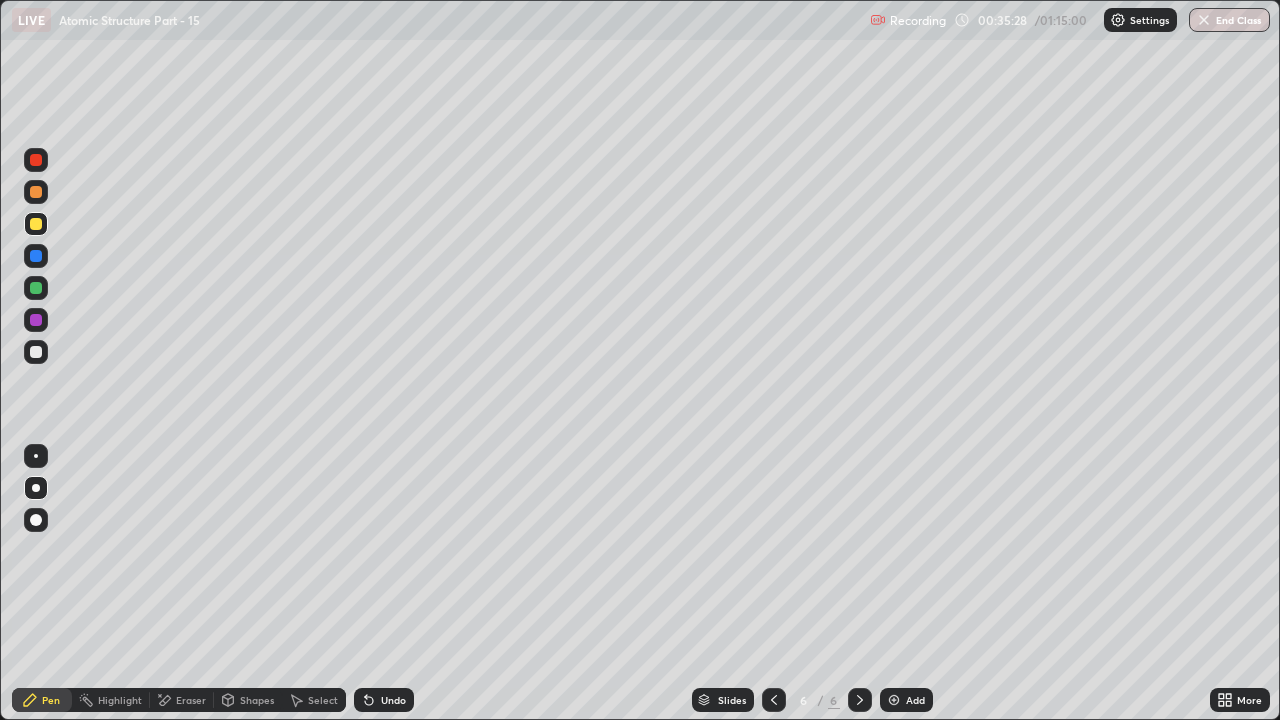 click on "Shapes" at bounding box center (257, 700) 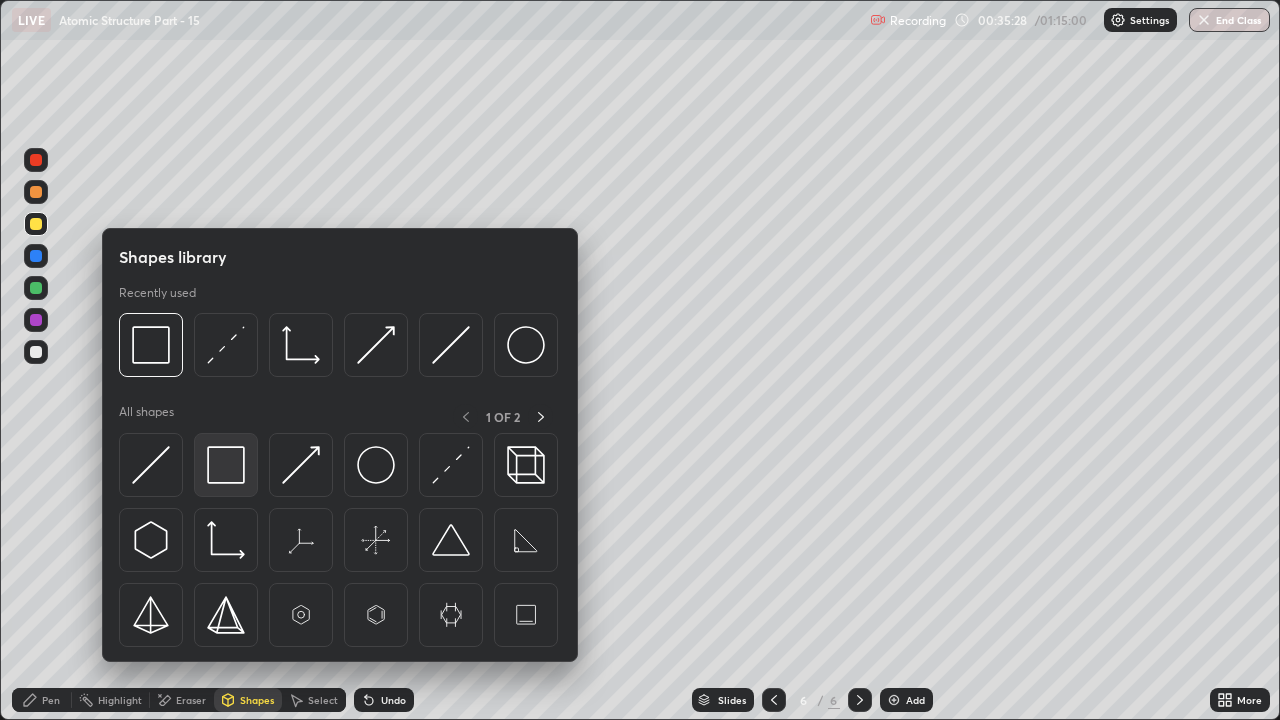 click at bounding box center [226, 465] 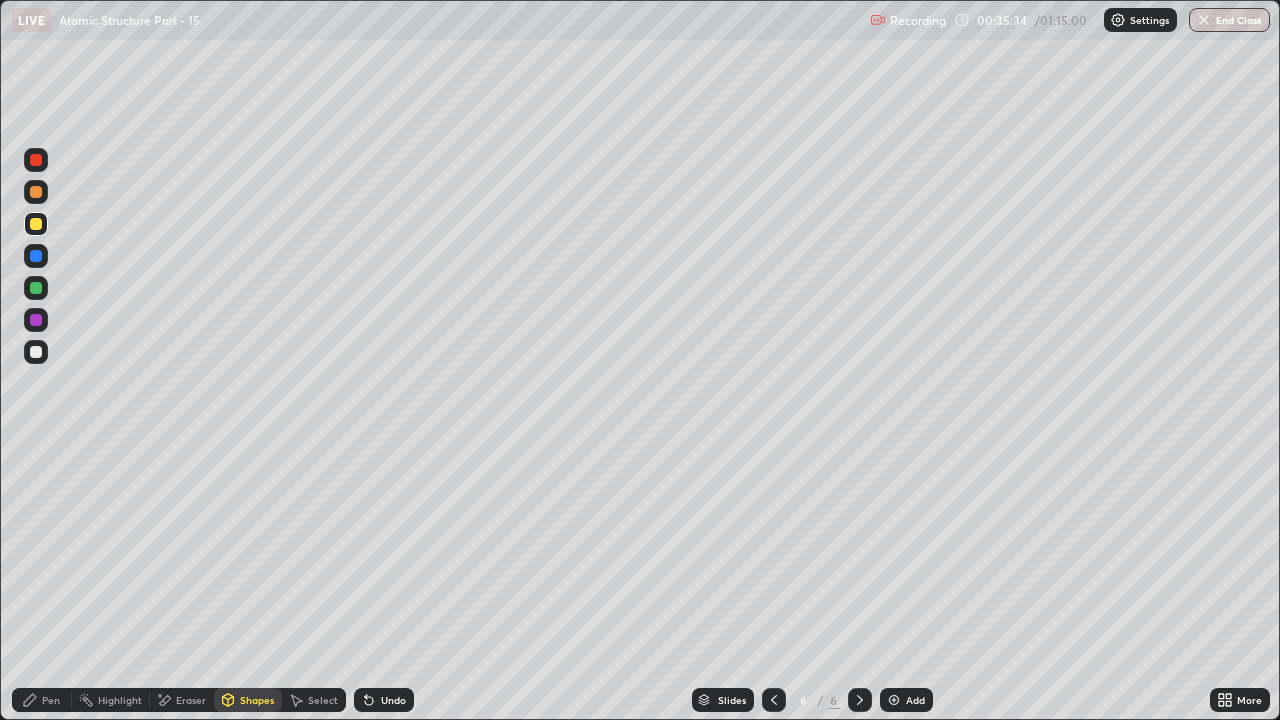 click on "Pen" at bounding box center [42, 700] 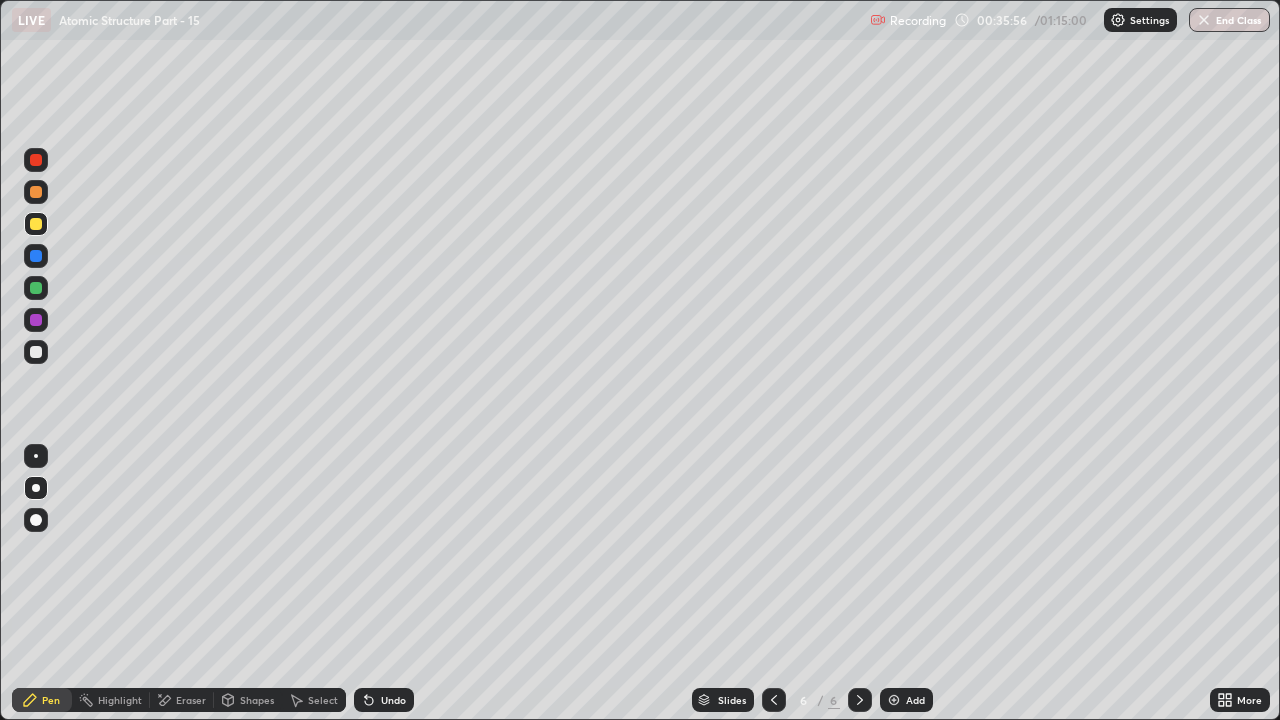 click on "Shapes" at bounding box center (257, 700) 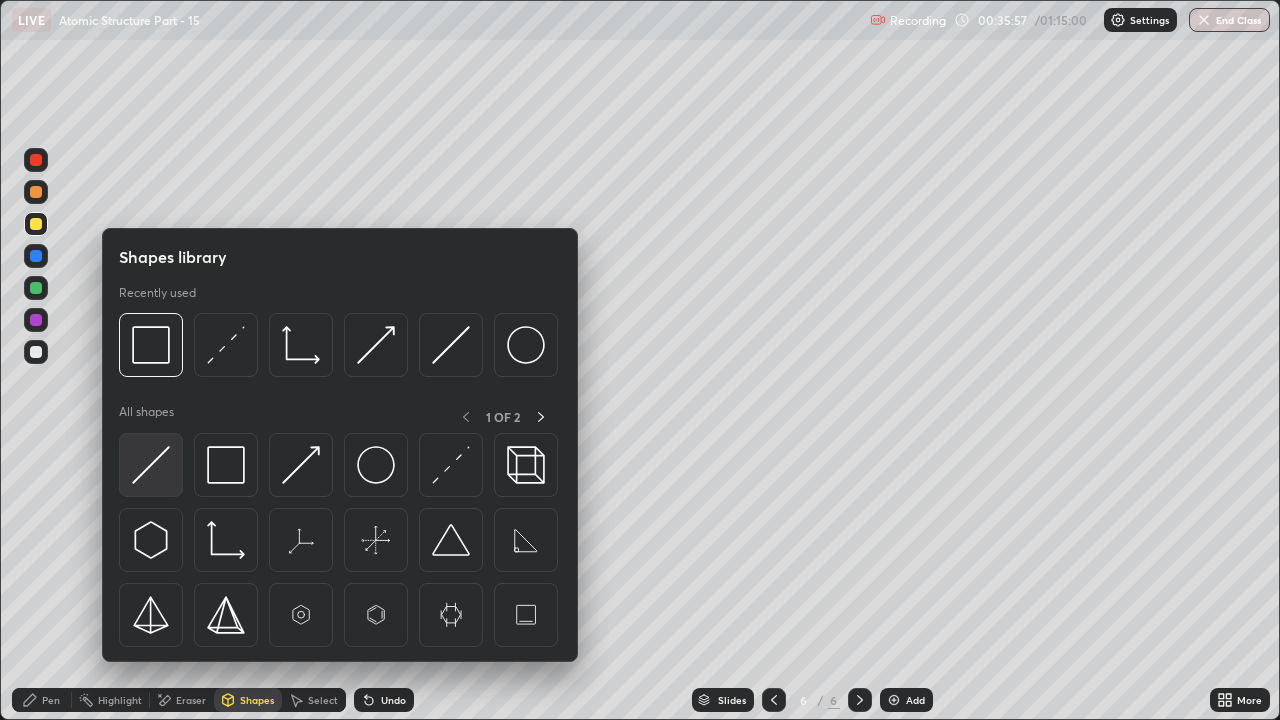 click at bounding box center [151, 465] 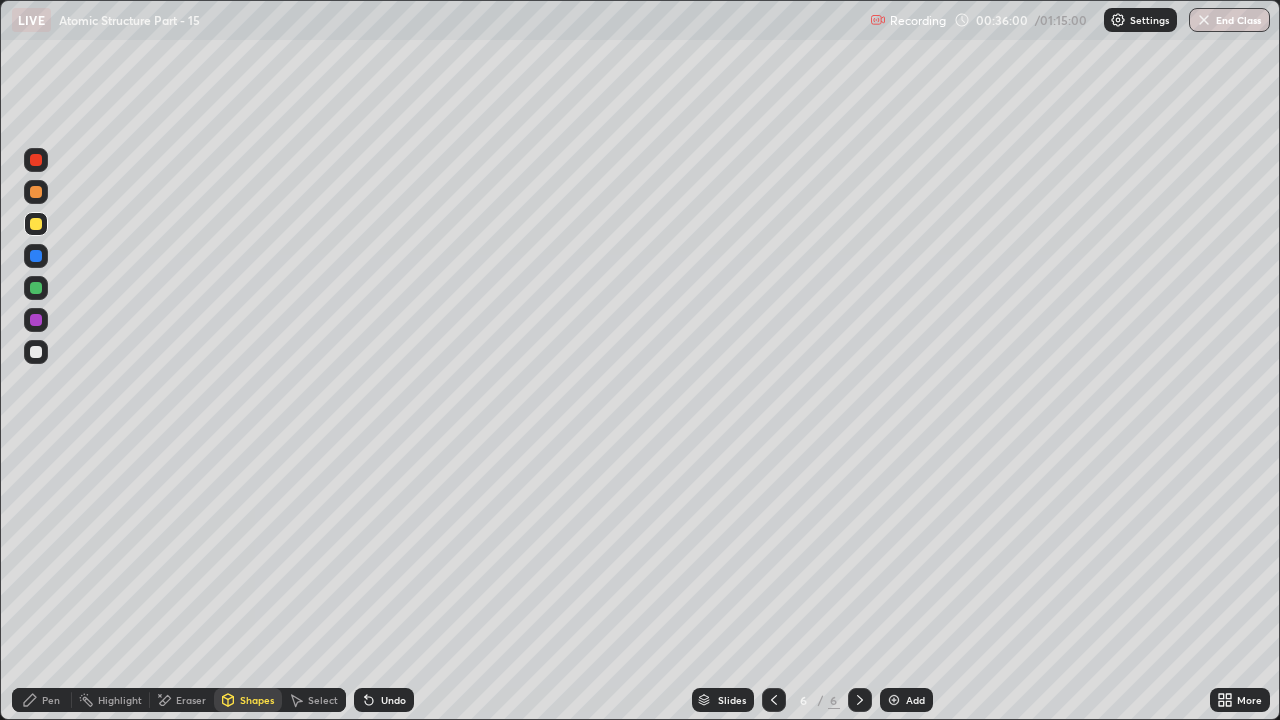 click on "Eraser" at bounding box center [191, 700] 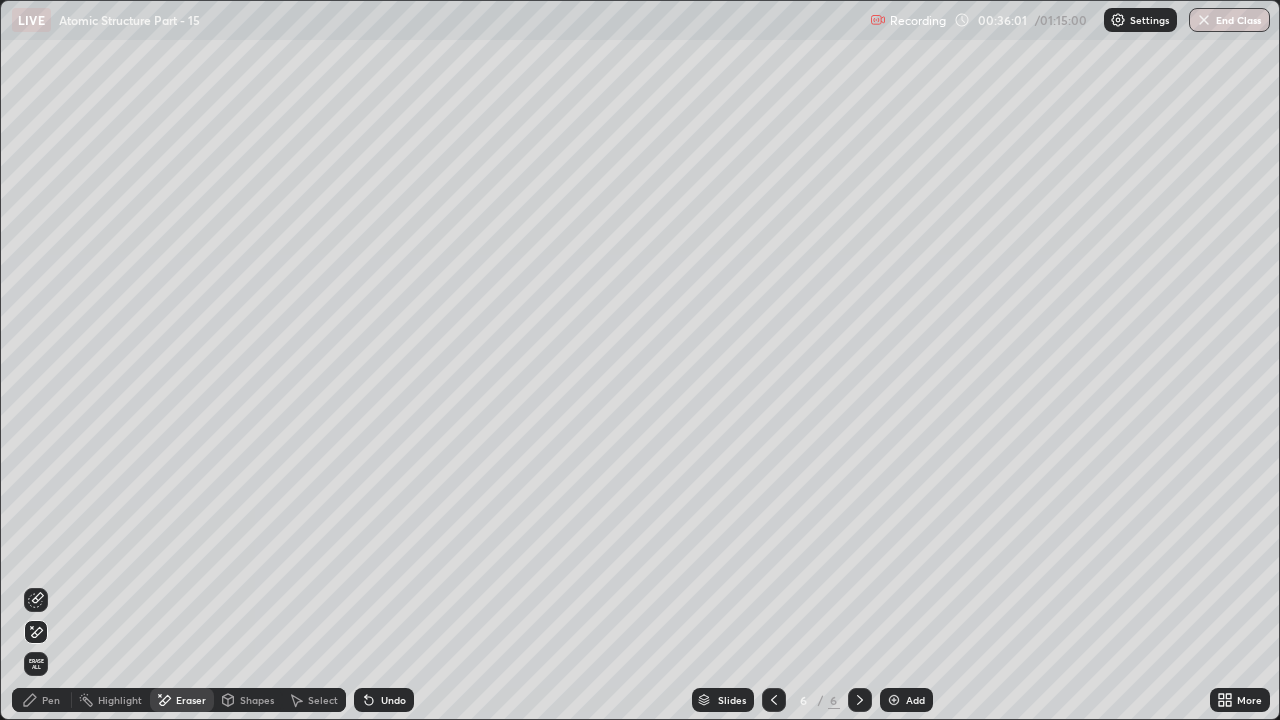 click 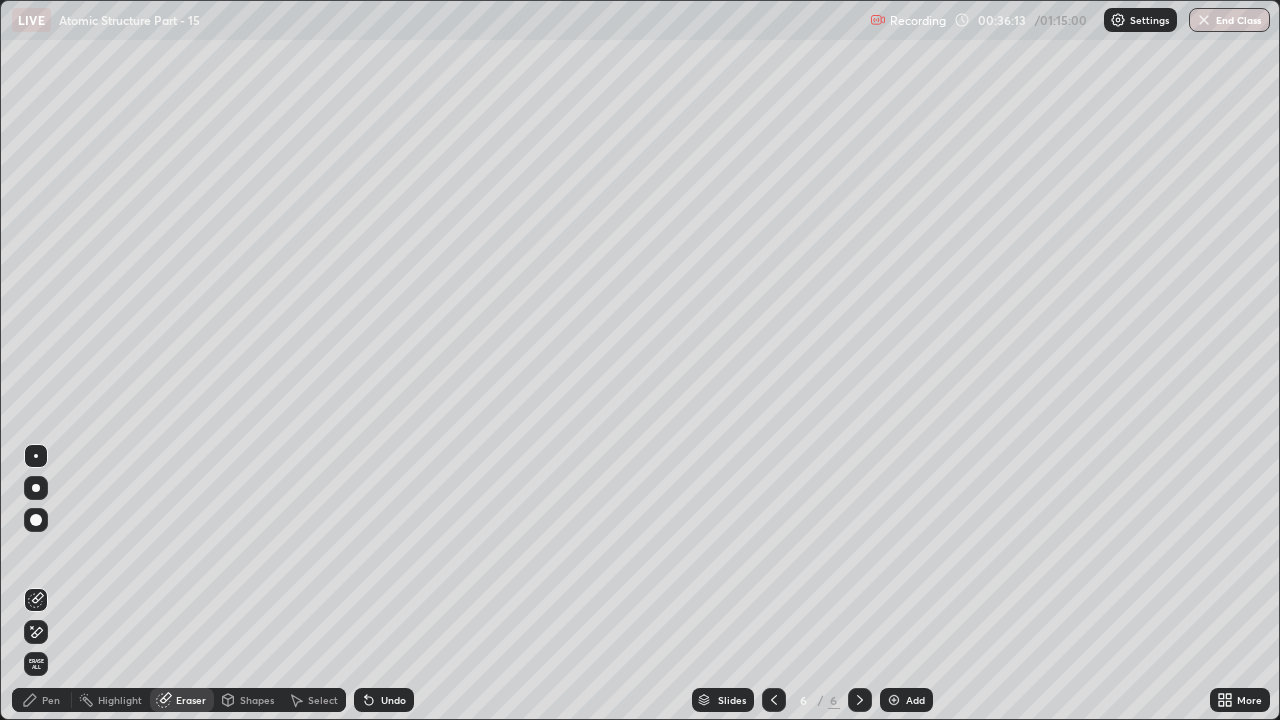 click on "Shapes" at bounding box center (257, 700) 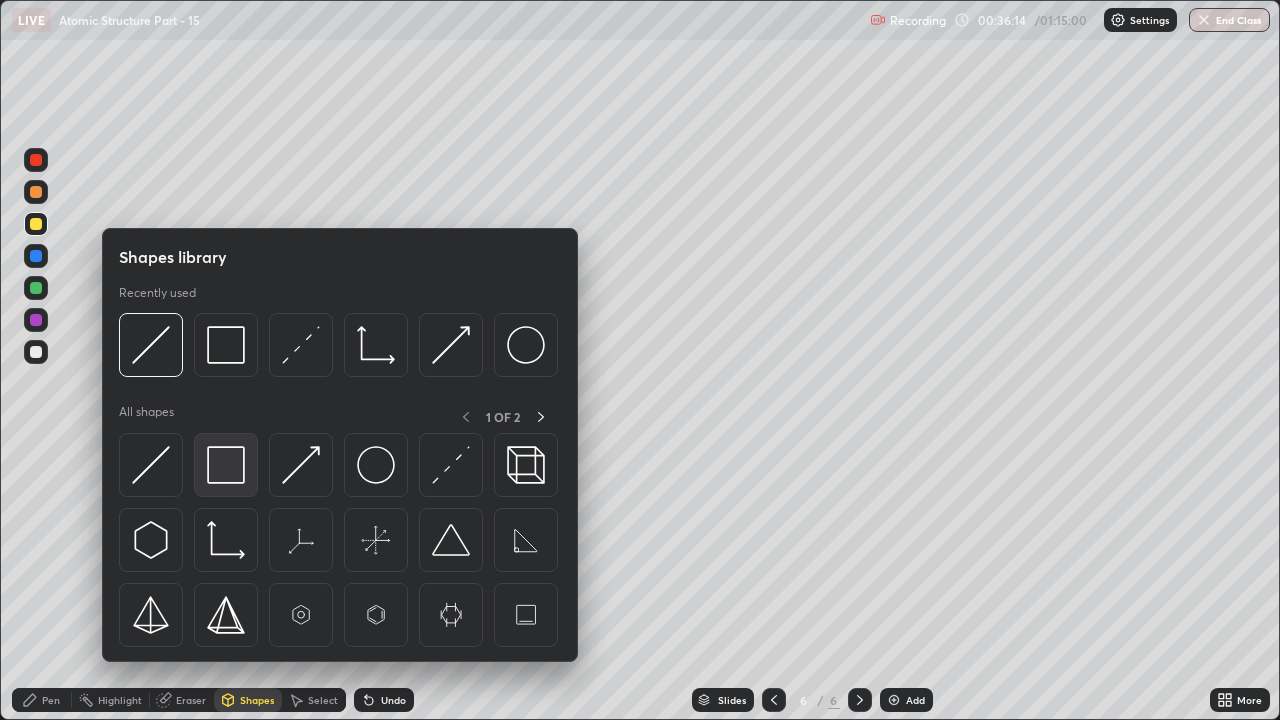click at bounding box center (226, 465) 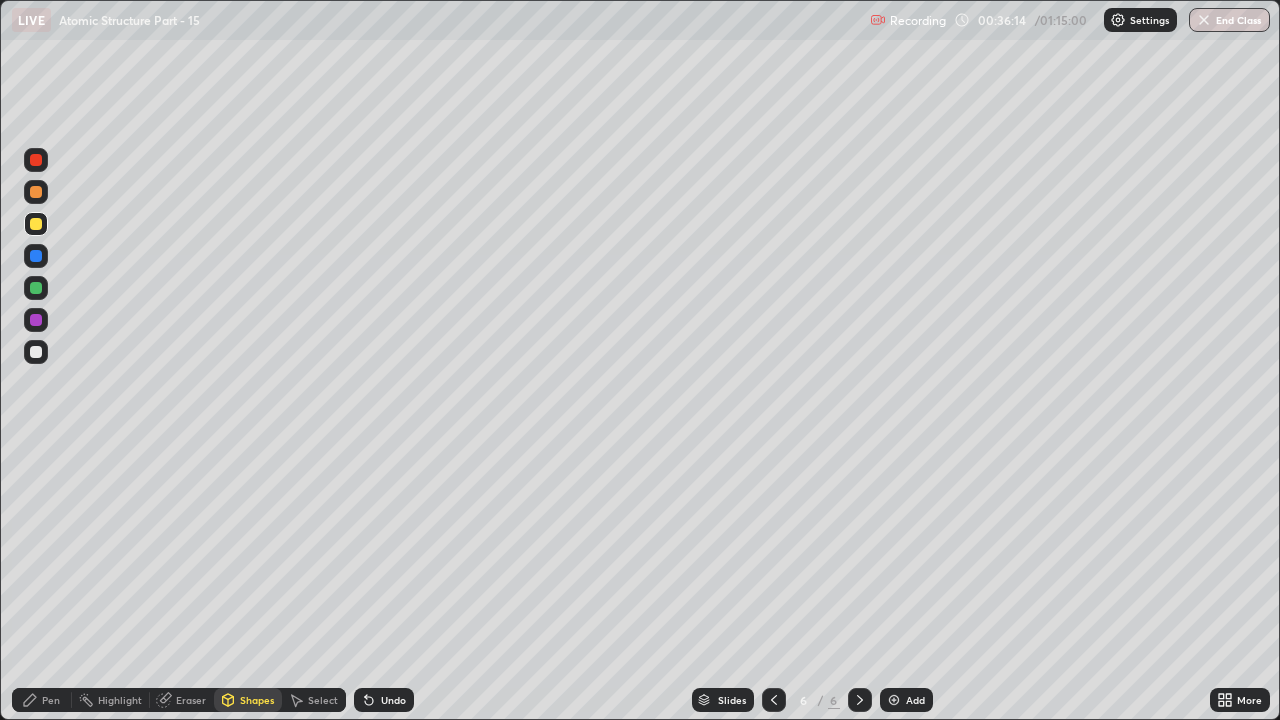 click at bounding box center [36, 352] 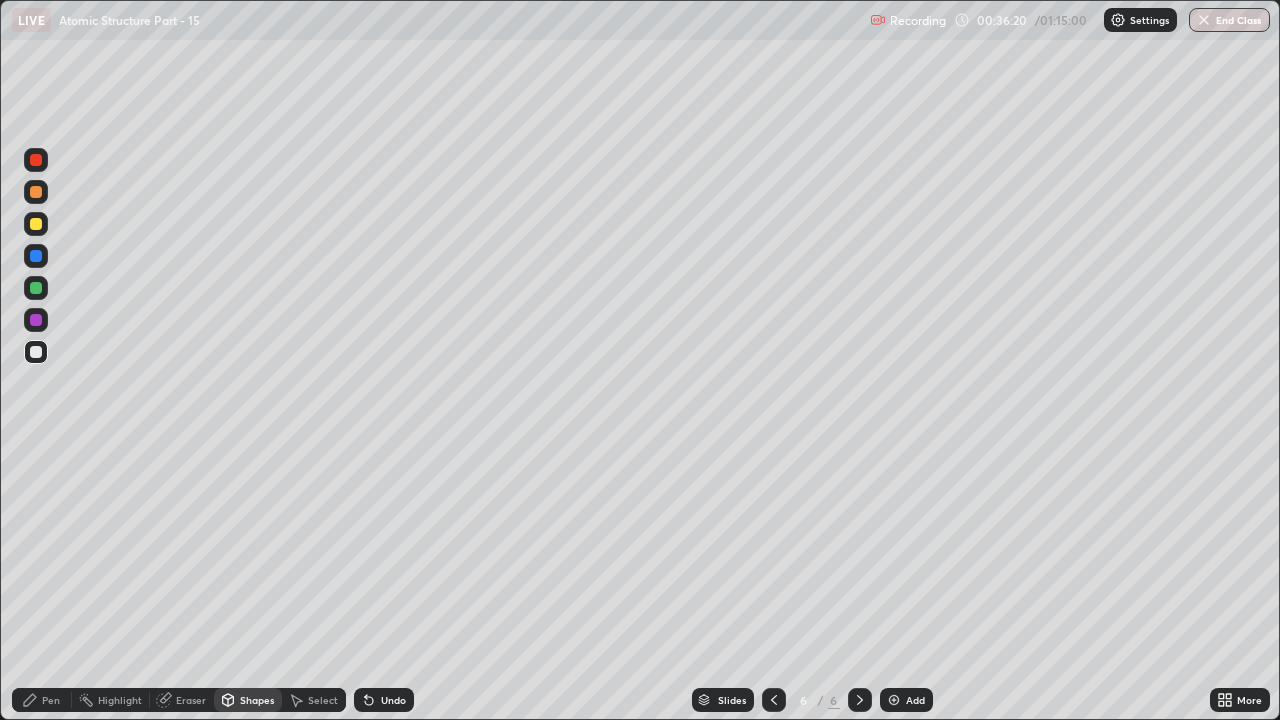 click at bounding box center (36, 224) 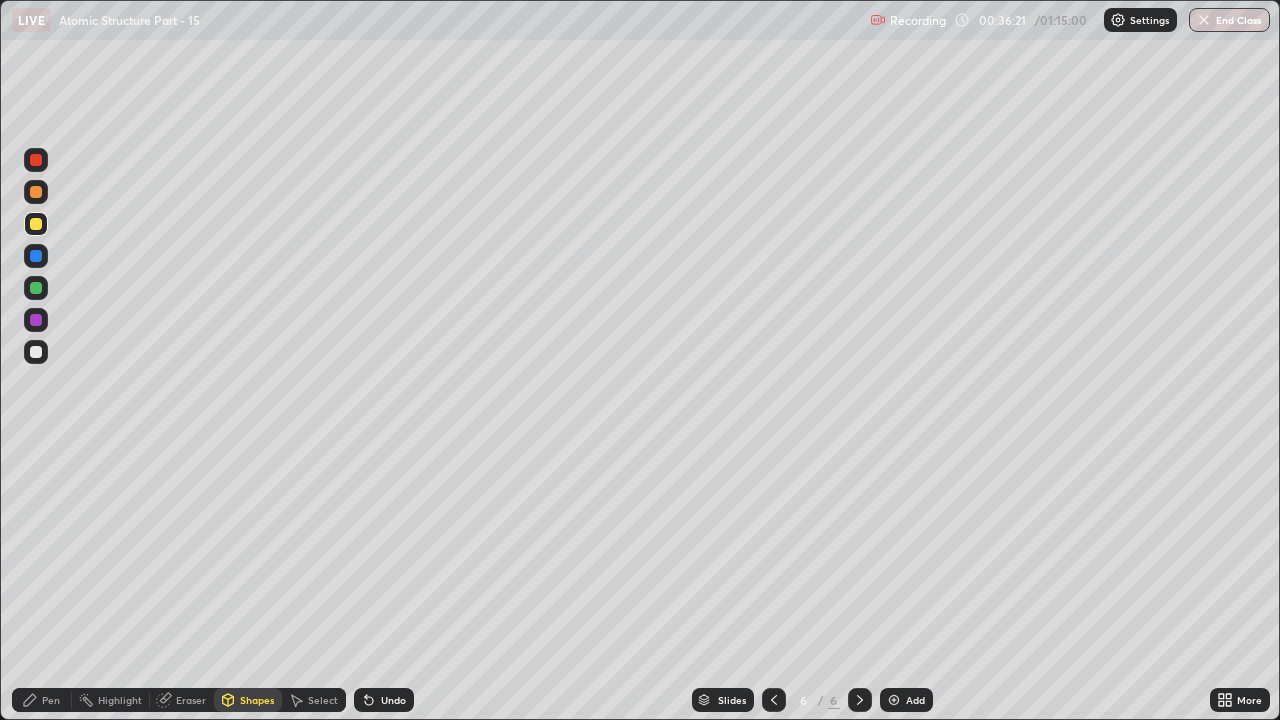click at bounding box center (36, 192) 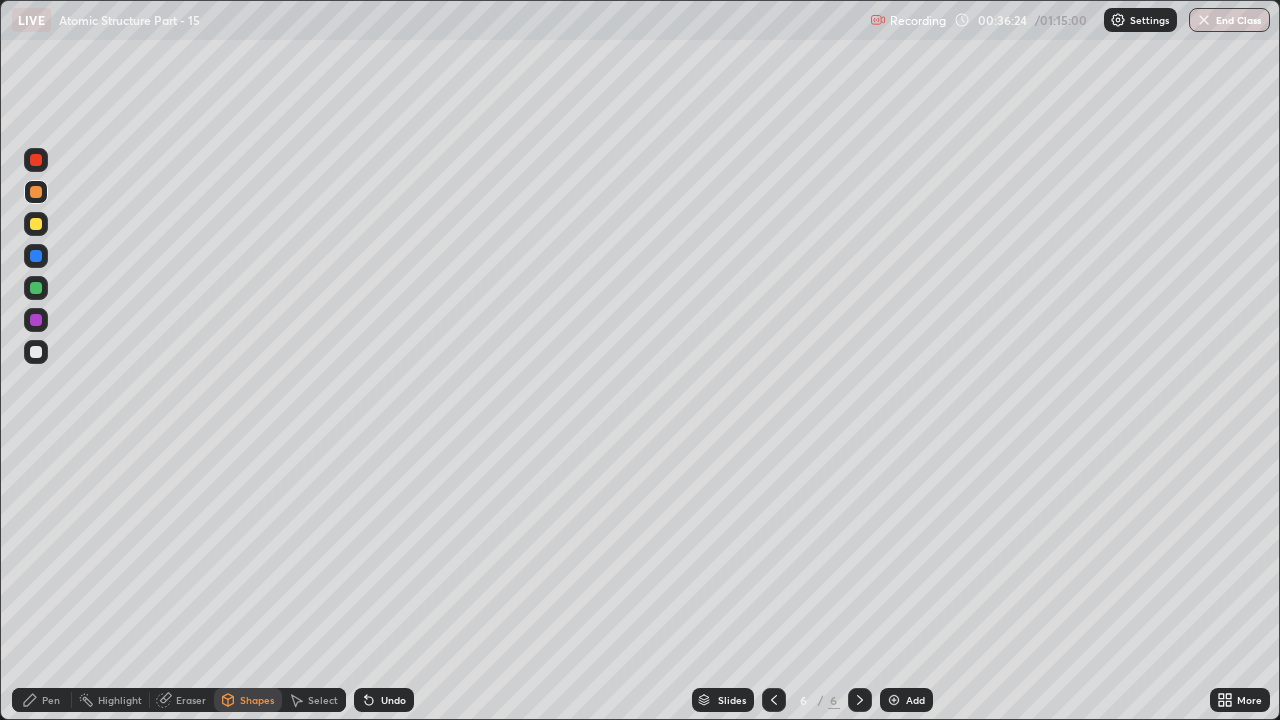 click on "Undo" at bounding box center [393, 700] 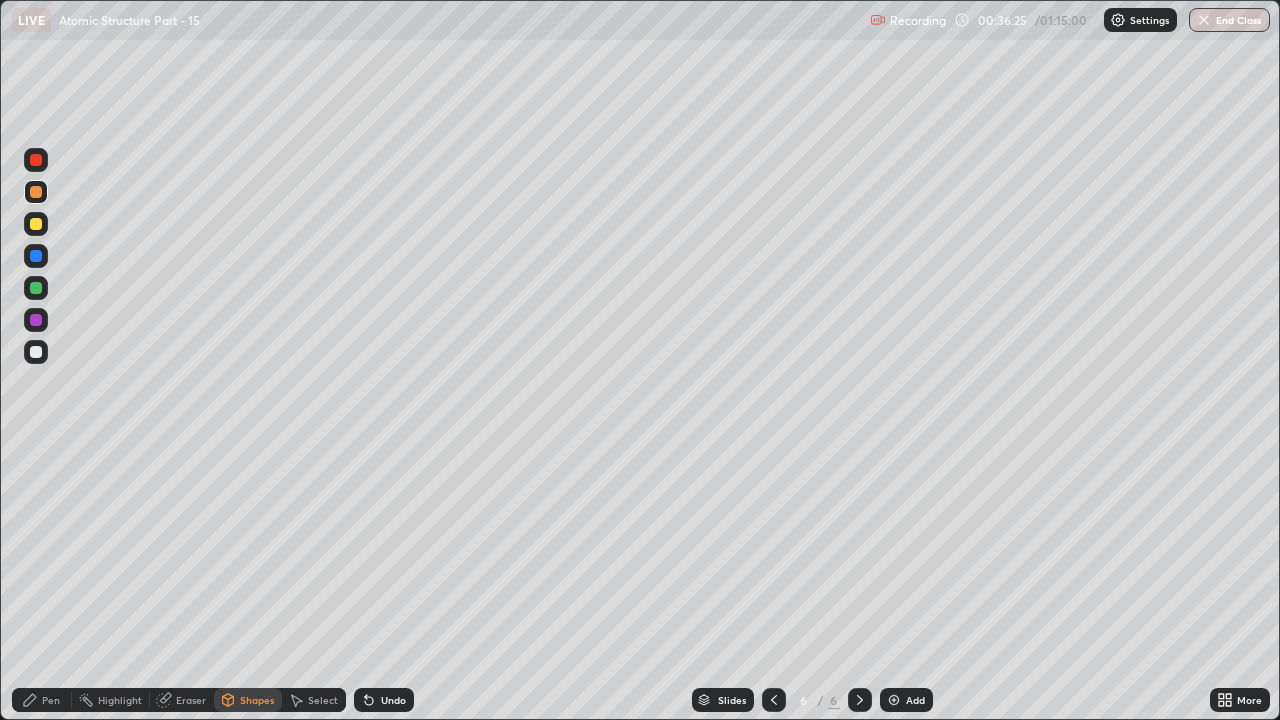 click on "Eraser" at bounding box center [191, 700] 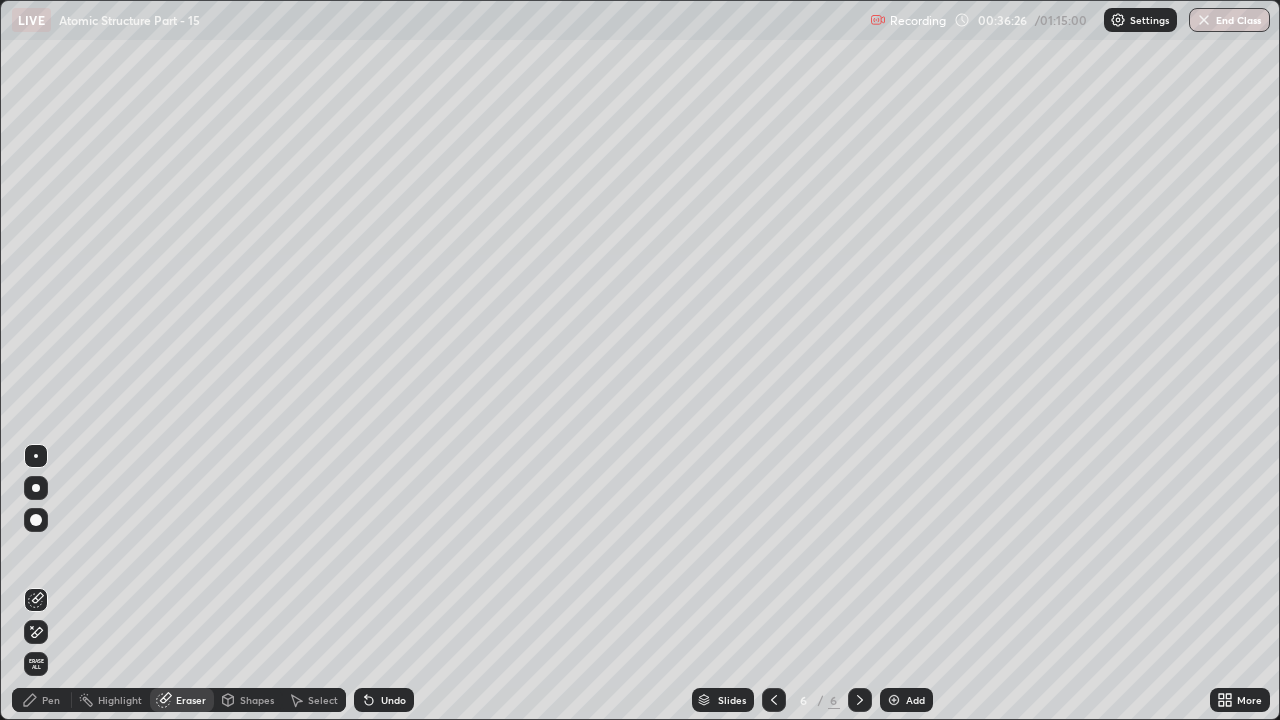 click on "Pen" at bounding box center [42, 700] 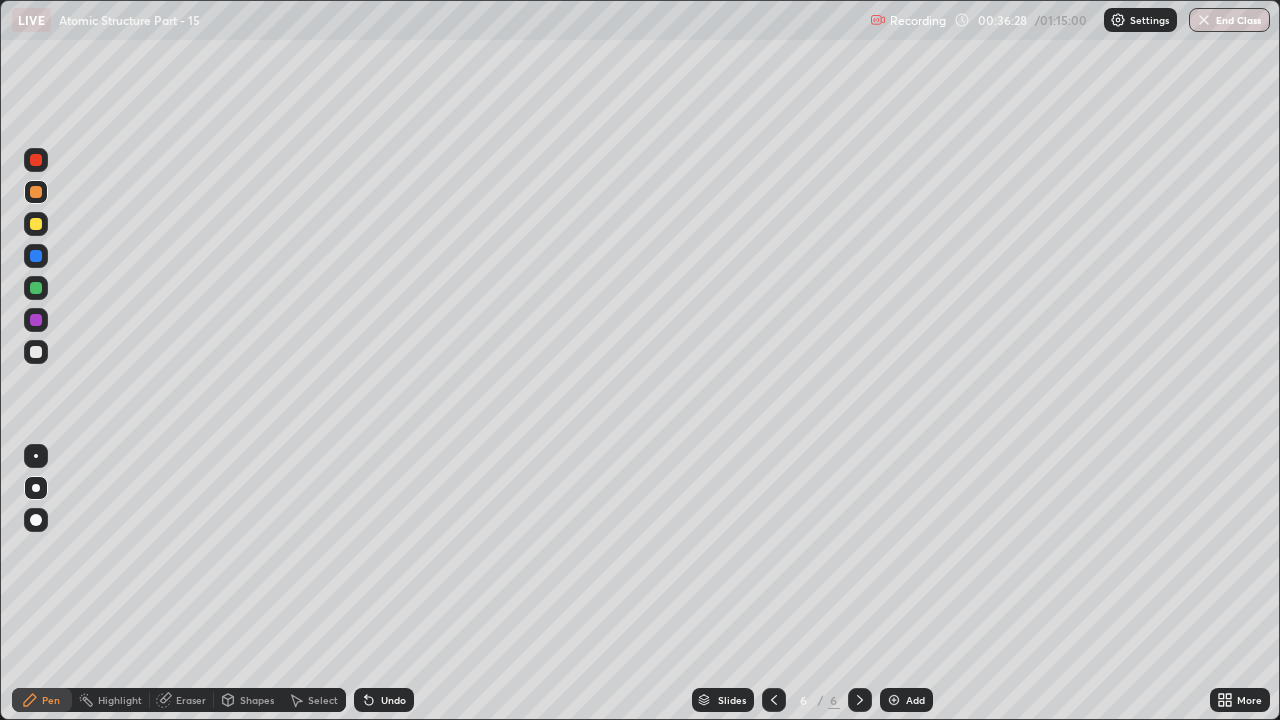 click on "Undo" at bounding box center [384, 700] 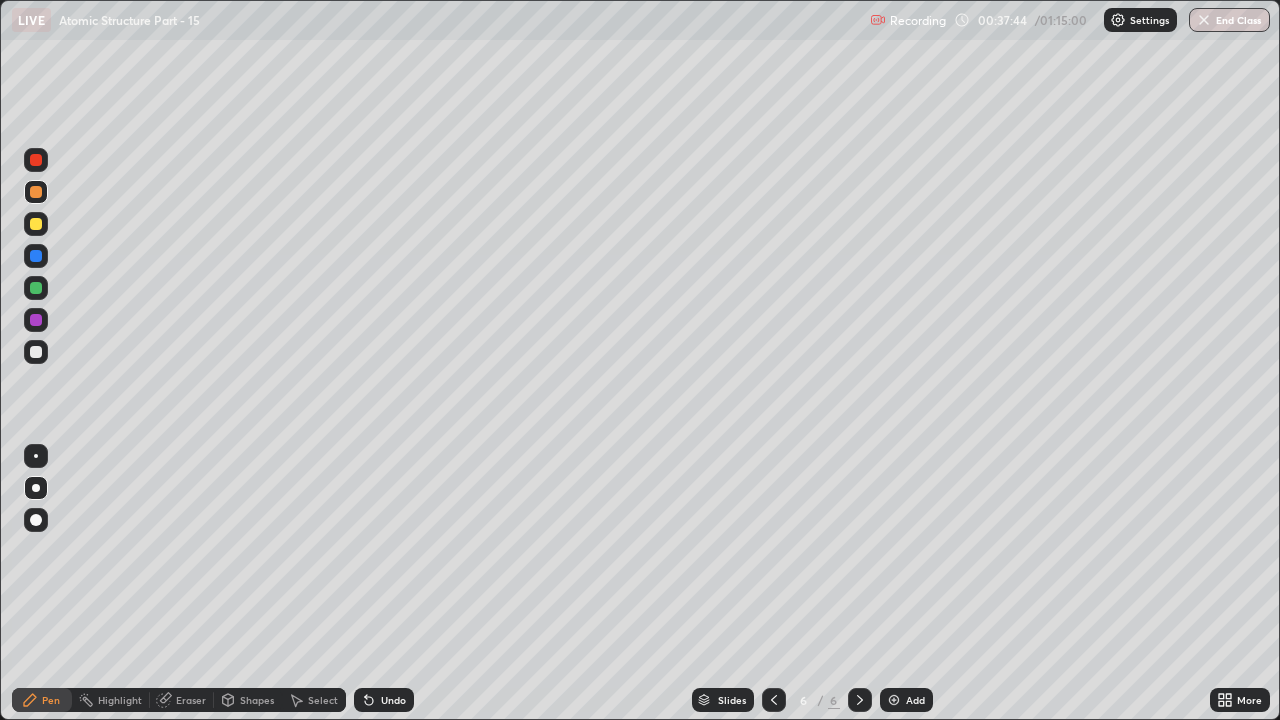 click on "Undo" at bounding box center [384, 700] 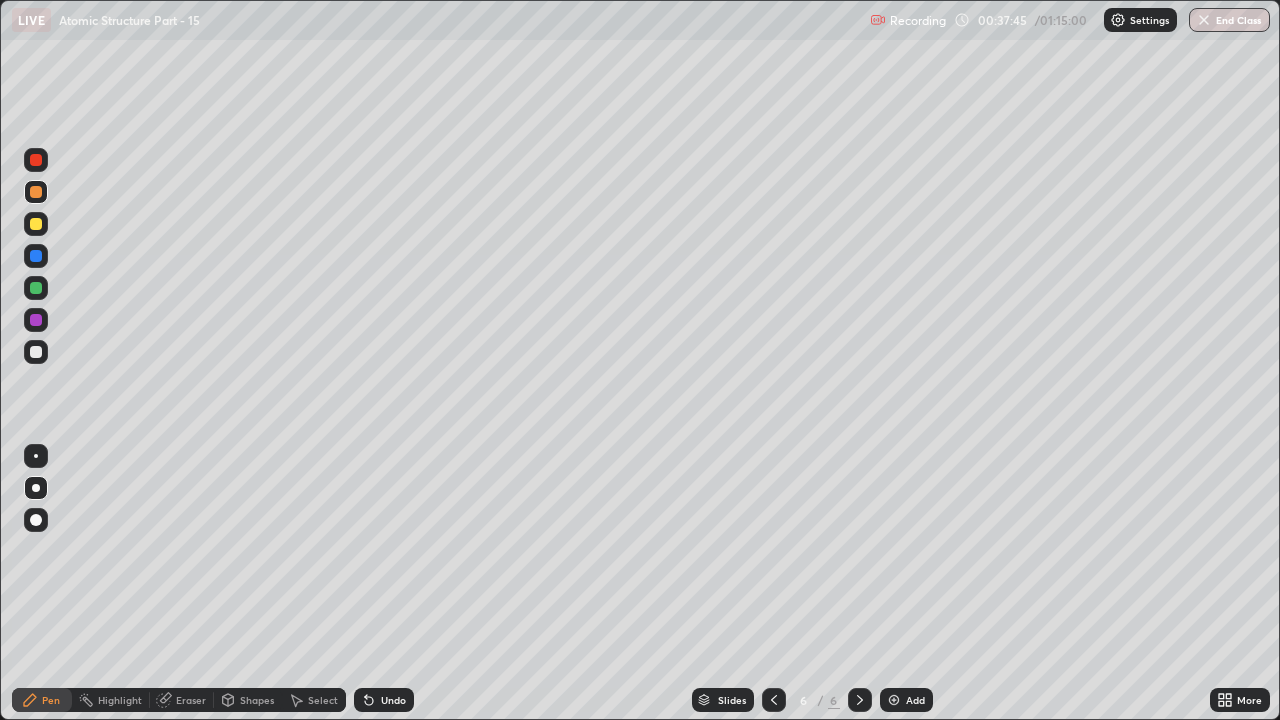 click on "Undo" at bounding box center [393, 700] 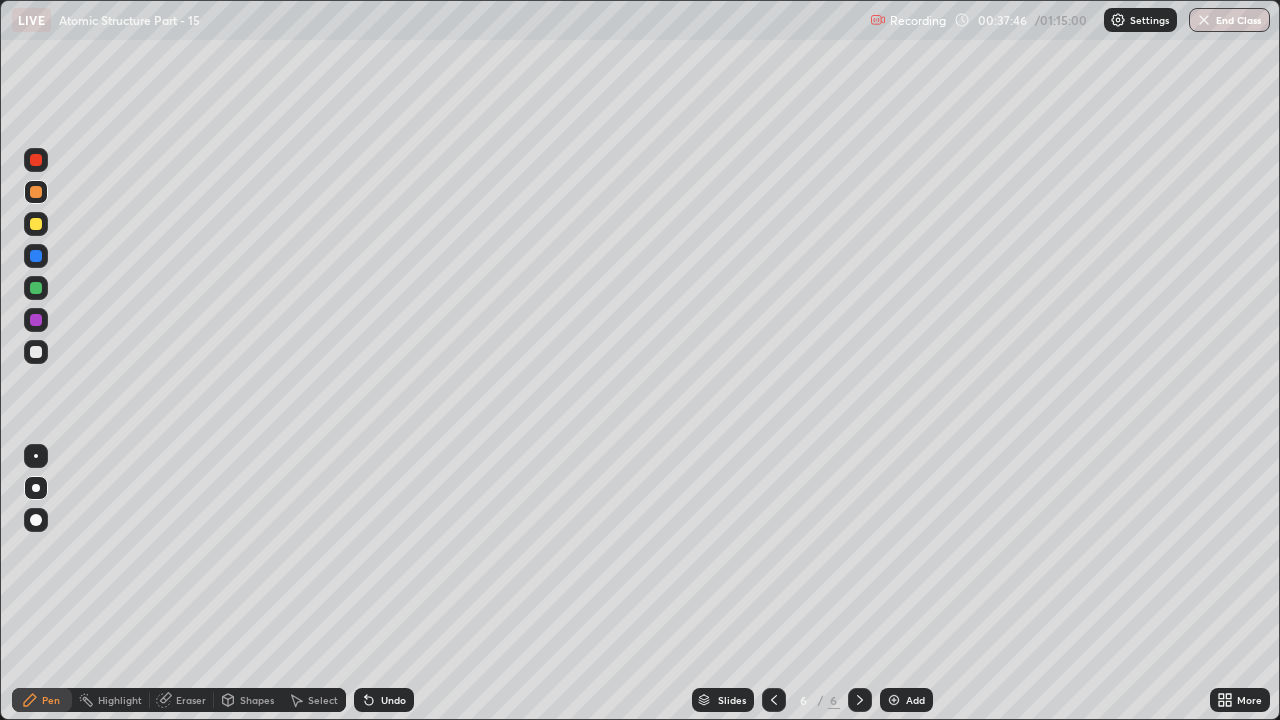 click on "Undo" at bounding box center [384, 700] 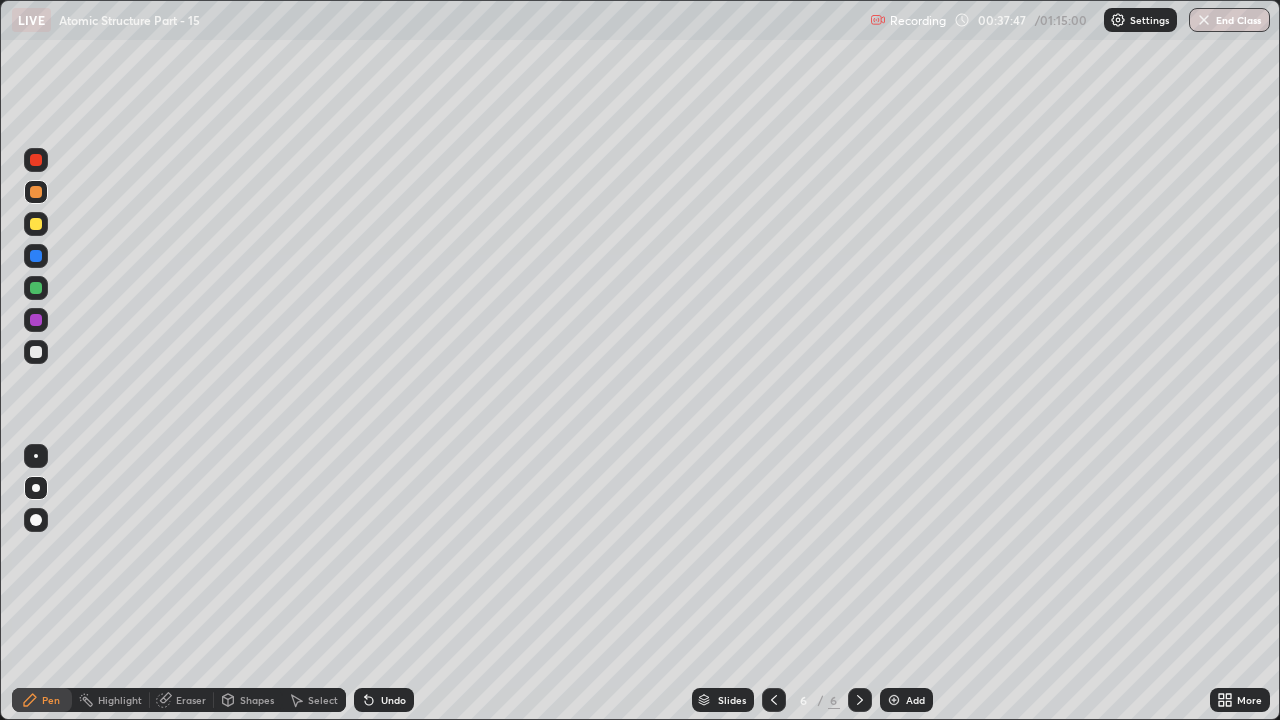 click on "Undo" at bounding box center [384, 700] 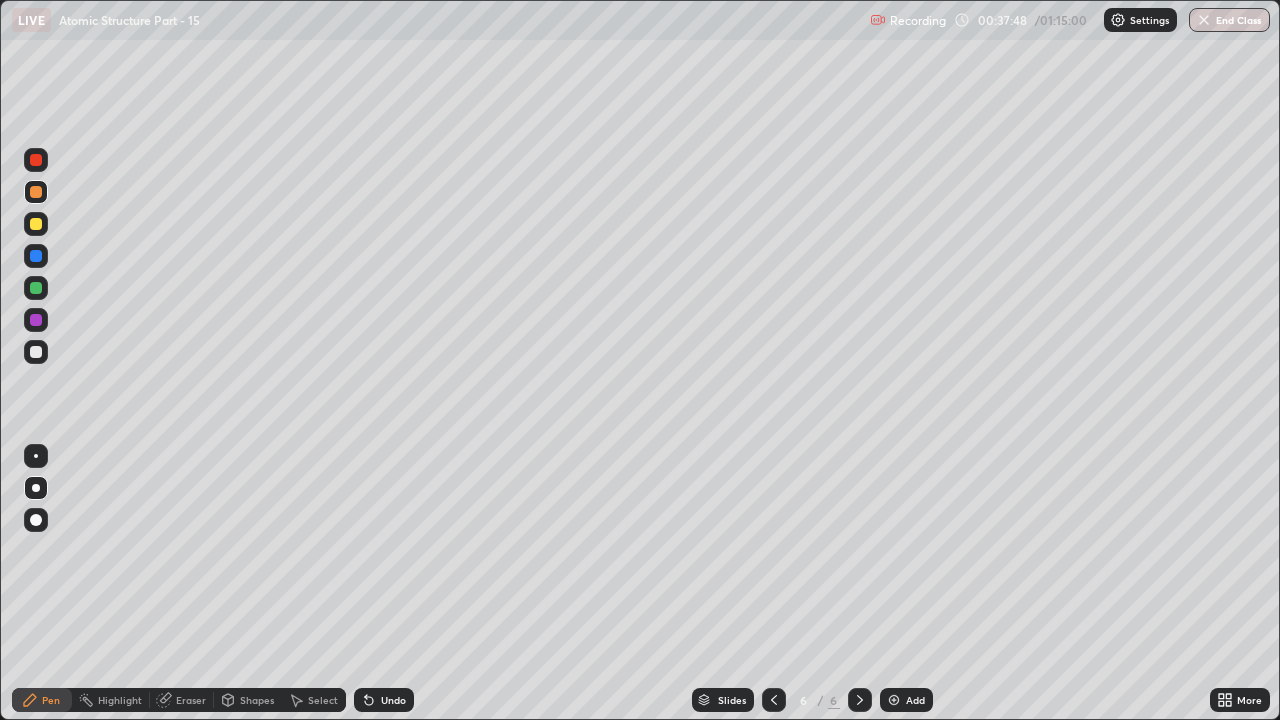 click on "Undo" at bounding box center (393, 700) 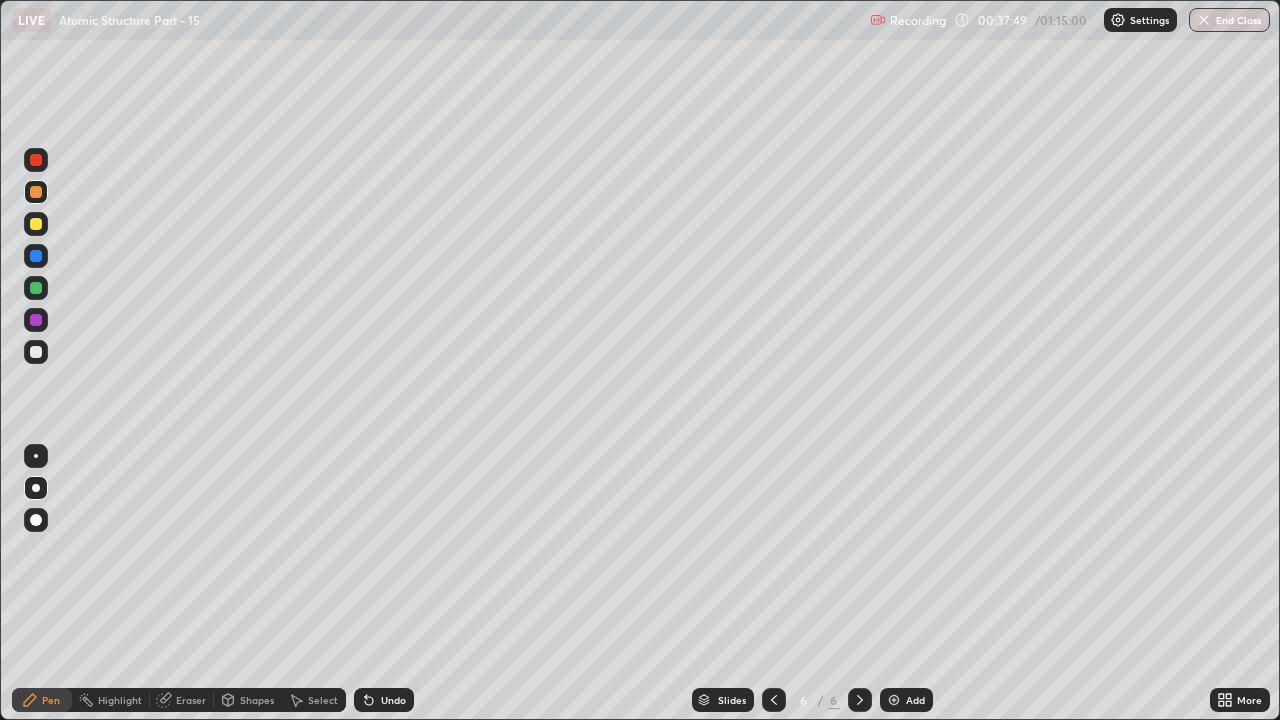 click on "Undo" at bounding box center (393, 700) 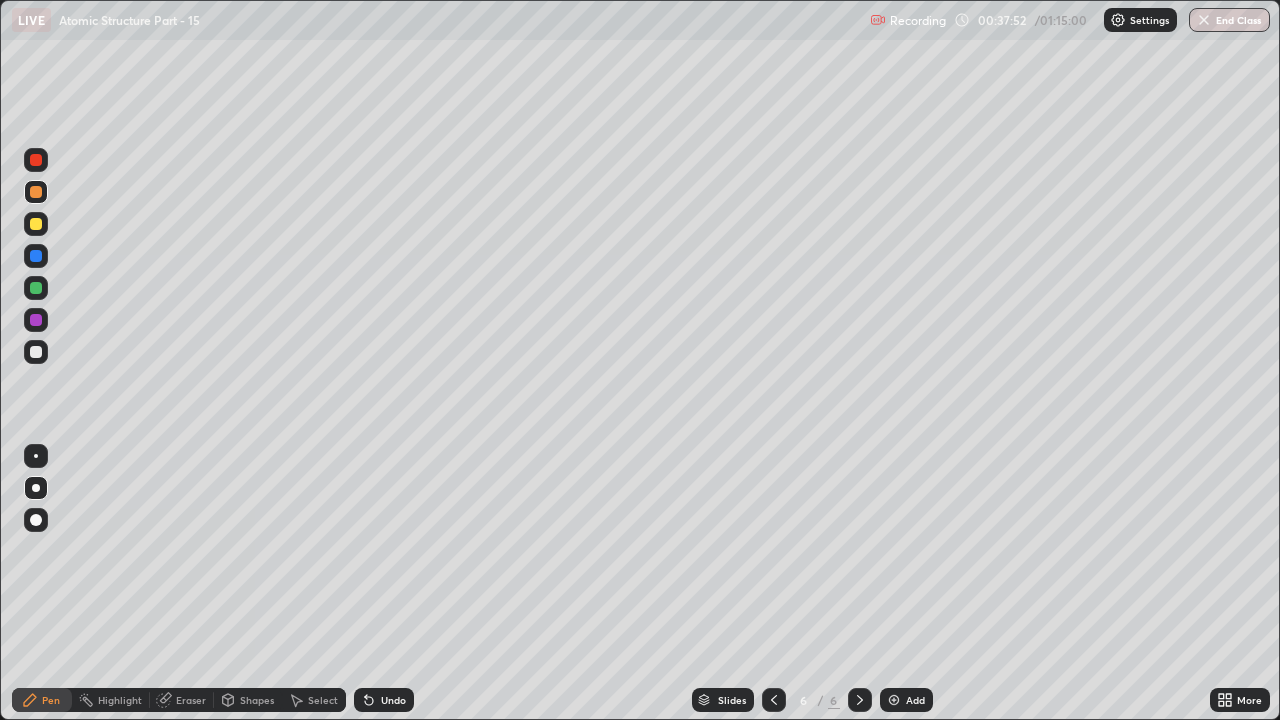click on "Undo" at bounding box center [393, 700] 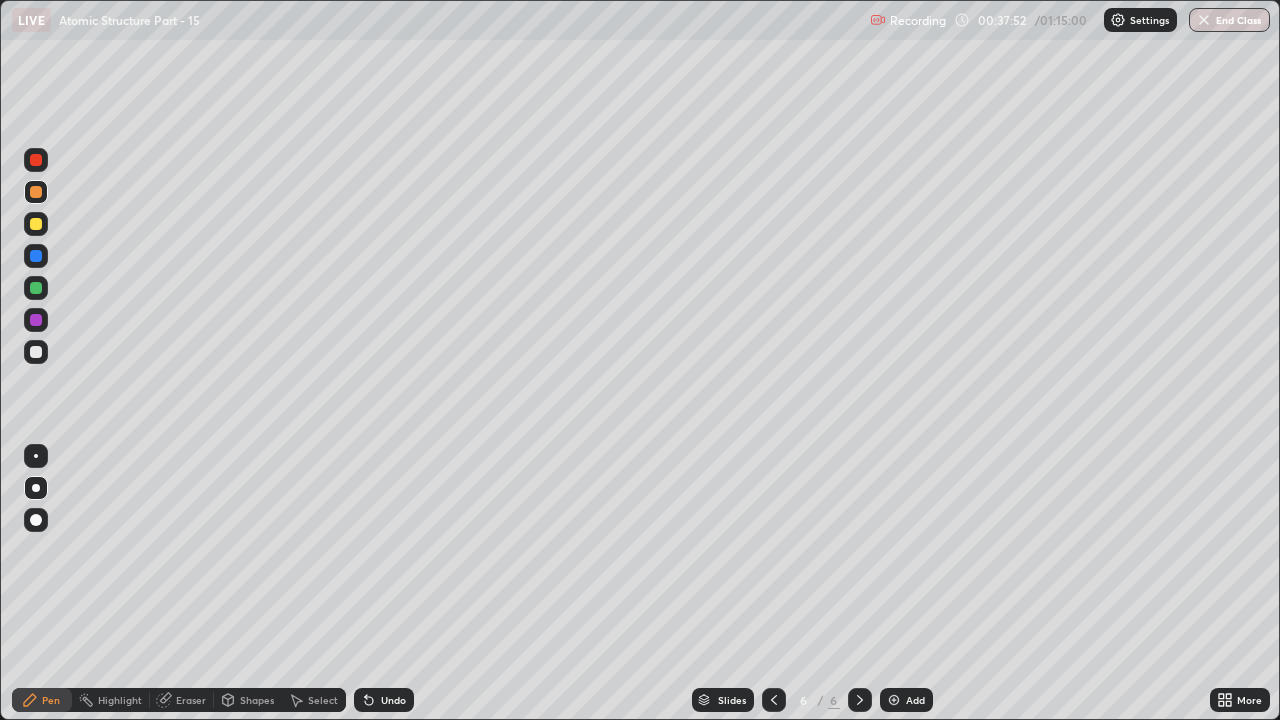click on "Undo" at bounding box center [393, 700] 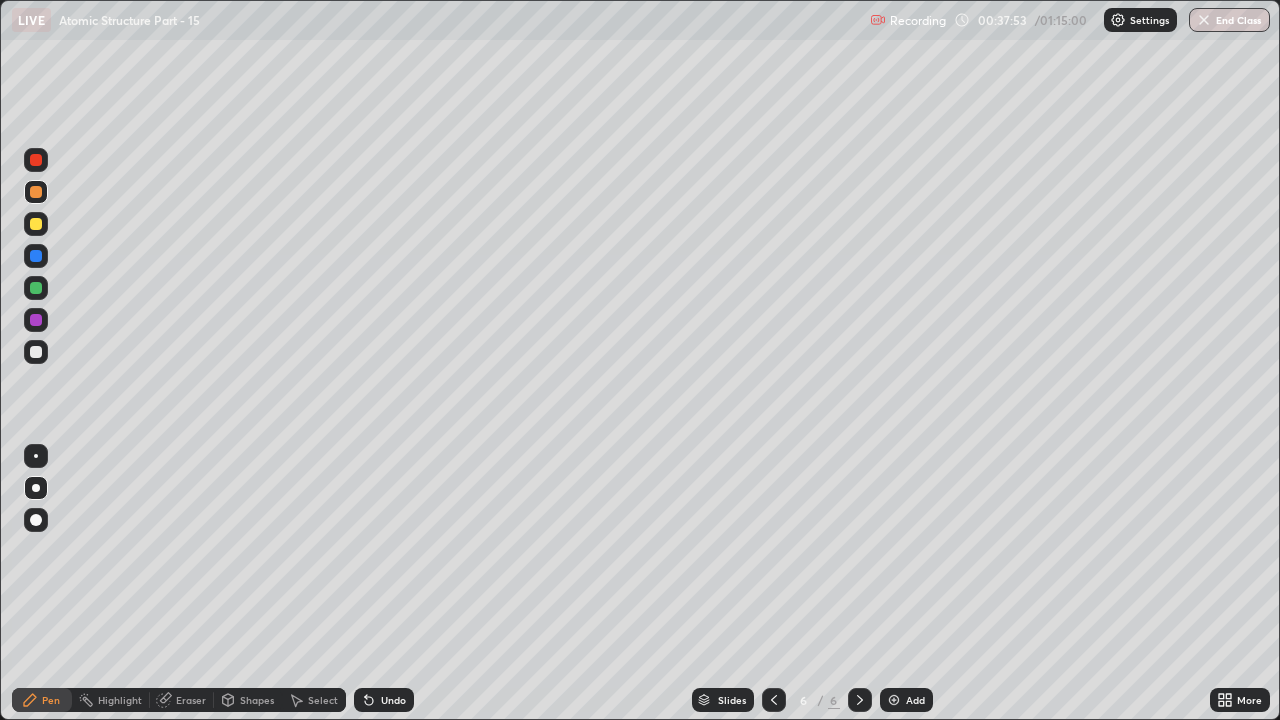click on "Undo" at bounding box center (384, 700) 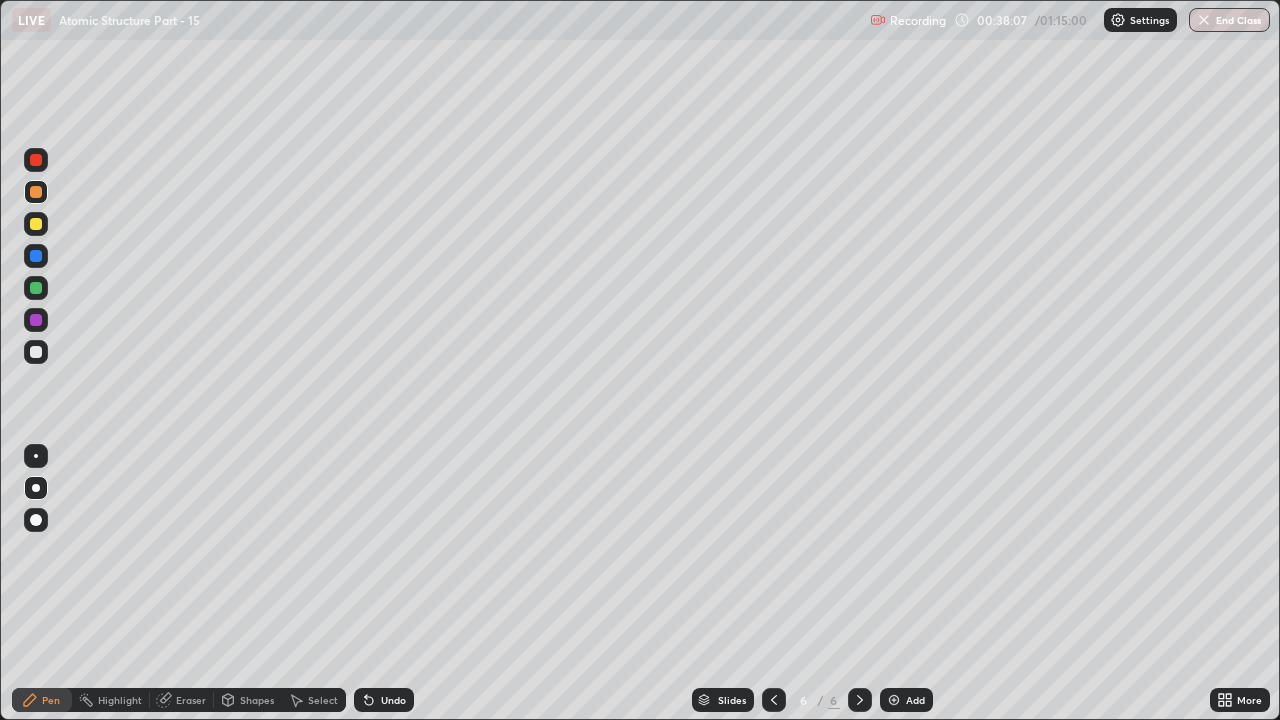 click on "Undo" at bounding box center (393, 700) 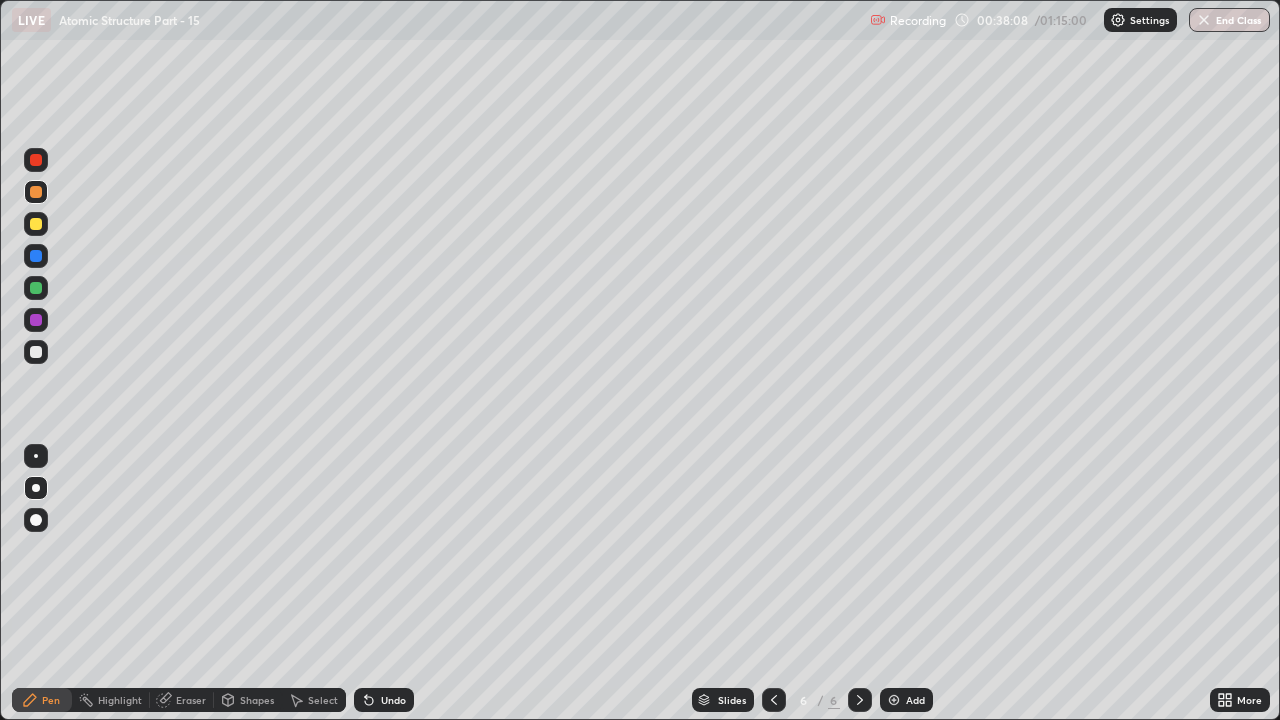 click on "Undo" at bounding box center (393, 700) 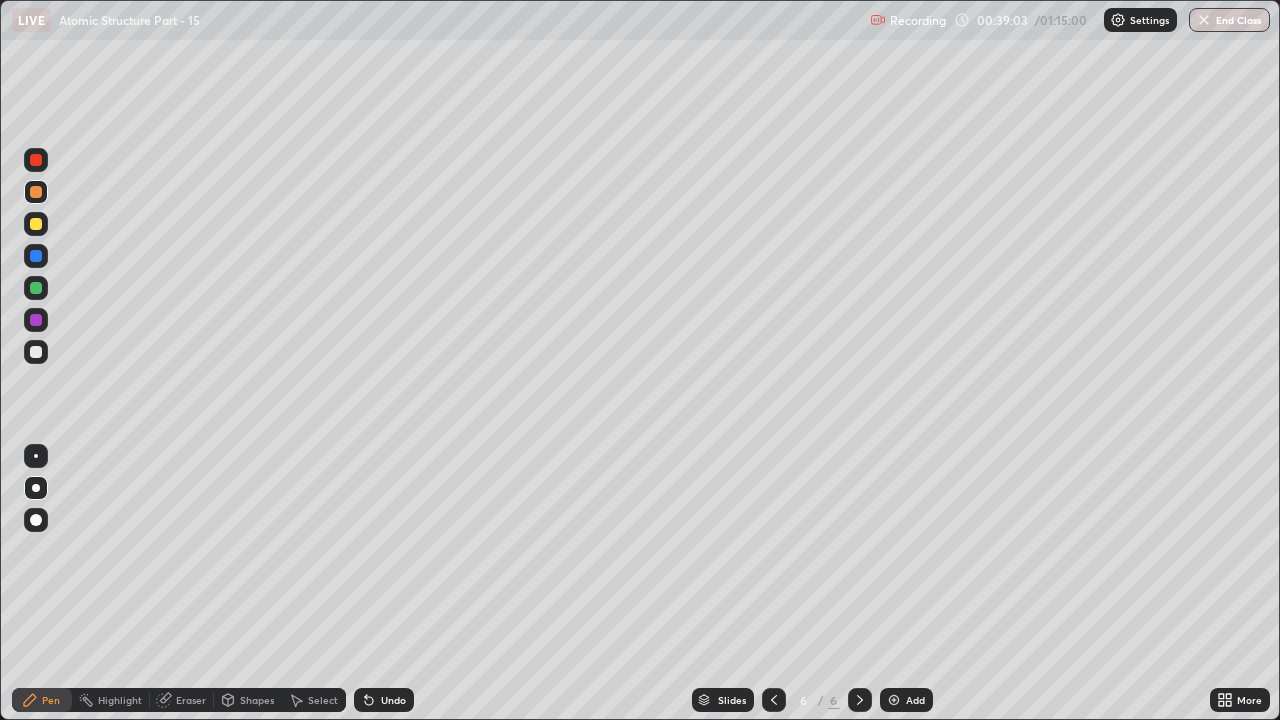 click on "Eraser" at bounding box center [191, 700] 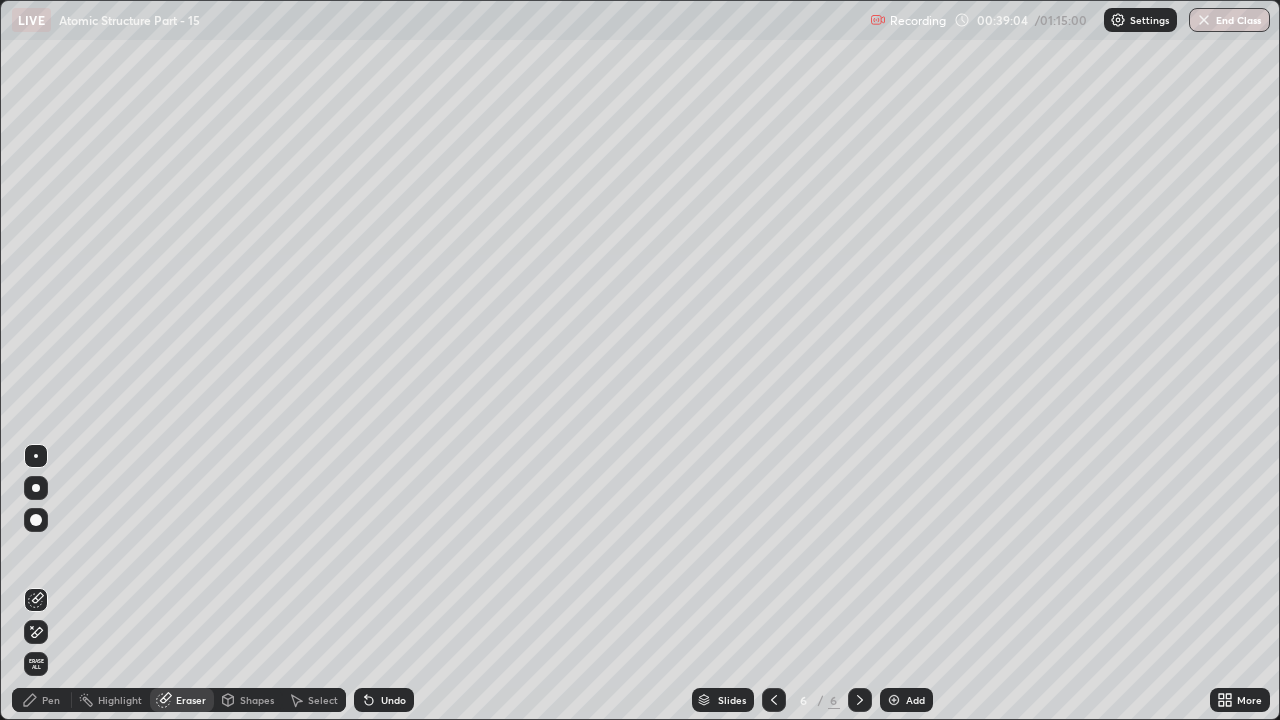 click on "Shapes" at bounding box center (248, 700) 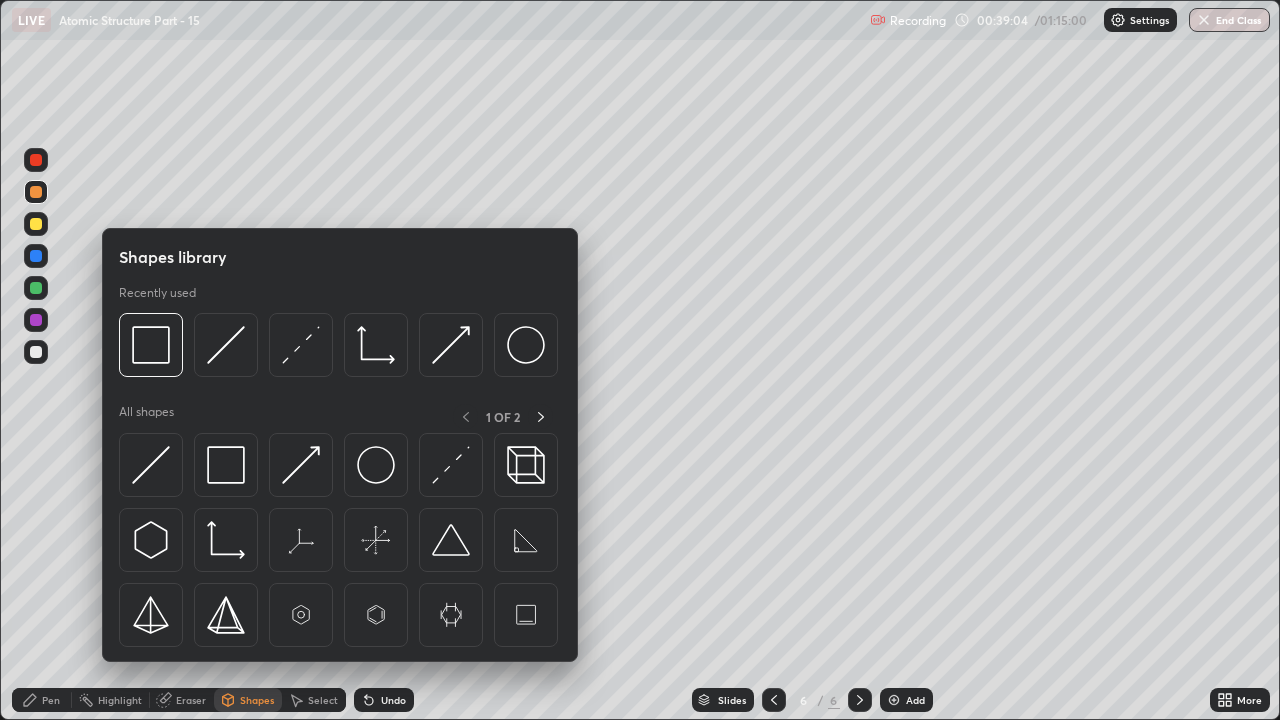 click on "Eraser" at bounding box center [182, 700] 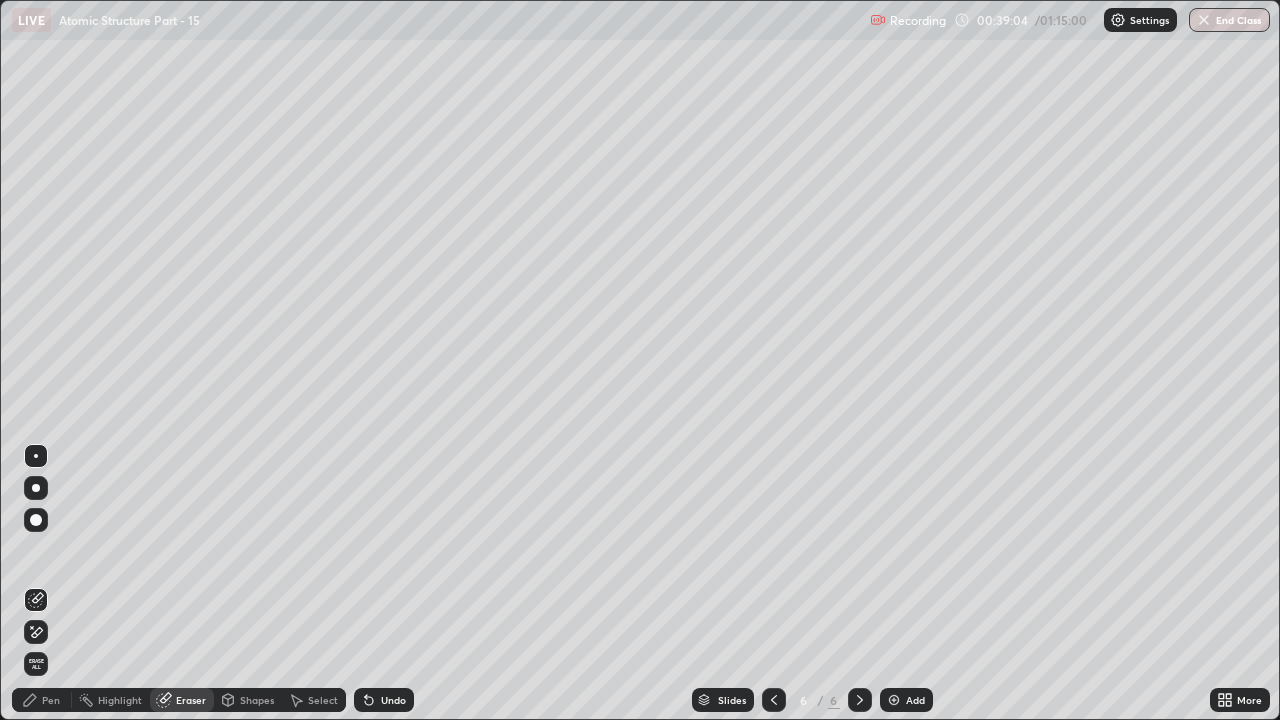 click 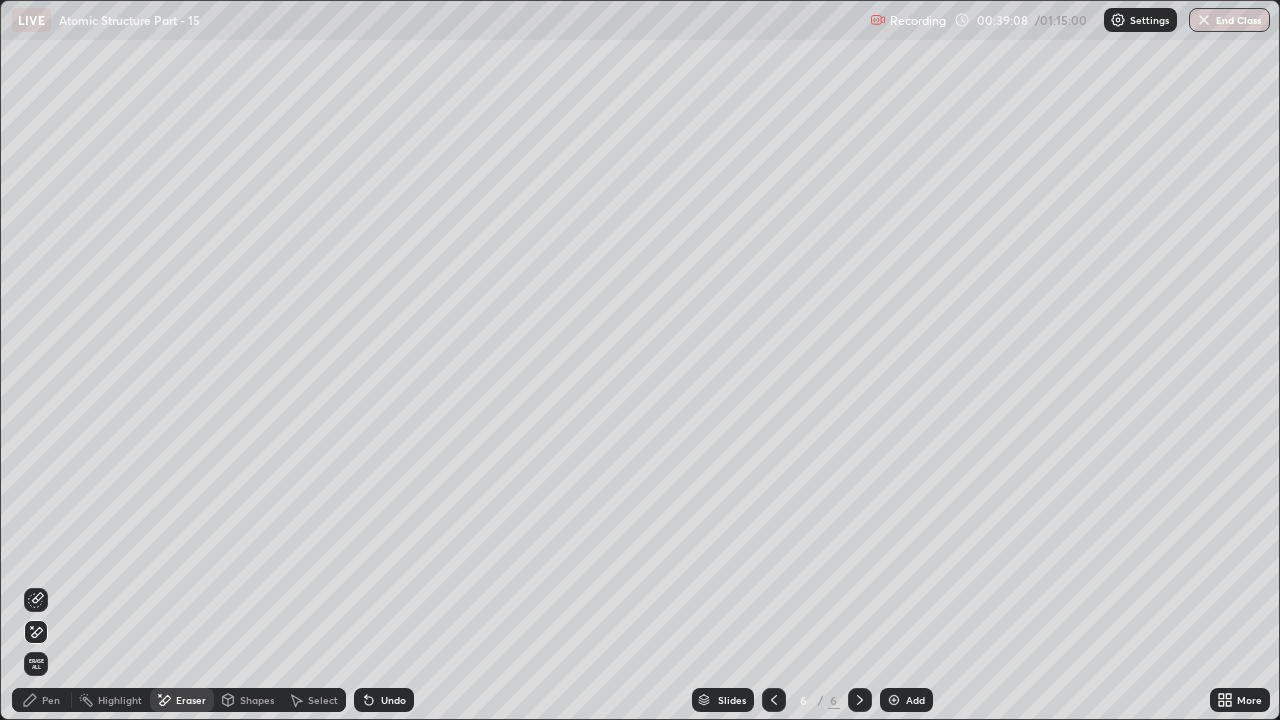 click 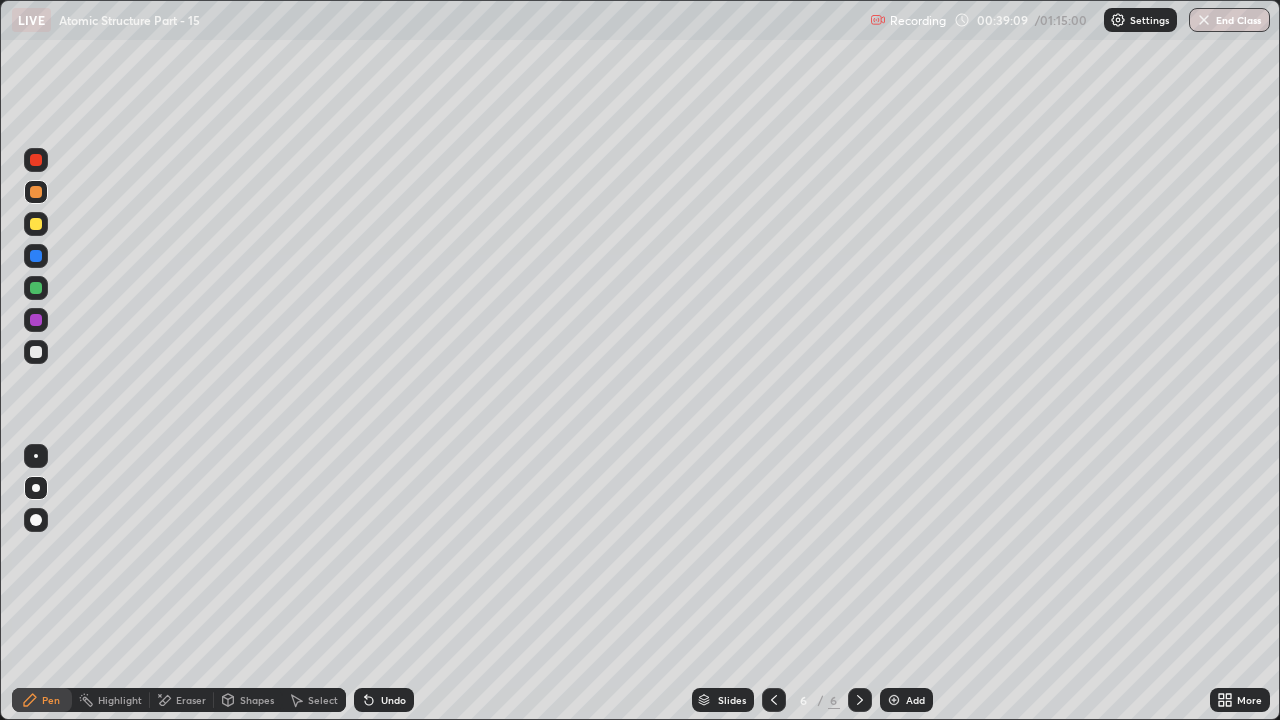click at bounding box center [36, 352] 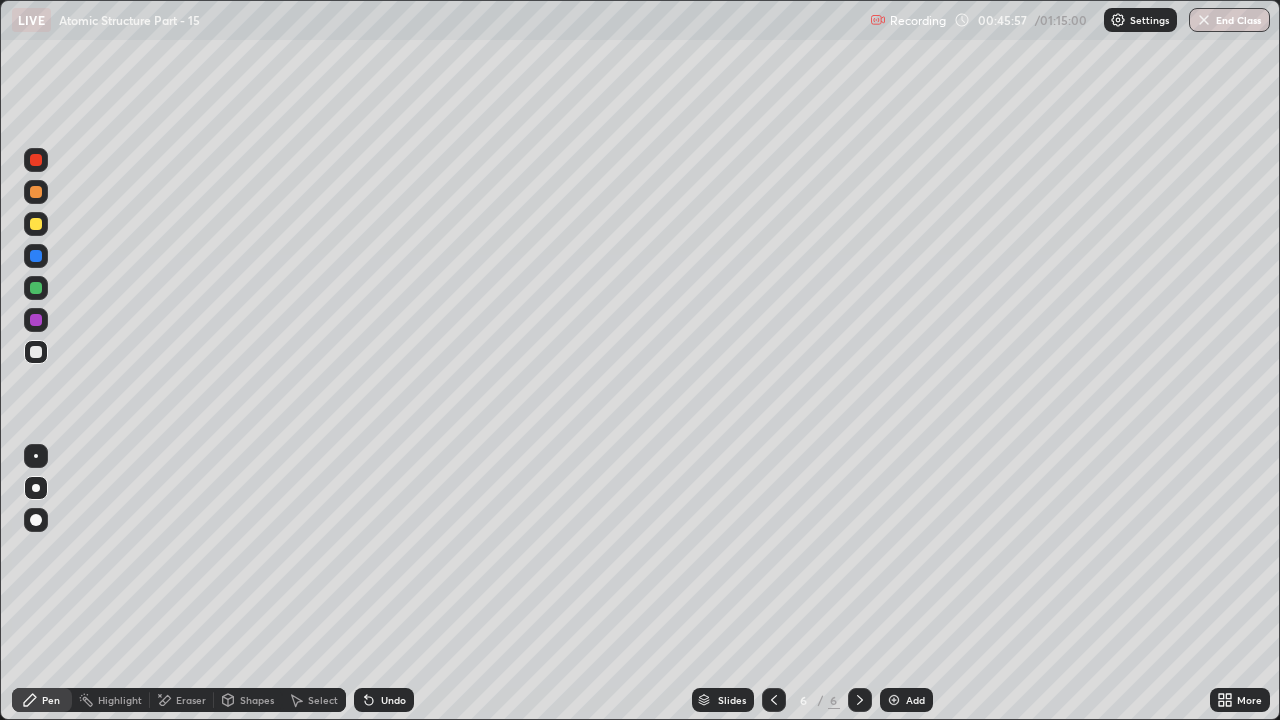 click on "Add" at bounding box center (906, 700) 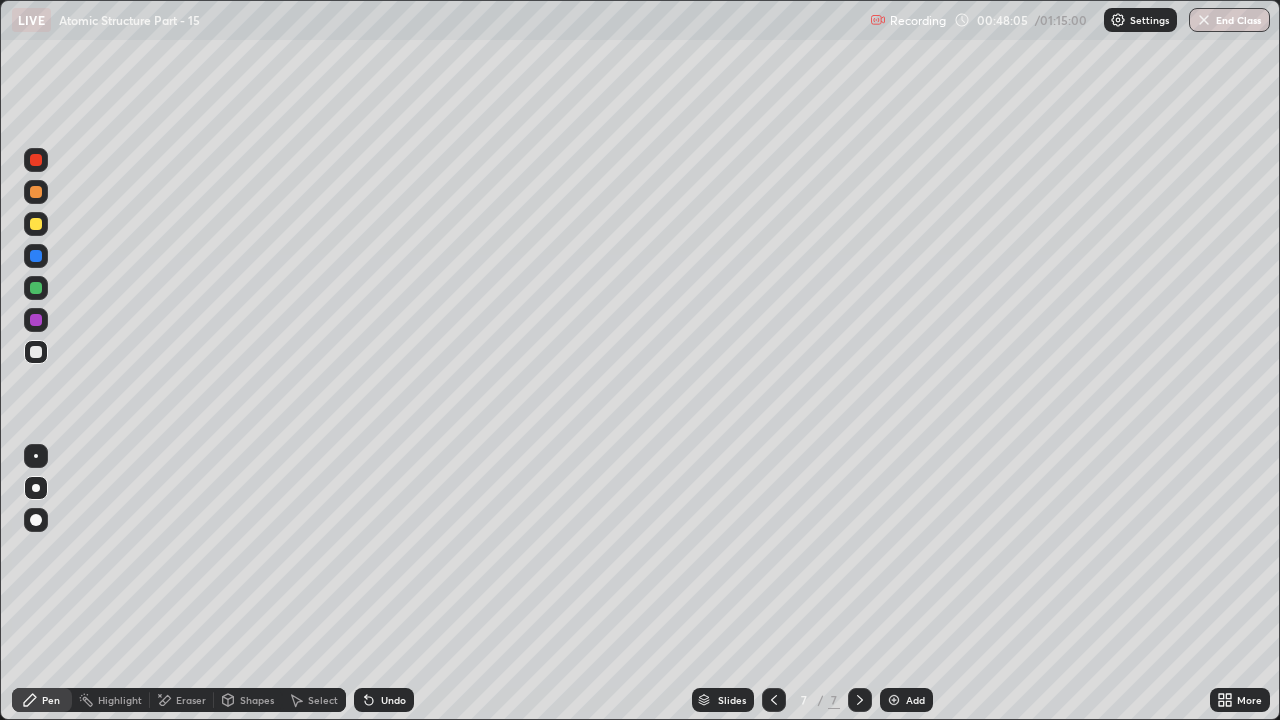 click on "Undo" at bounding box center (384, 700) 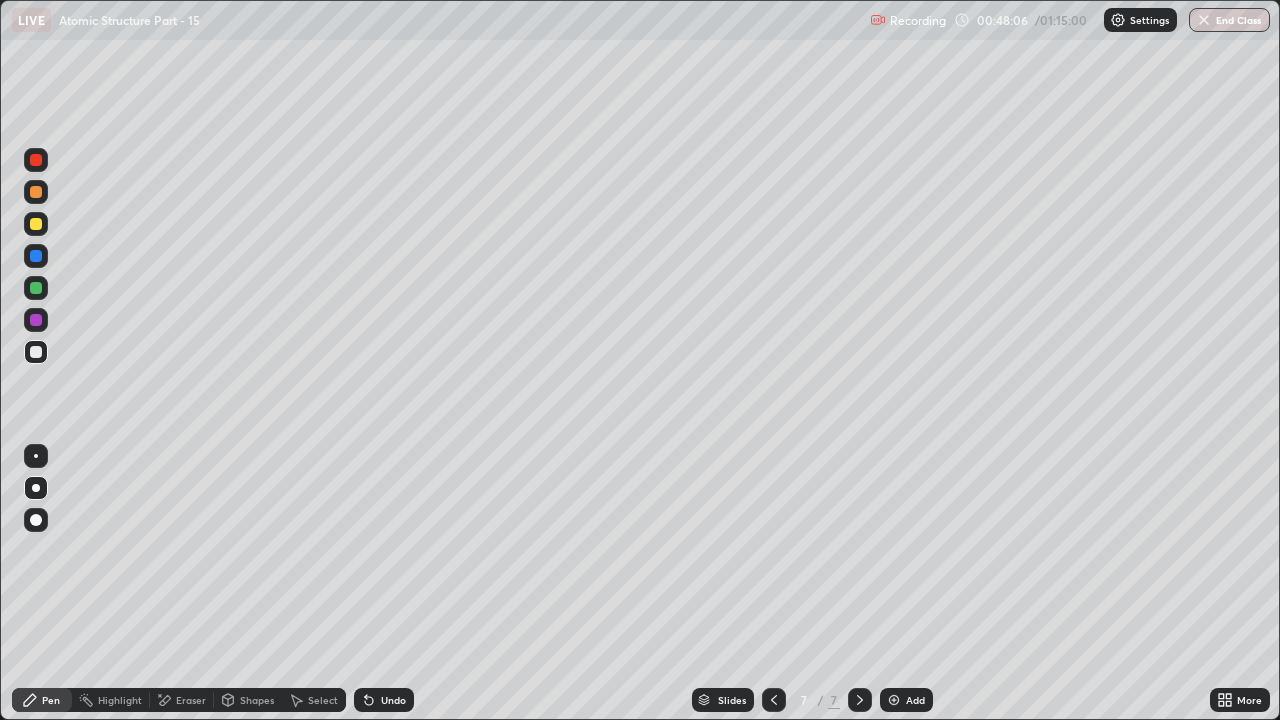 click on "Undo" at bounding box center [384, 700] 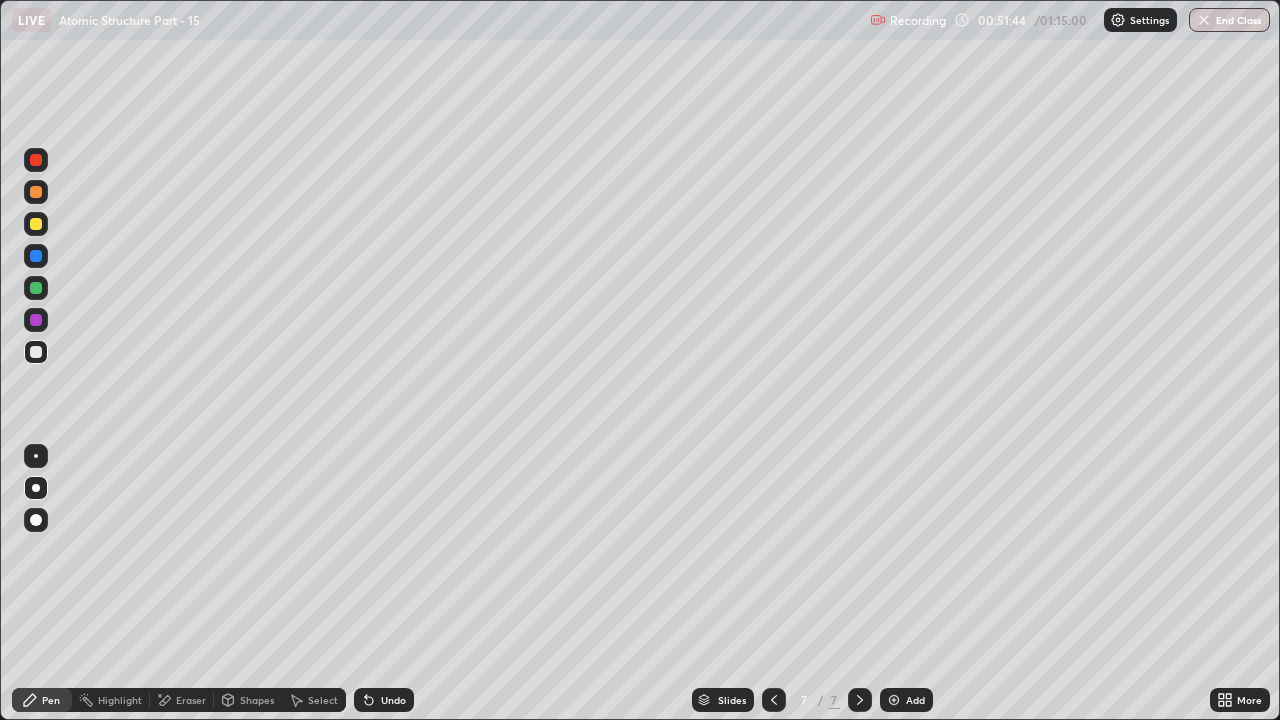 click at bounding box center (894, 700) 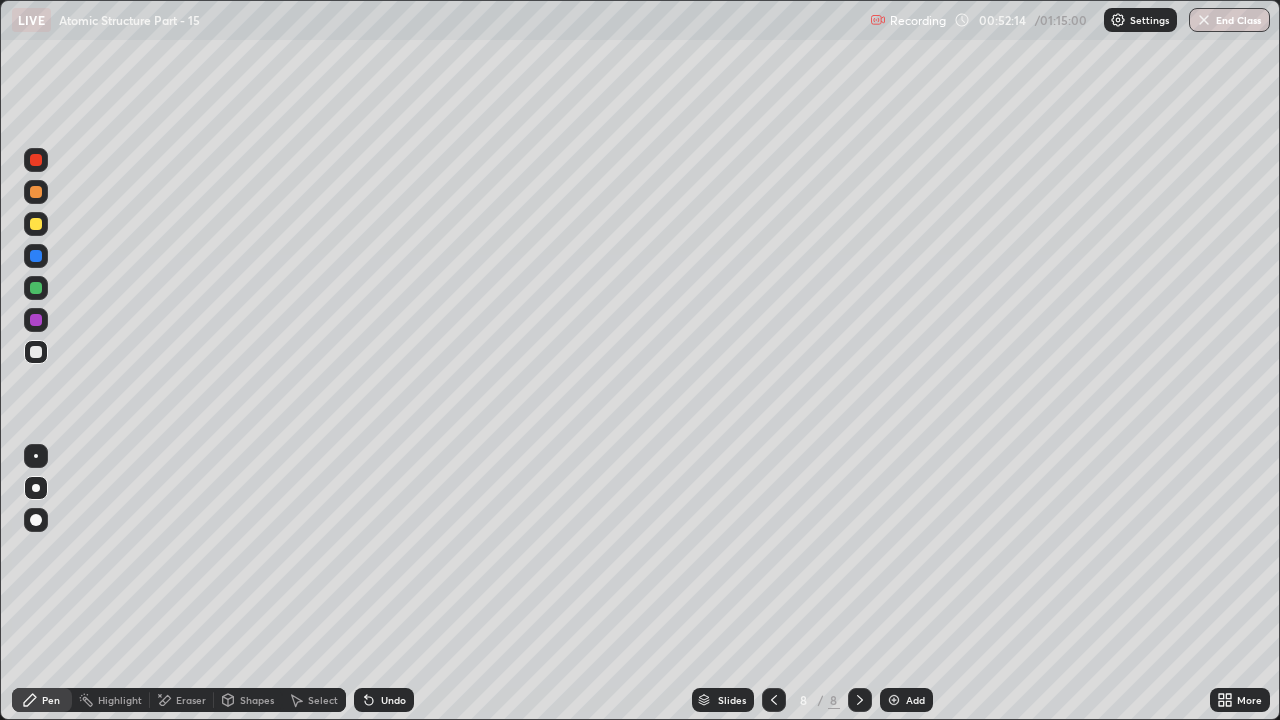 click on "Undo" at bounding box center (393, 700) 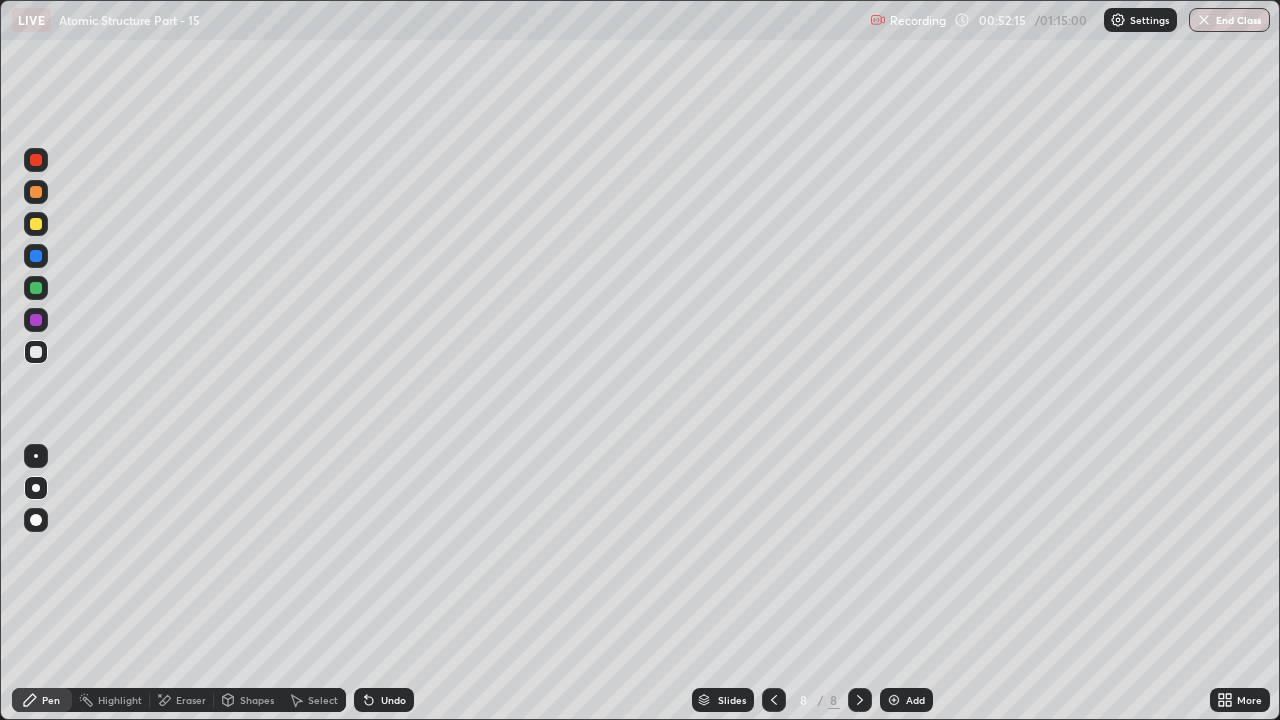 click on "Shapes" at bounding box center [257, 700] 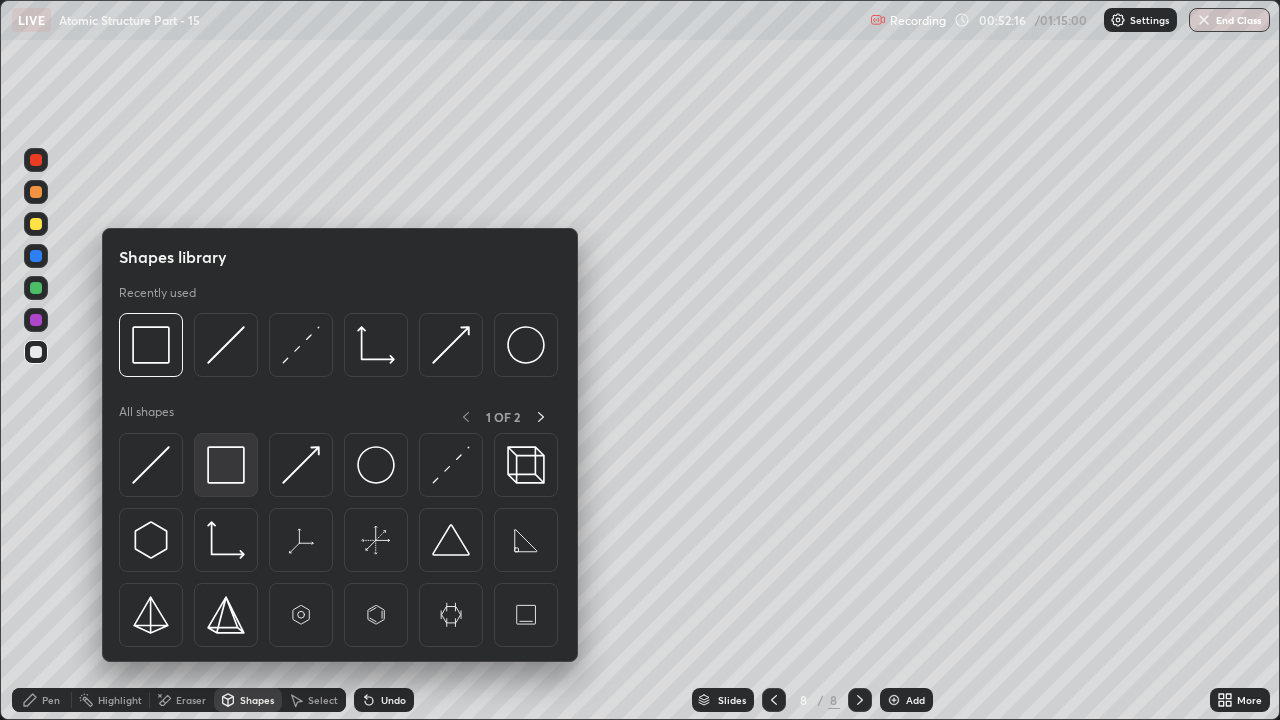 click at bounding box center [226, 465] 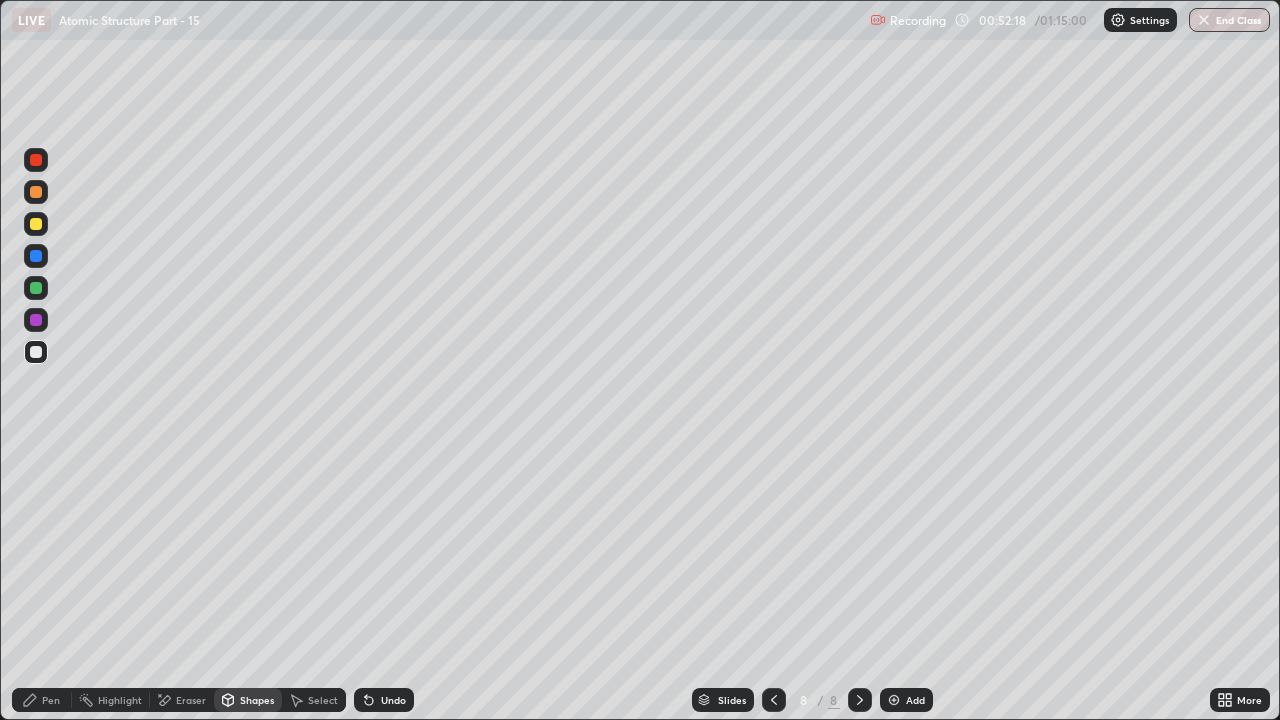 click on "Pen" at bounding box center [51, 700] 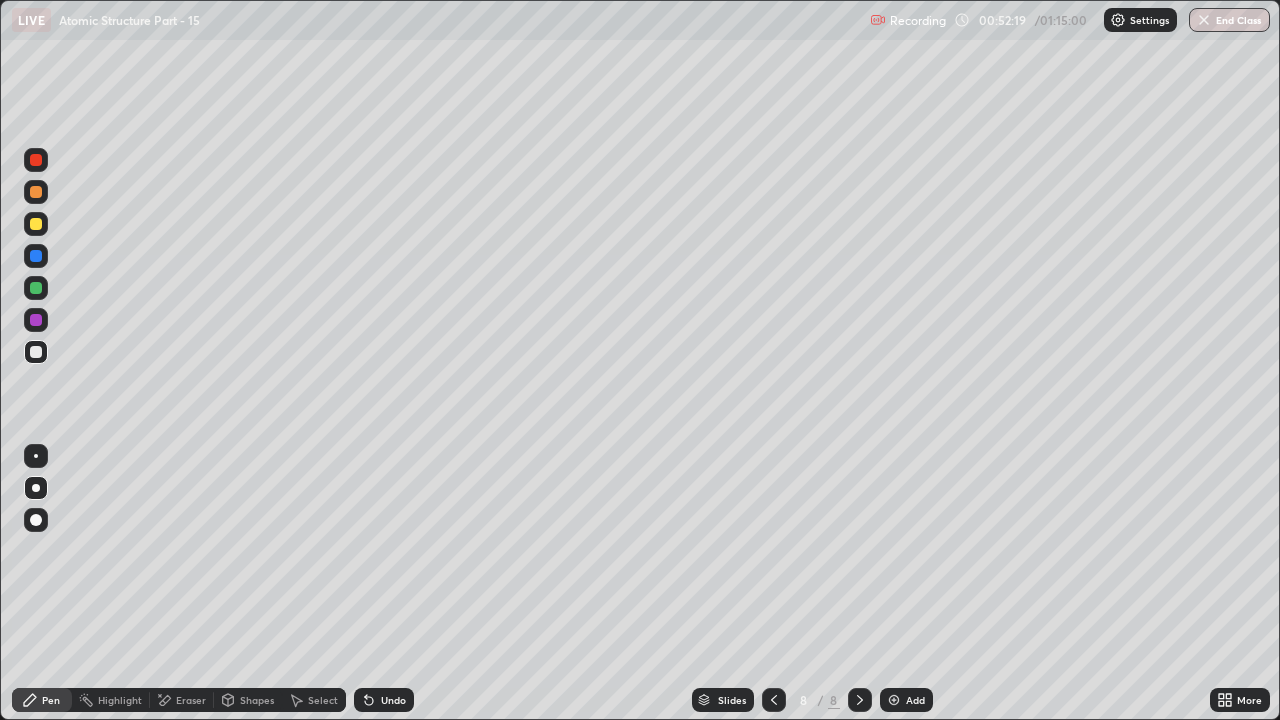 click at bounding box center (36, 288) 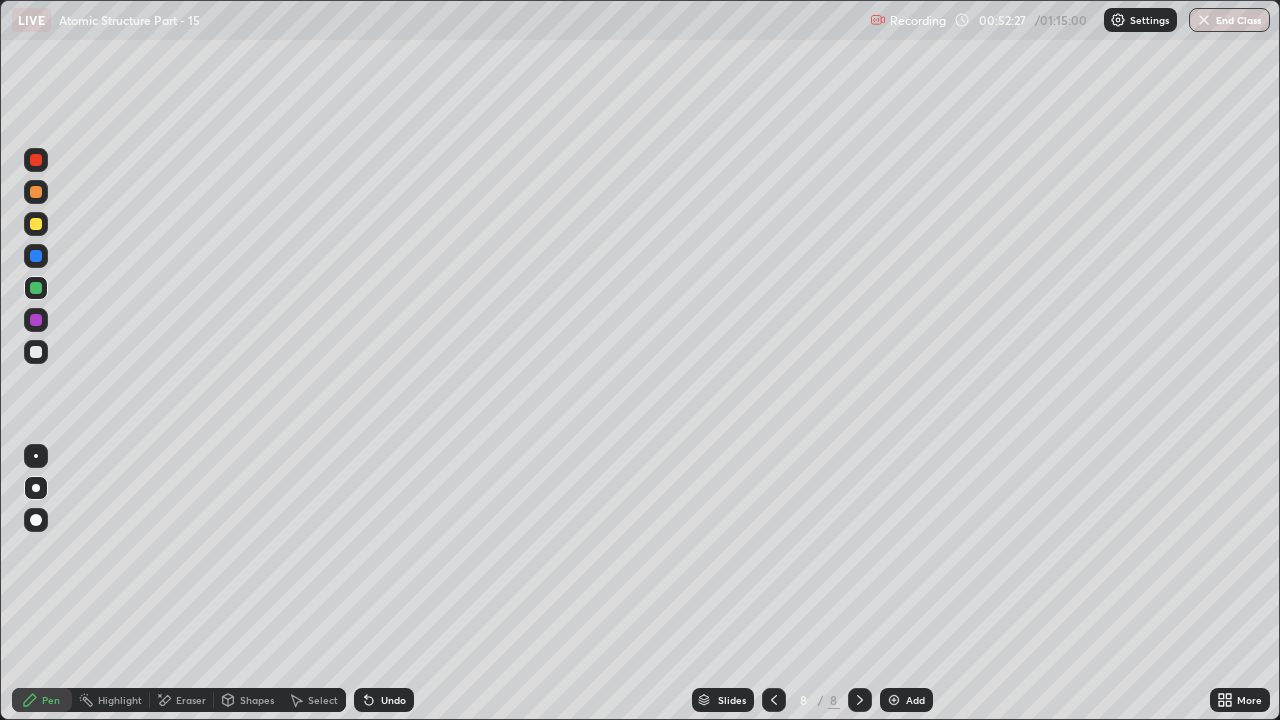 click on "Undo" at bounding box center (393, 700) 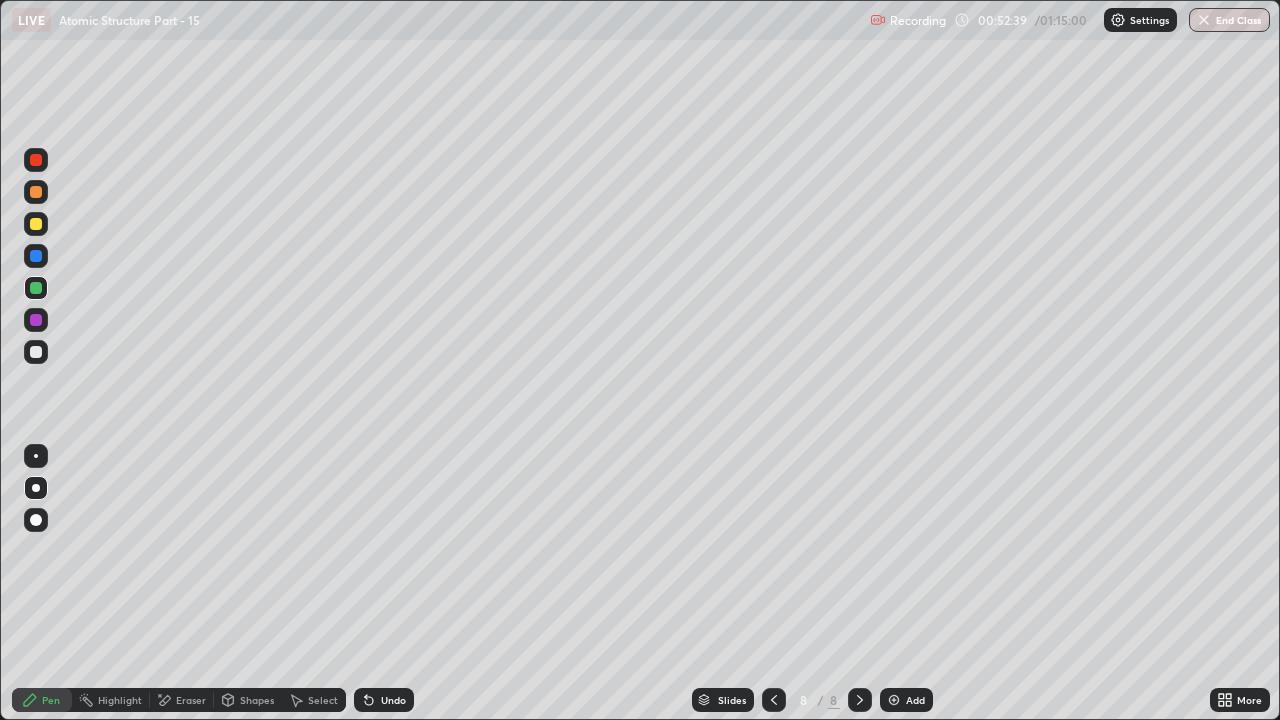 click on "Shapes" at bounding box center [257, 700] 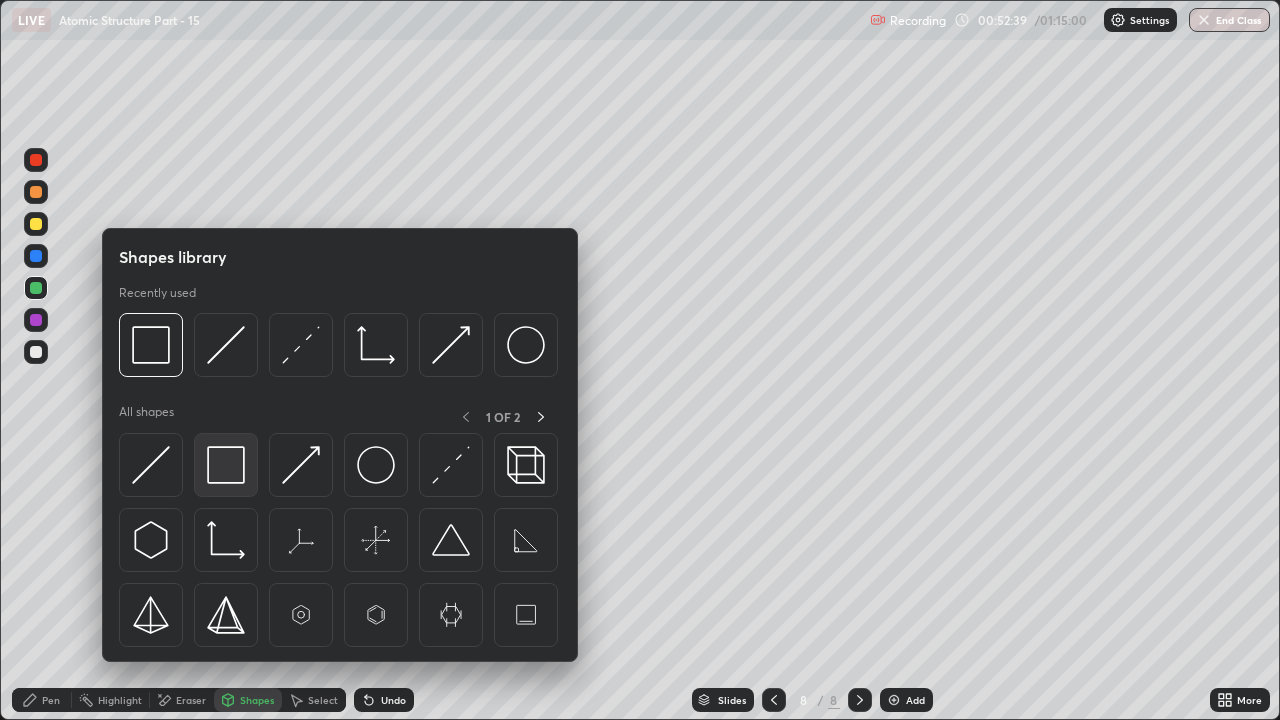 click at bounding box center [226, 465] 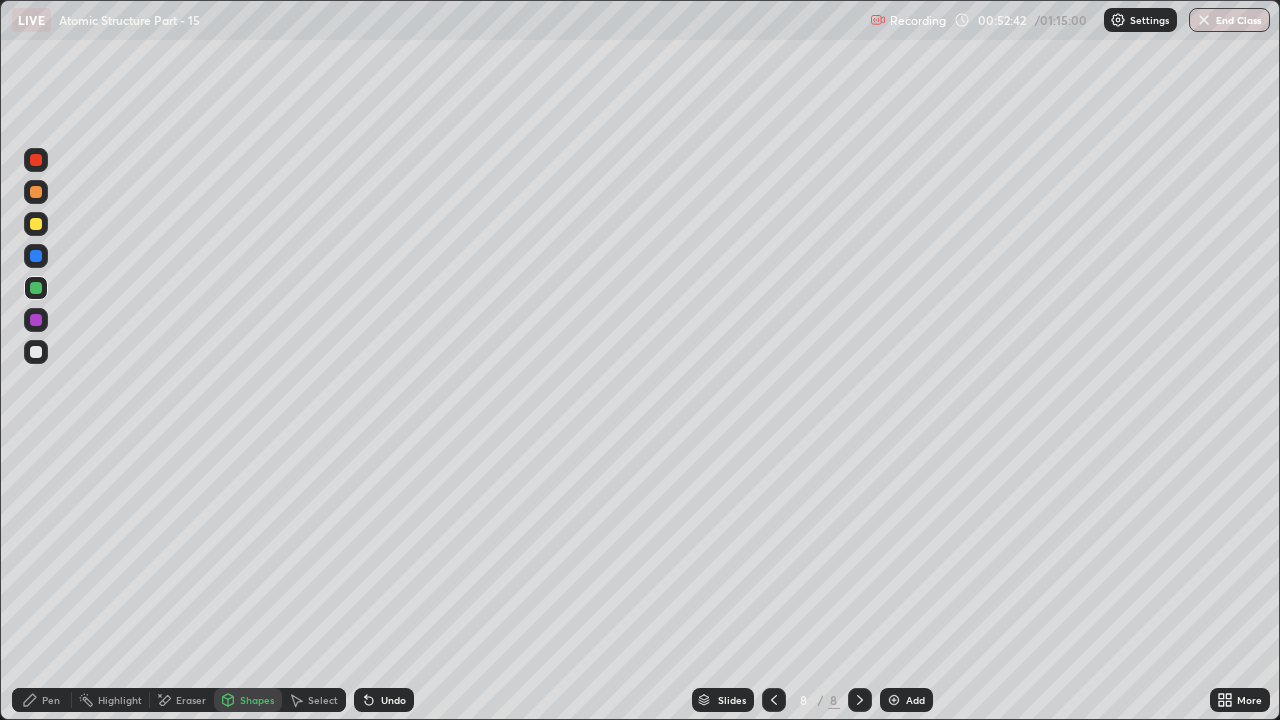 click on "Pen" at bounding box center (51, 700) 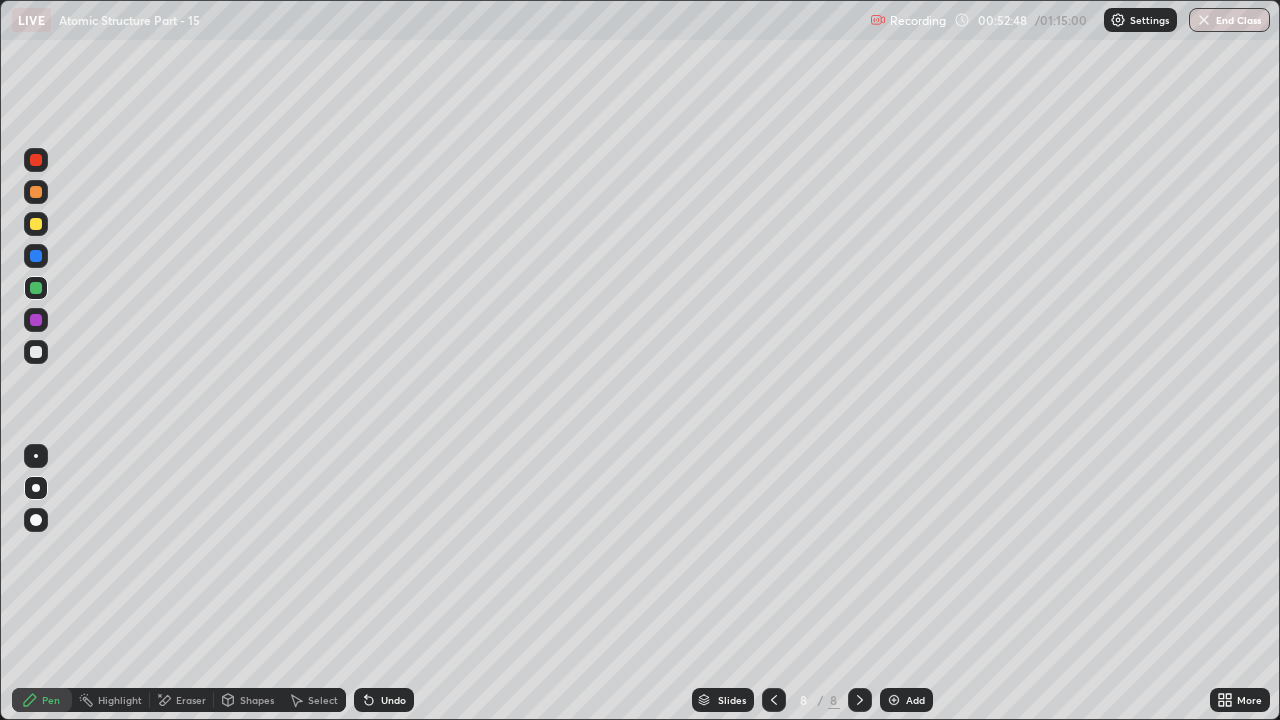 click on "Shapes" at bounding box center [248, 700] 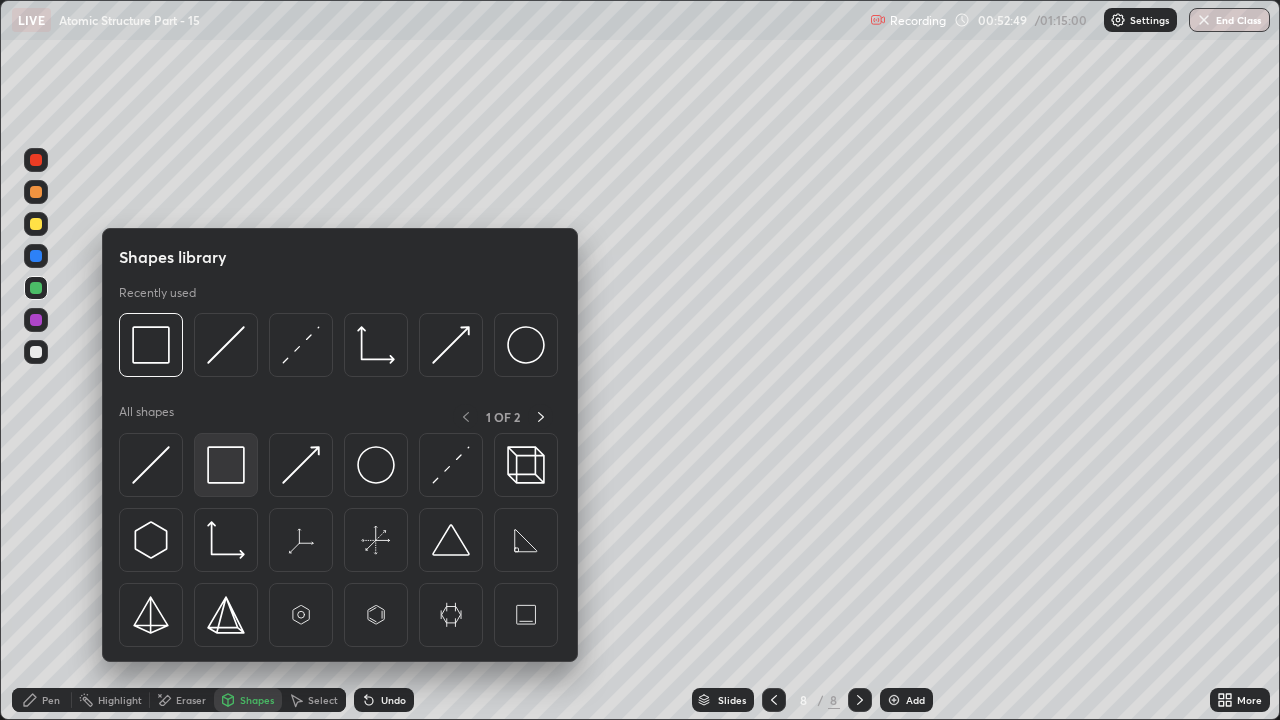 click at bounding box center (226, 465) 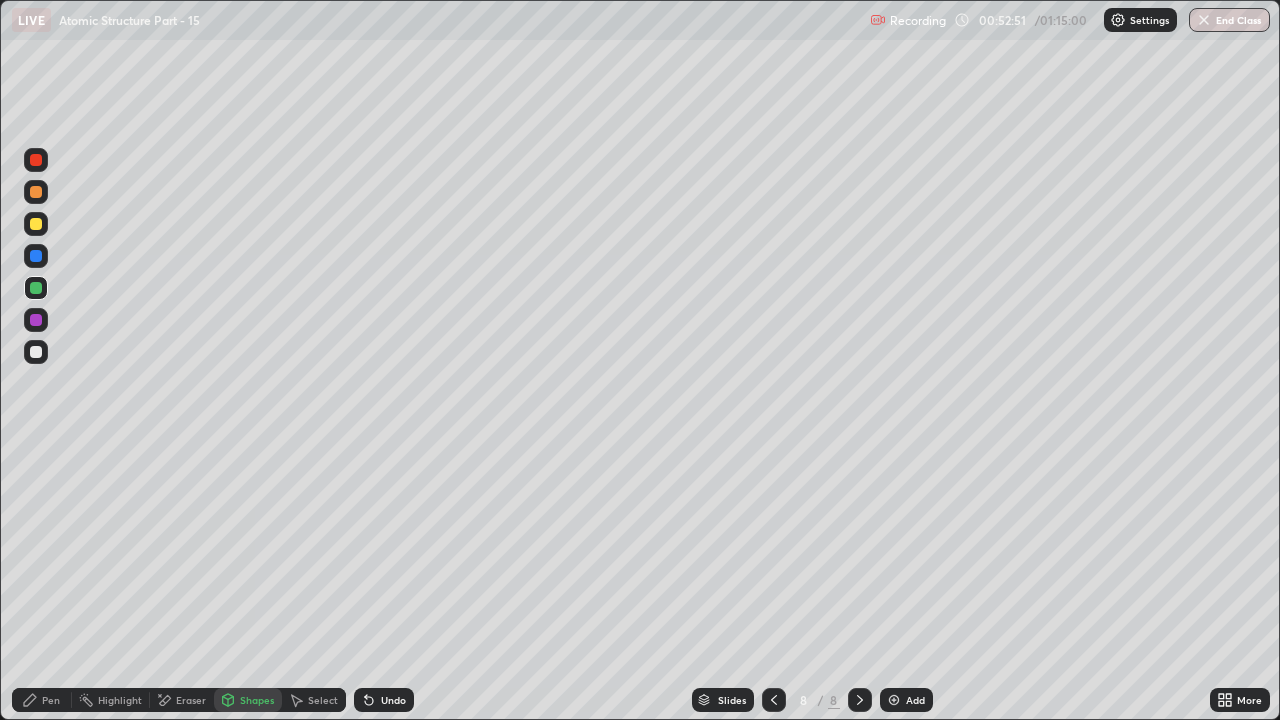 click on "Pen" at bounding box center [51, 700] 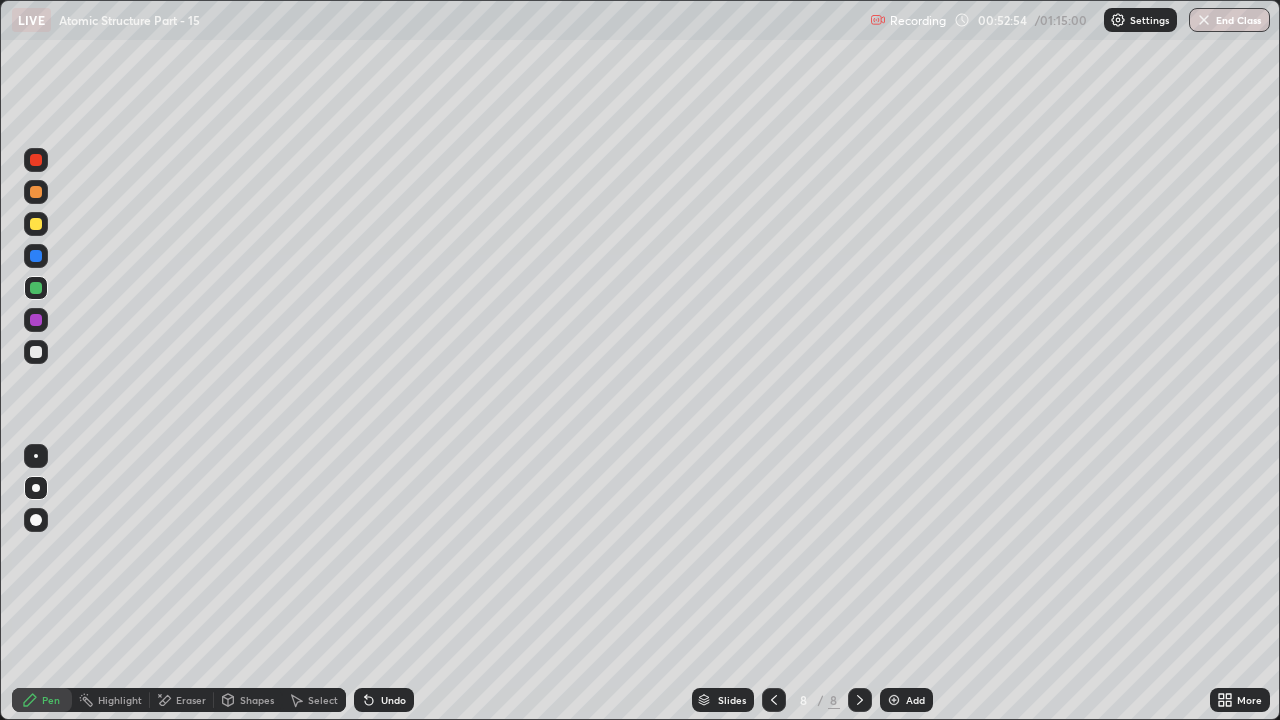 click on "Undo" at bounding box center [393, 700] 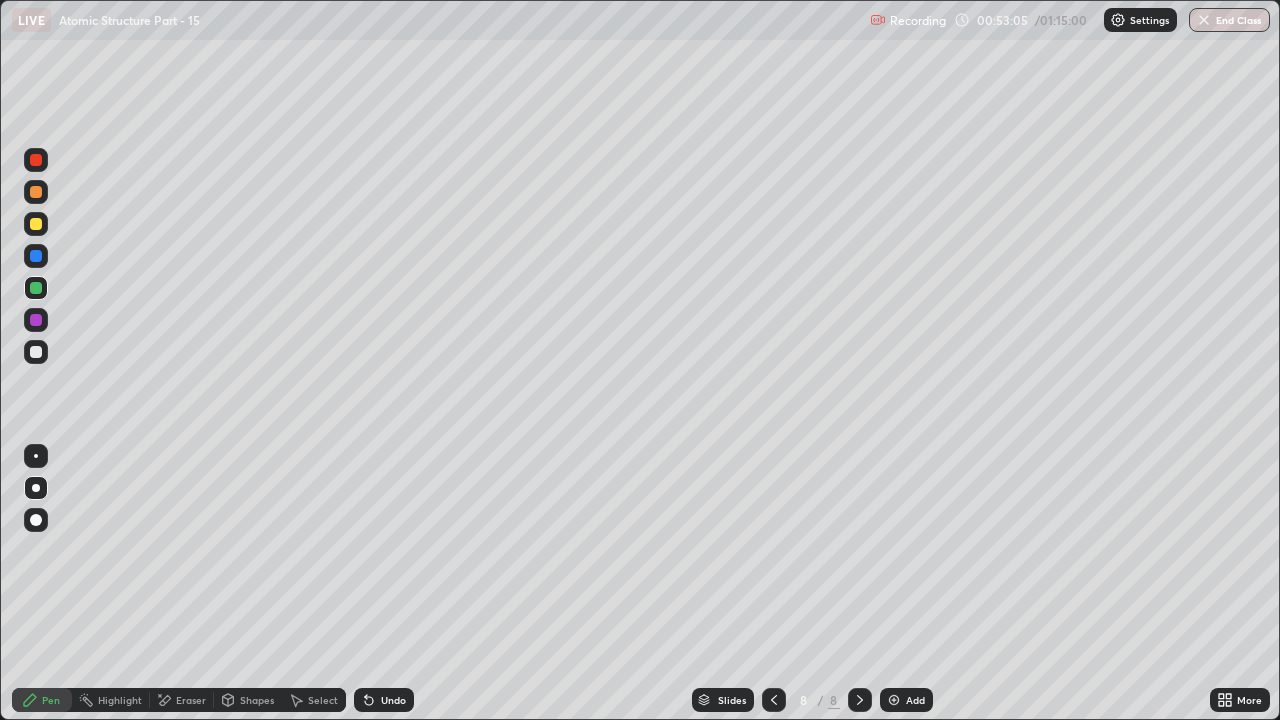 click on "Undo" at bounding box center (393, 700) 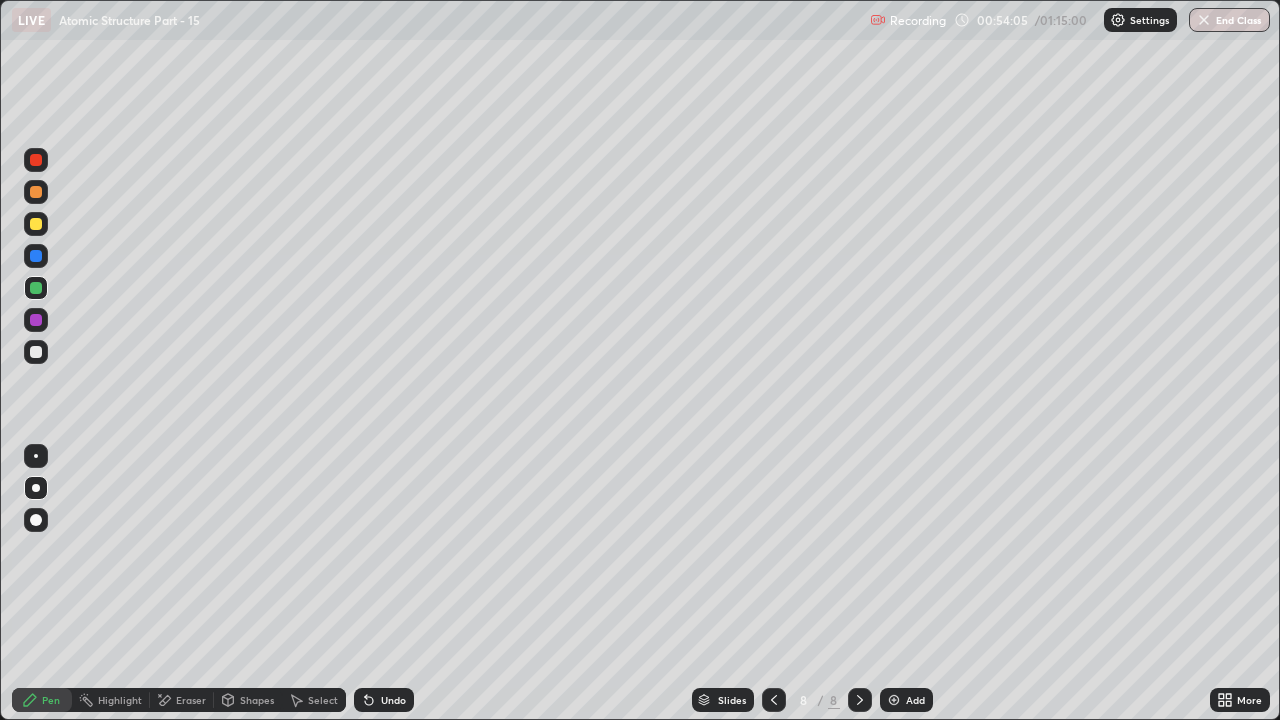 click on "Undo" at bounding box center [384, 700] 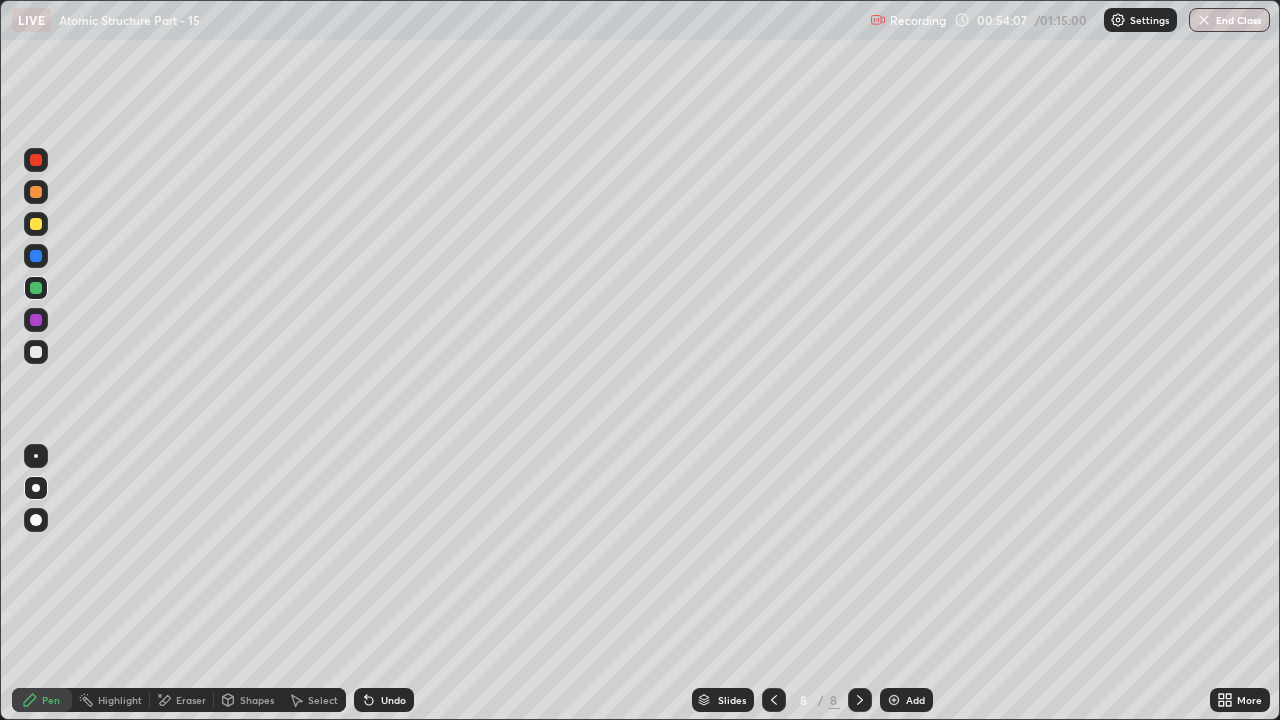 click on "Shapes" at bounding box center [248, 700] 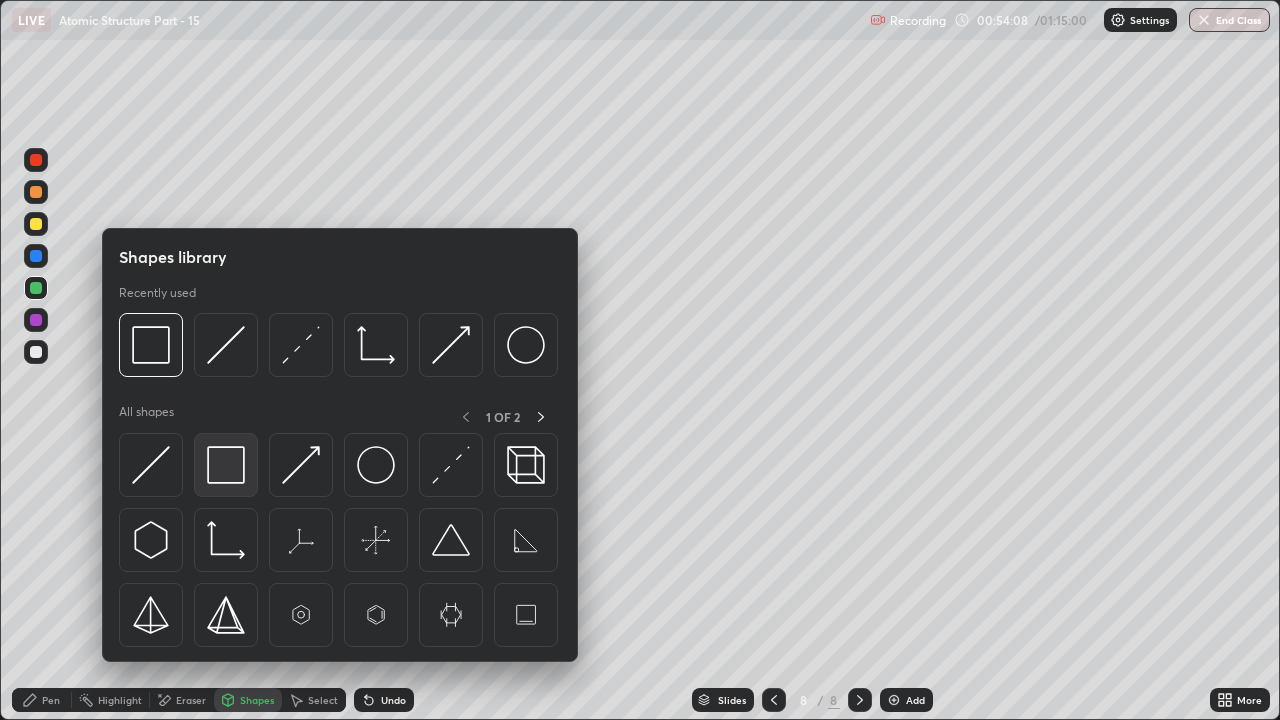 click at bounding box center (226, 465) 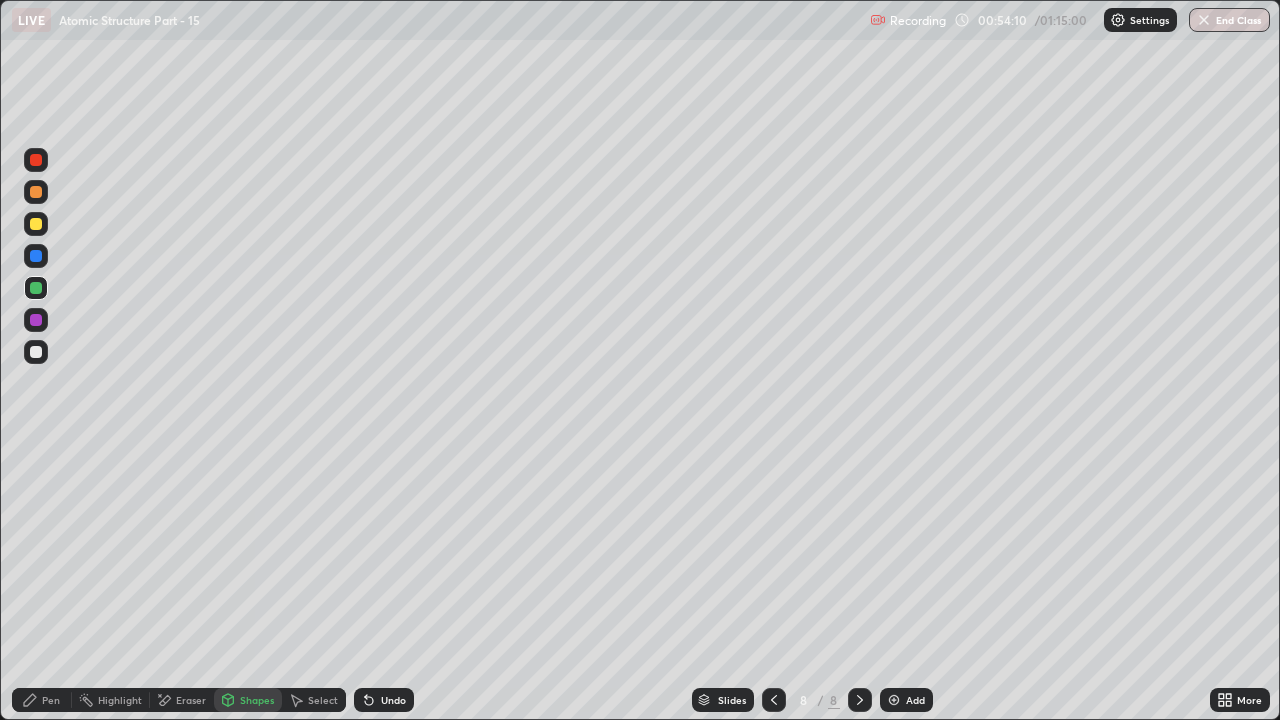click 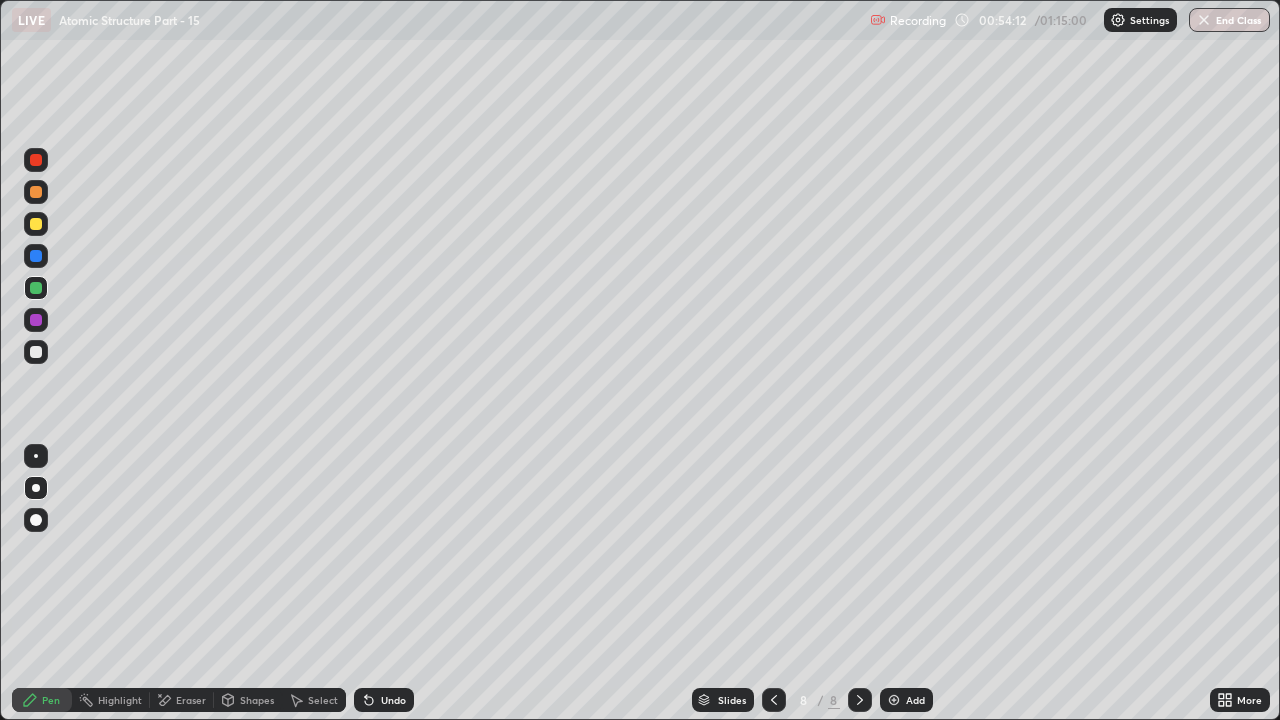 click at bounding box center [36, 352] 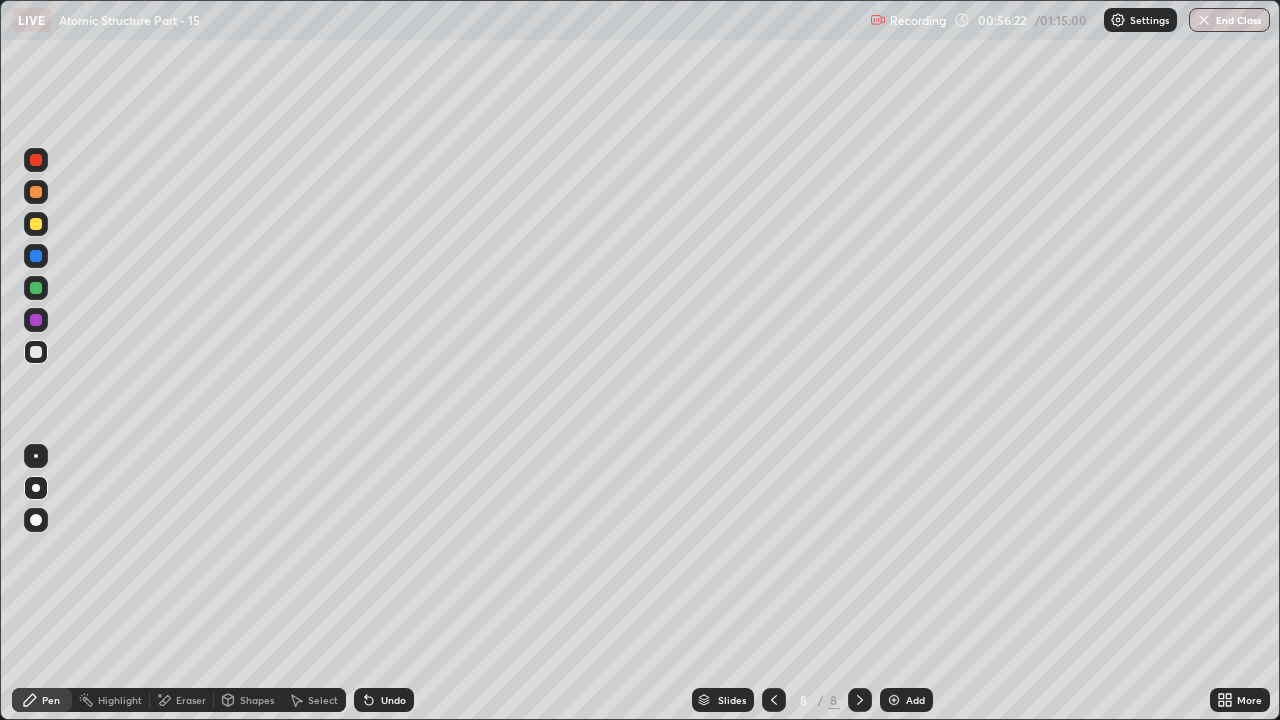 click at bounding box center [894, 700] 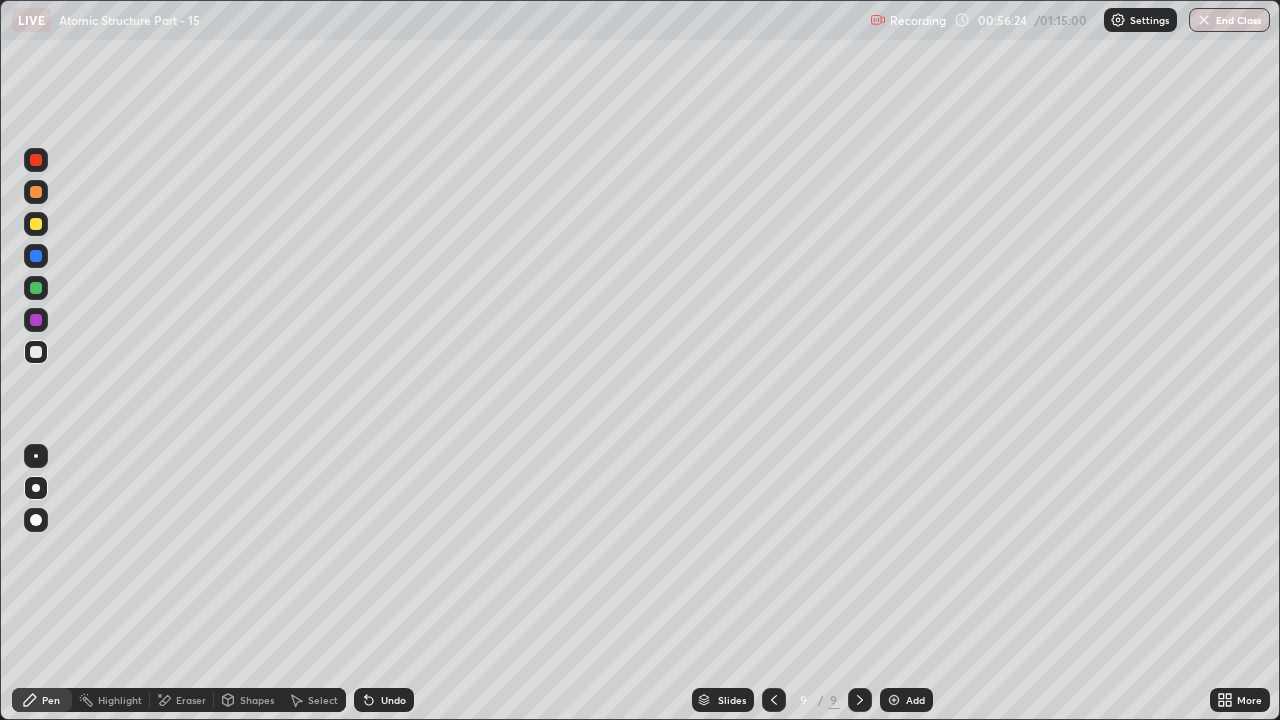 click at bounding box center [36, 288] 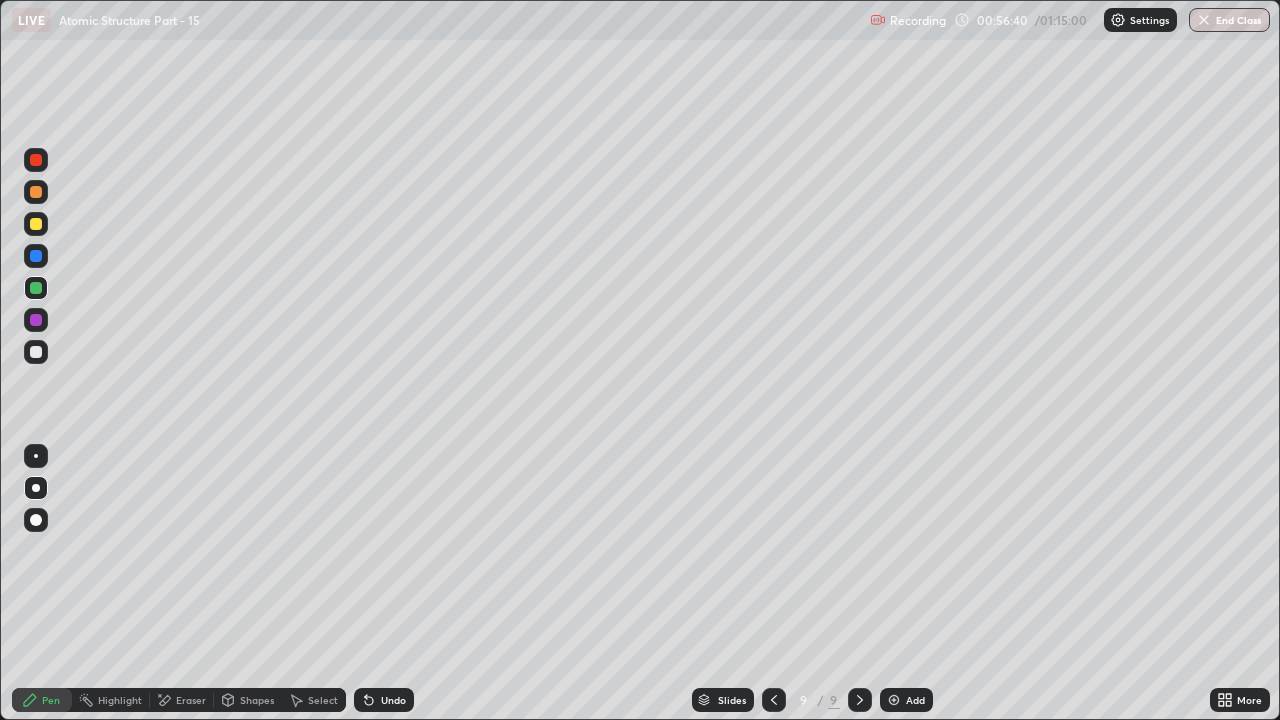 click on "Undo" at bounding box center (393, 700) 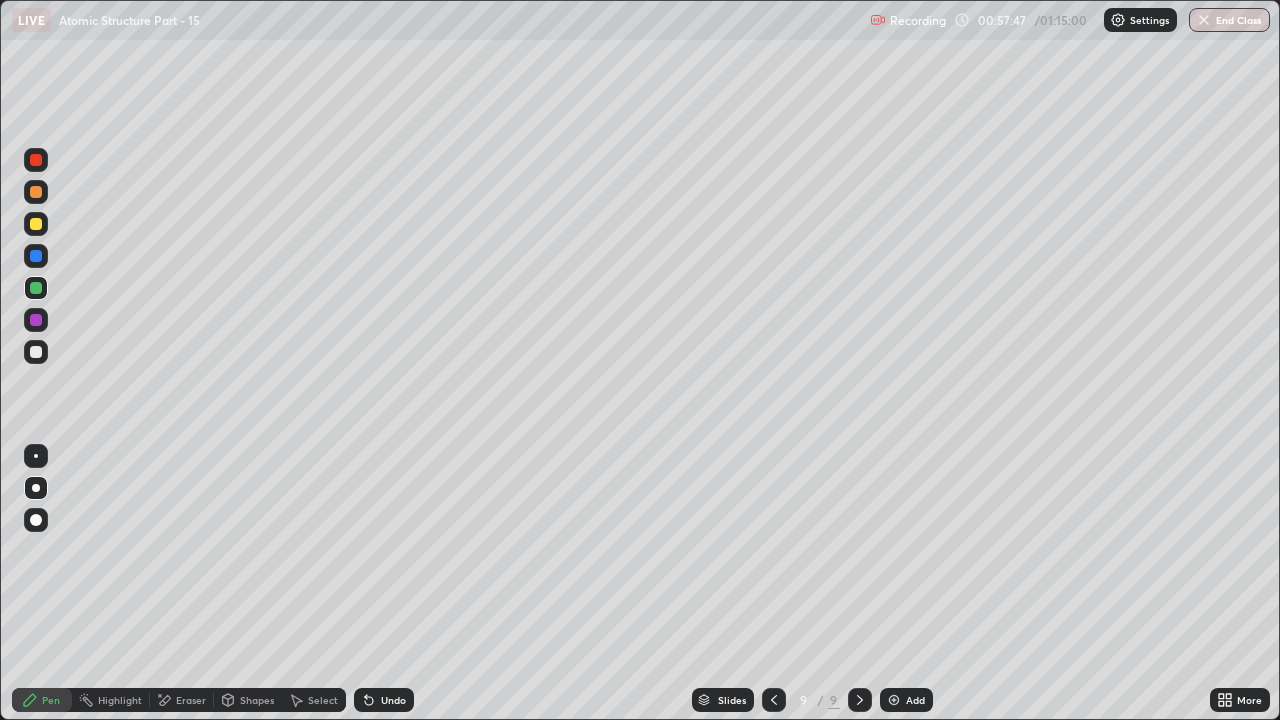click at bounding box center (36, 192) 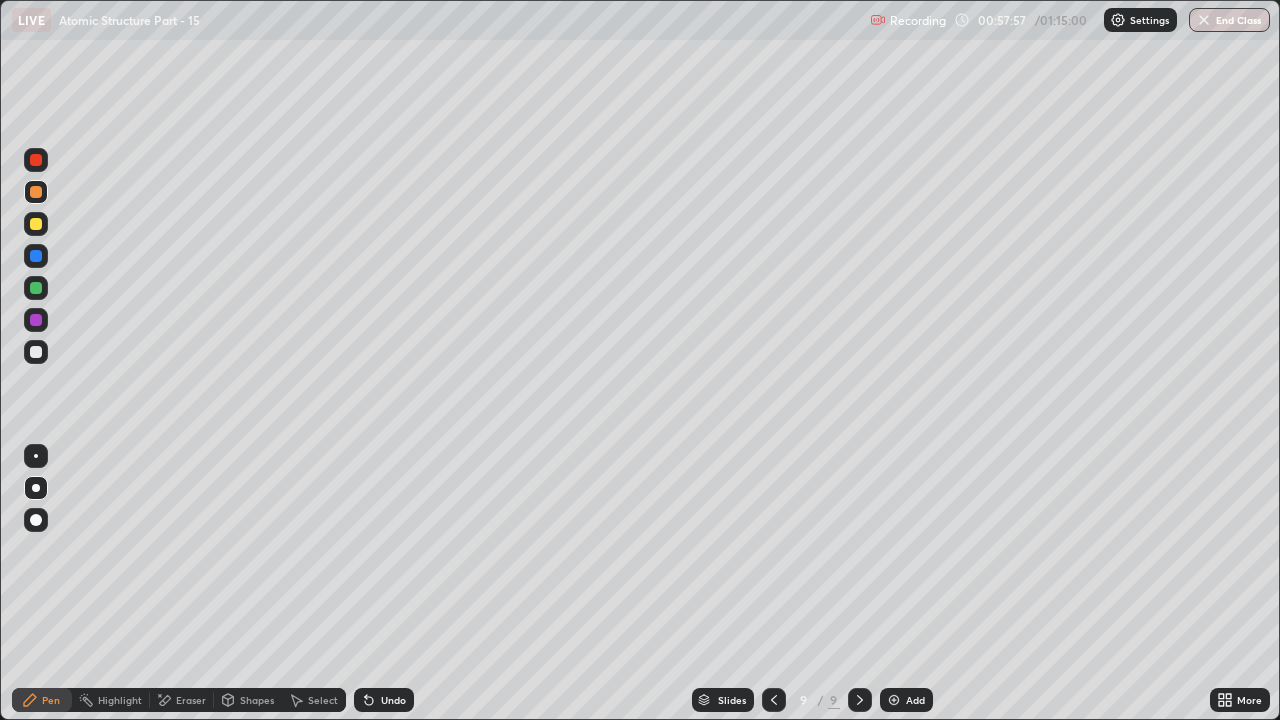 click on "Undo" at bounding box center [384, 700] 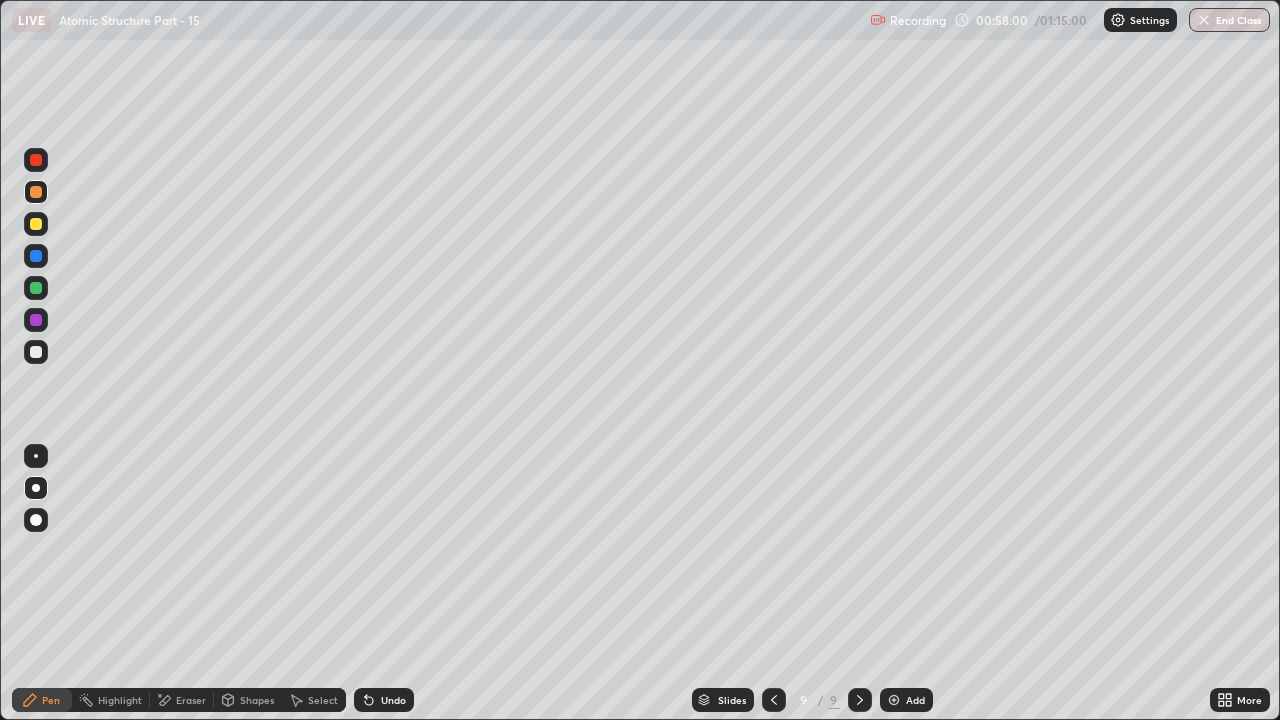 click on "Undo" at bounding box center (380, 700) 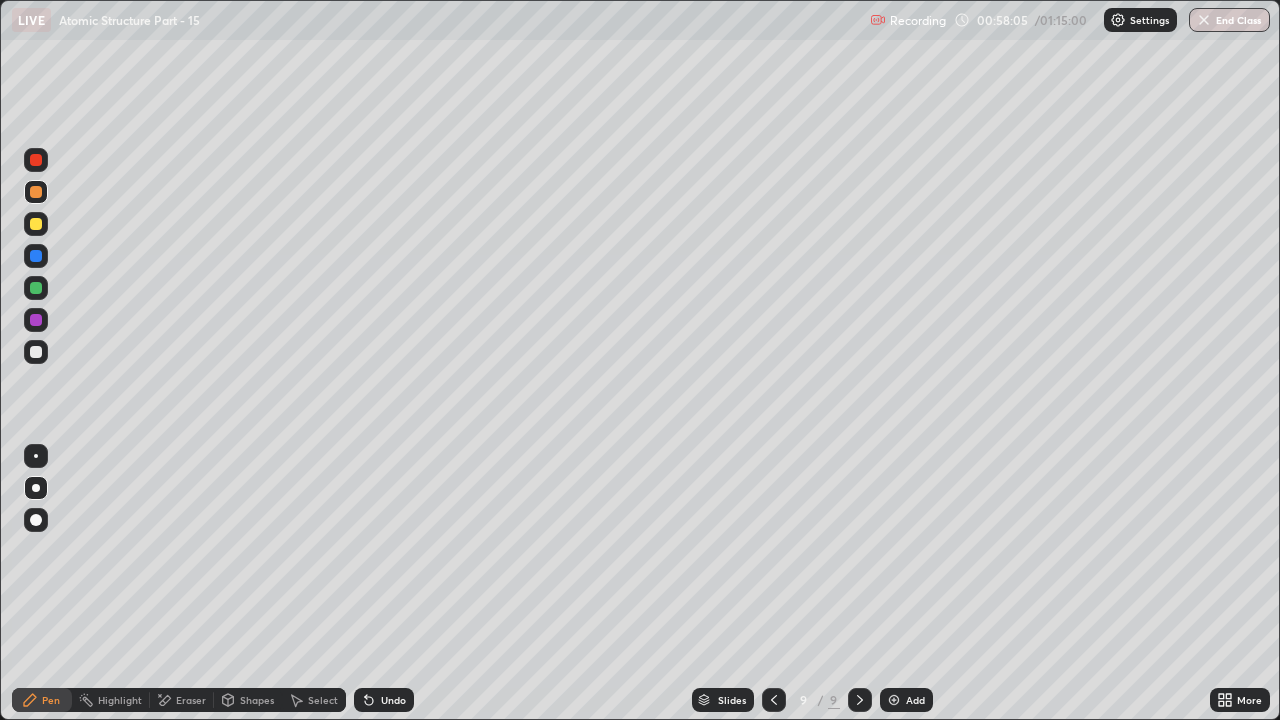 click on "Undo" at bounding box center (393, 700) 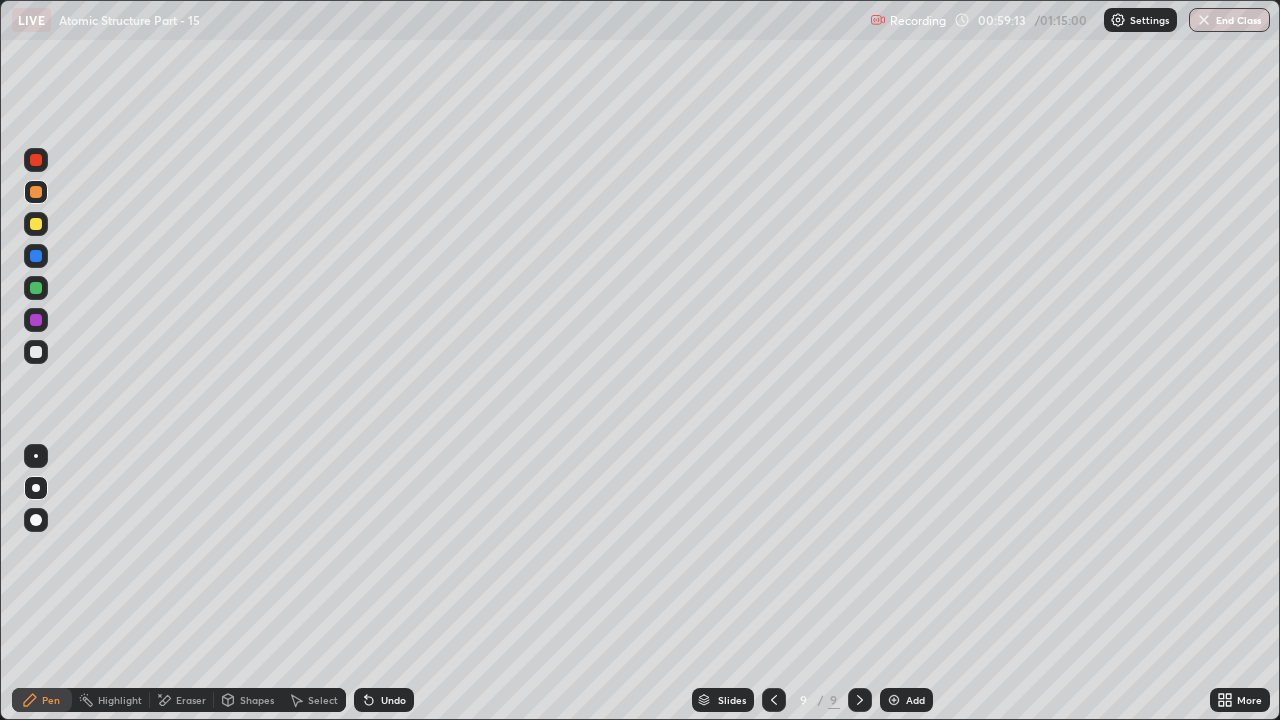 click on "Eraser" at bounding box center (191, 700) 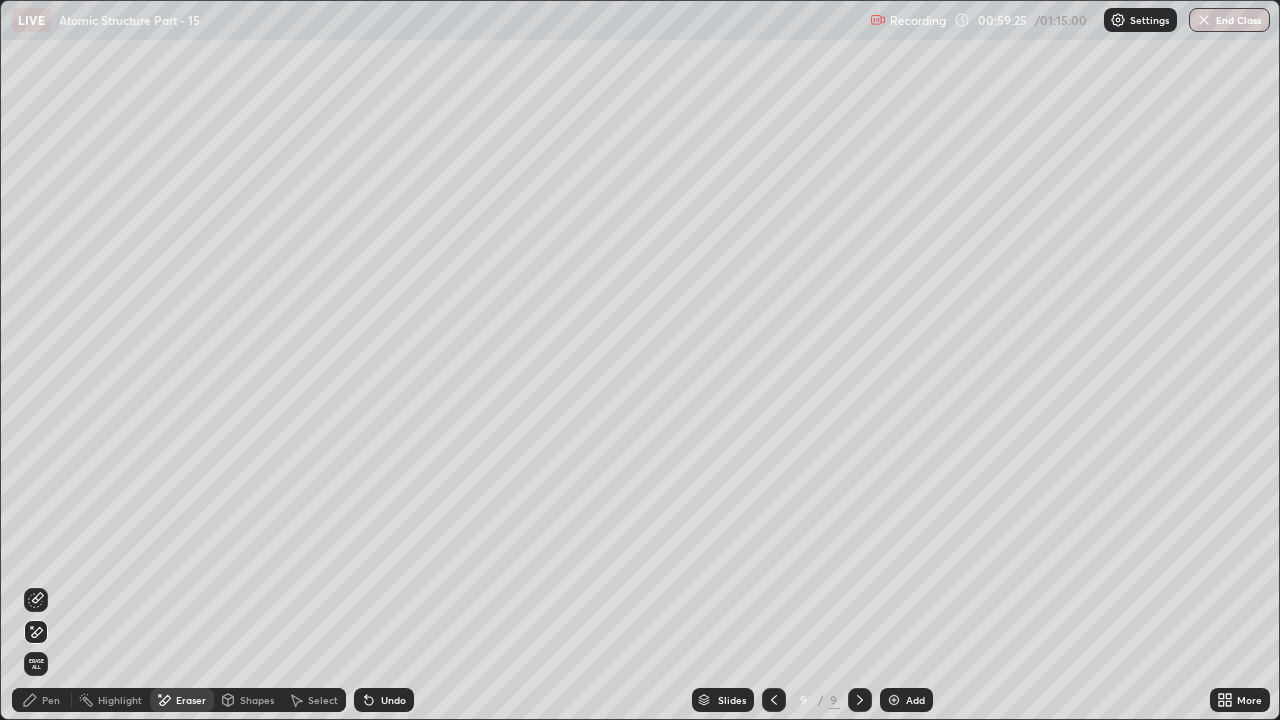click on "Pen" at bounding box center (51, 700) 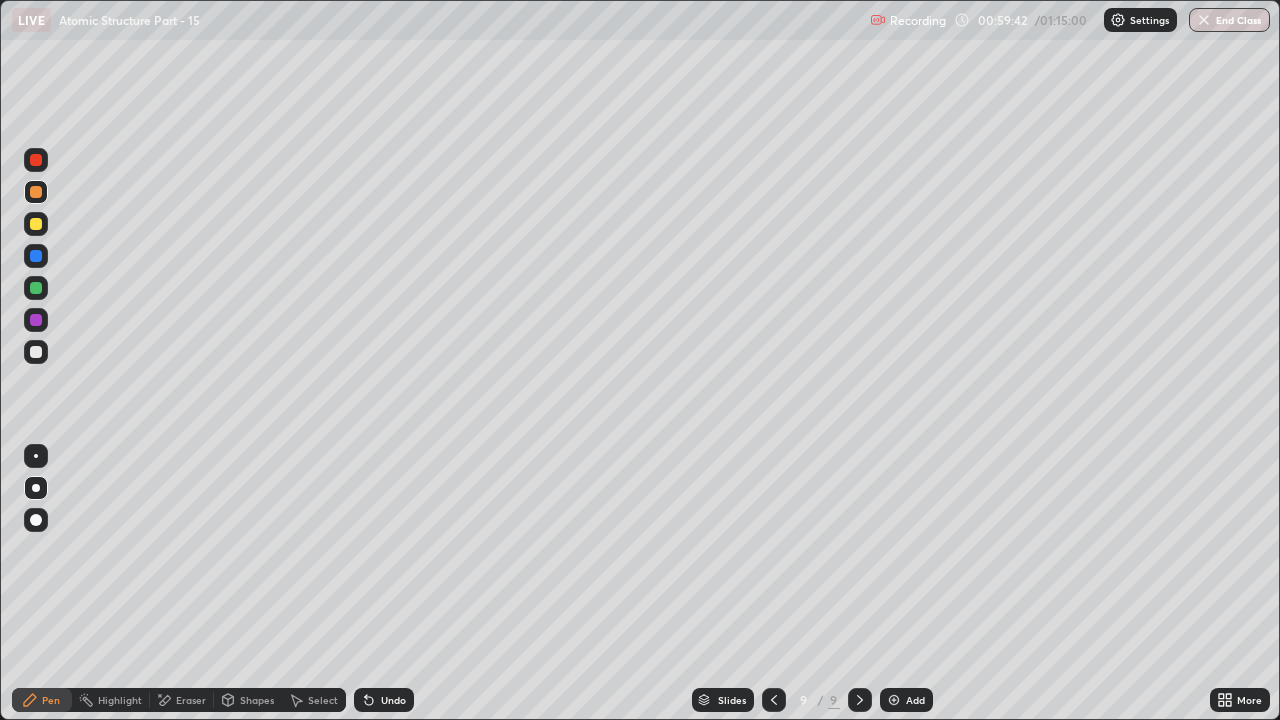click on "Shapes" at bounding box center (257, 700) 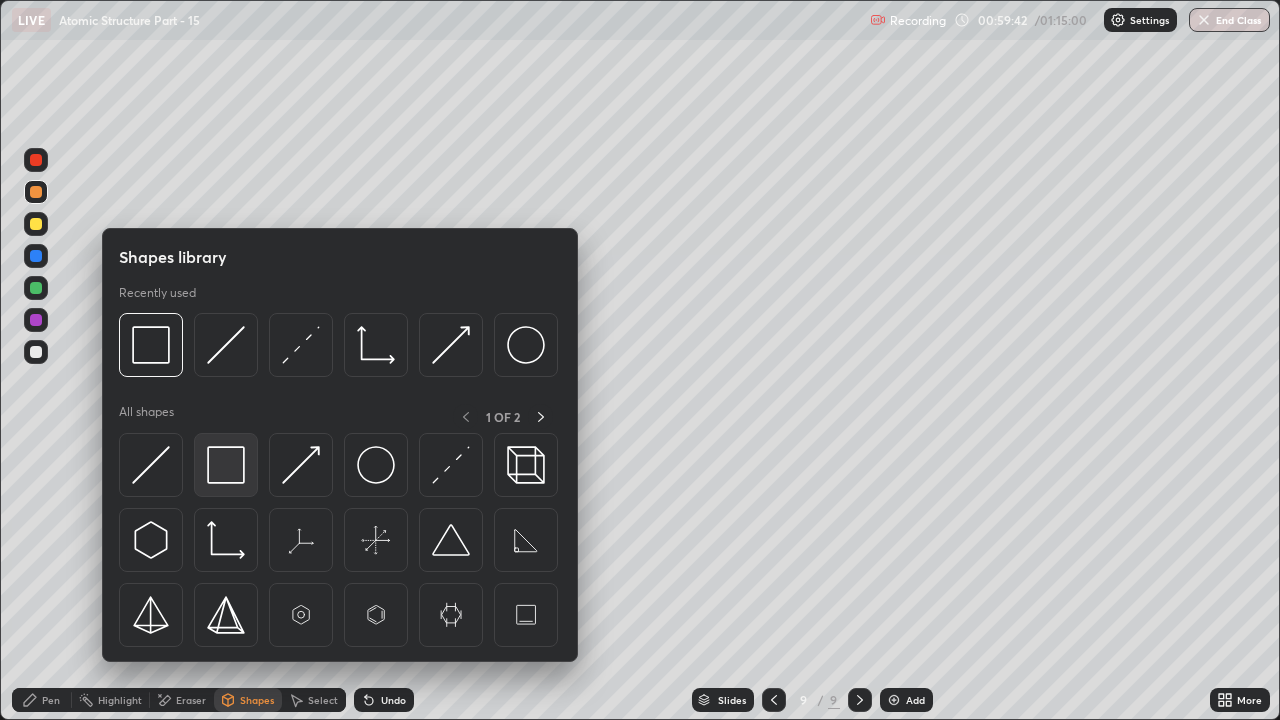 click at bounding box center (226, 465) 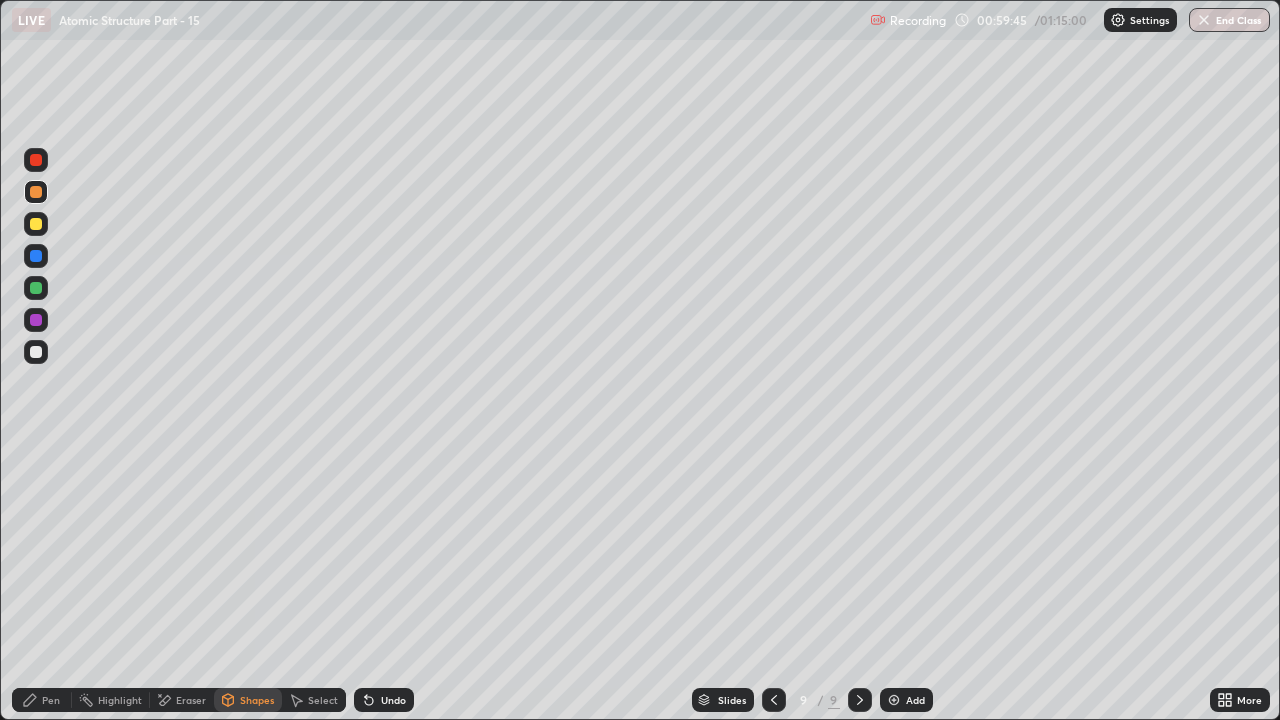 click on "Pen" at bounding box center [42, 700] 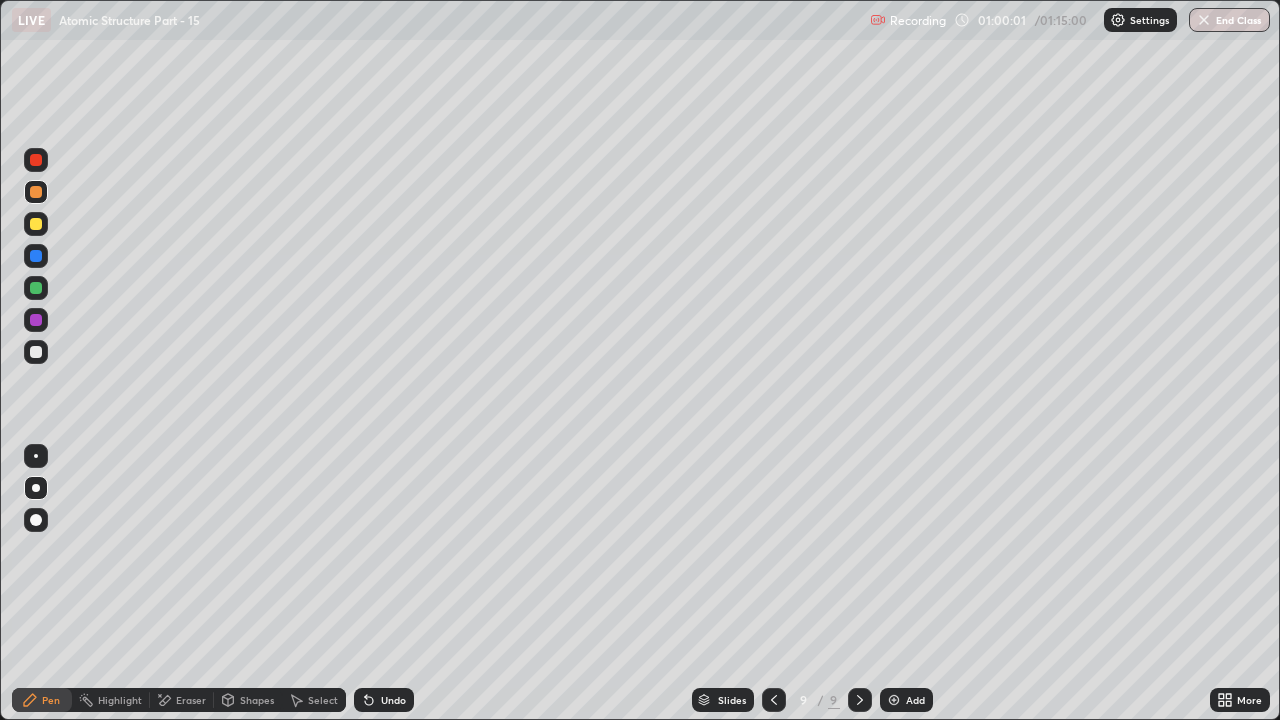 click on "Shapes" at bounding box center (257, 700) 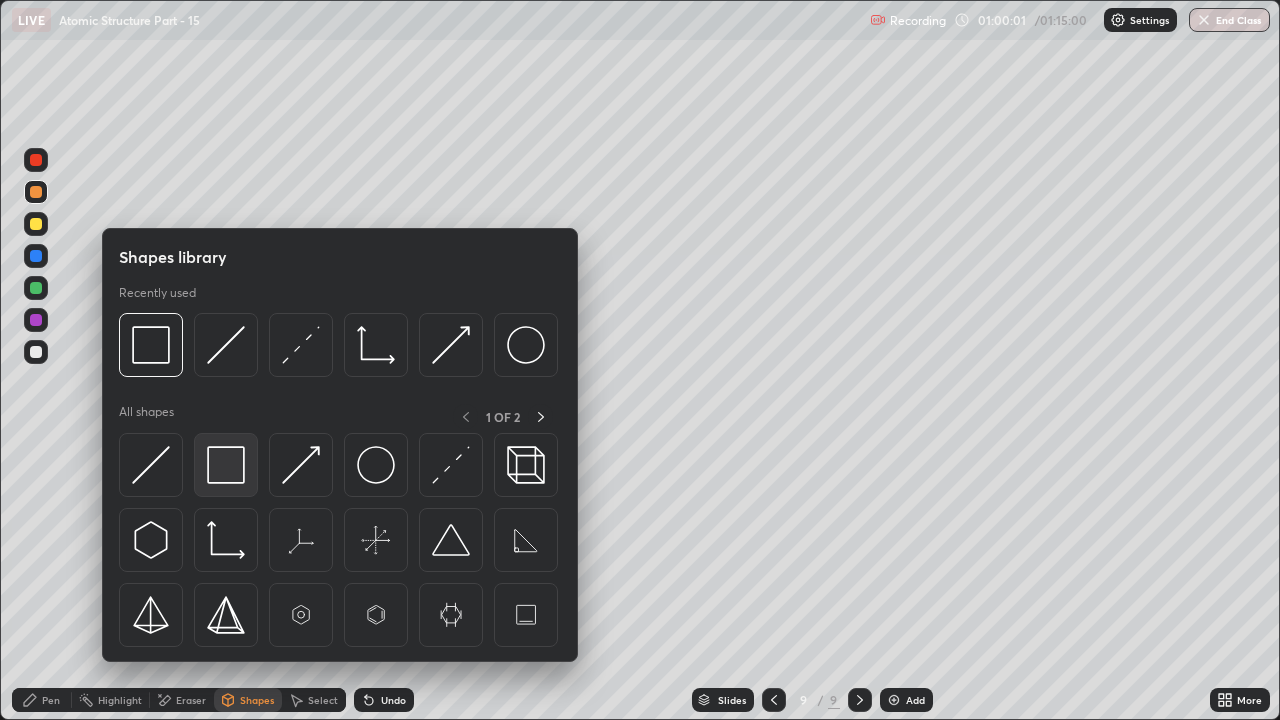 click at bounding box center (226, 465) 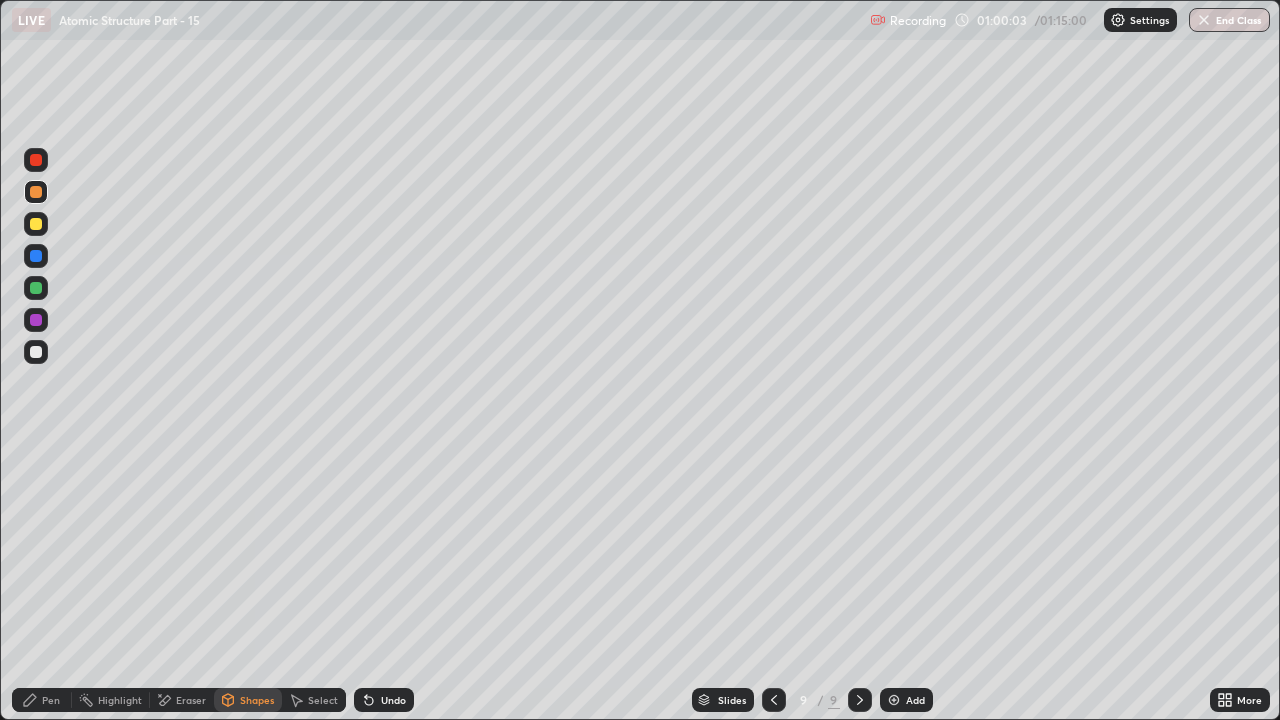 click on "Pen" at bounding box center [51, 700] 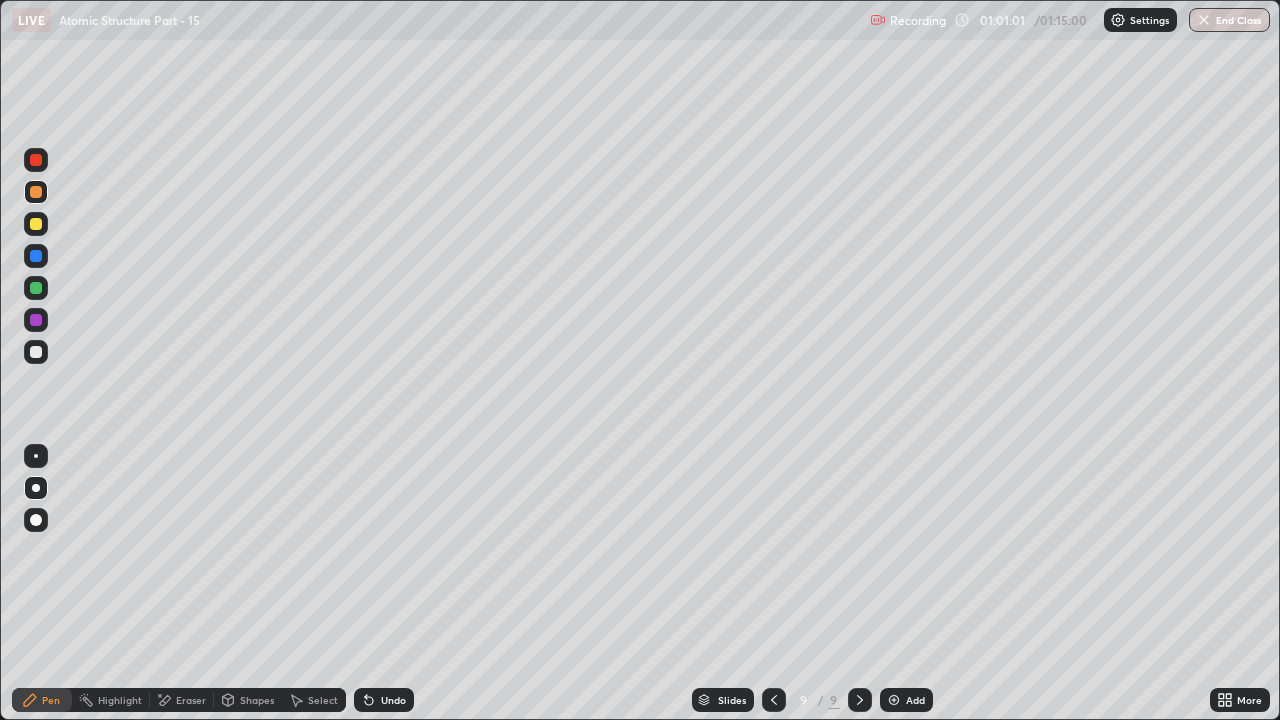 click at bounding box center (36, 352) 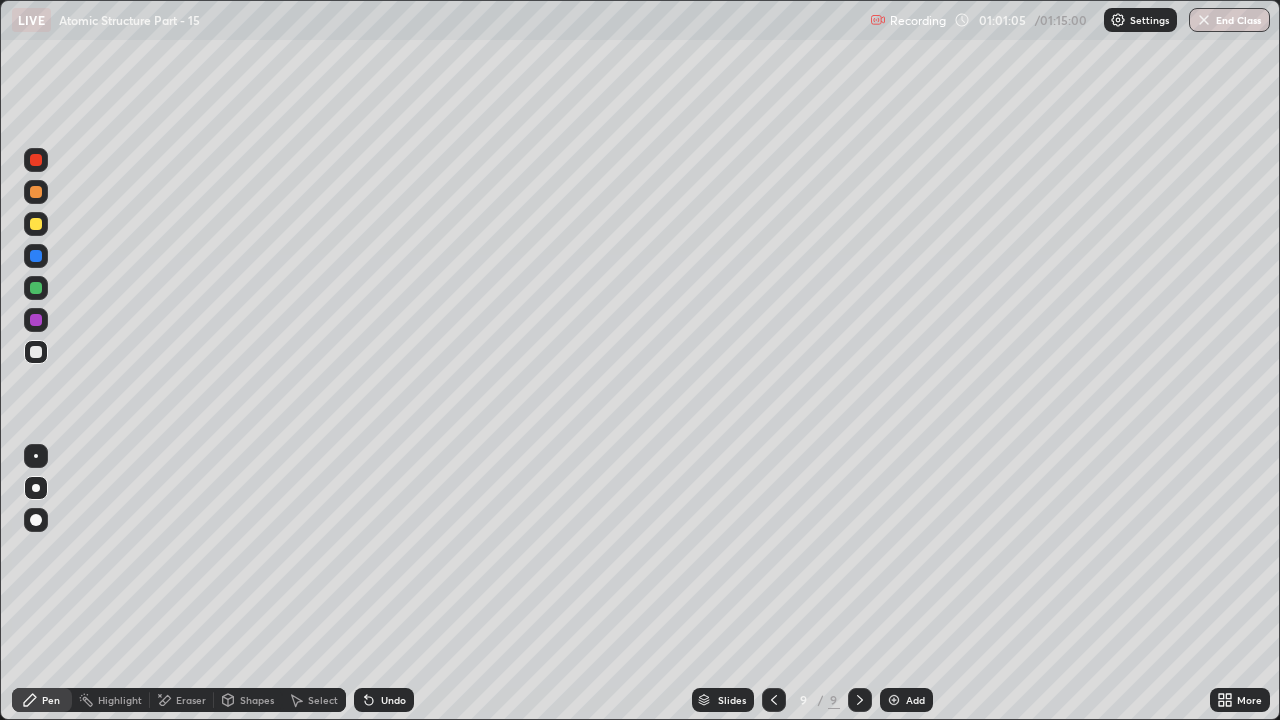 click on "Undo" at bounding box center (384, 700) 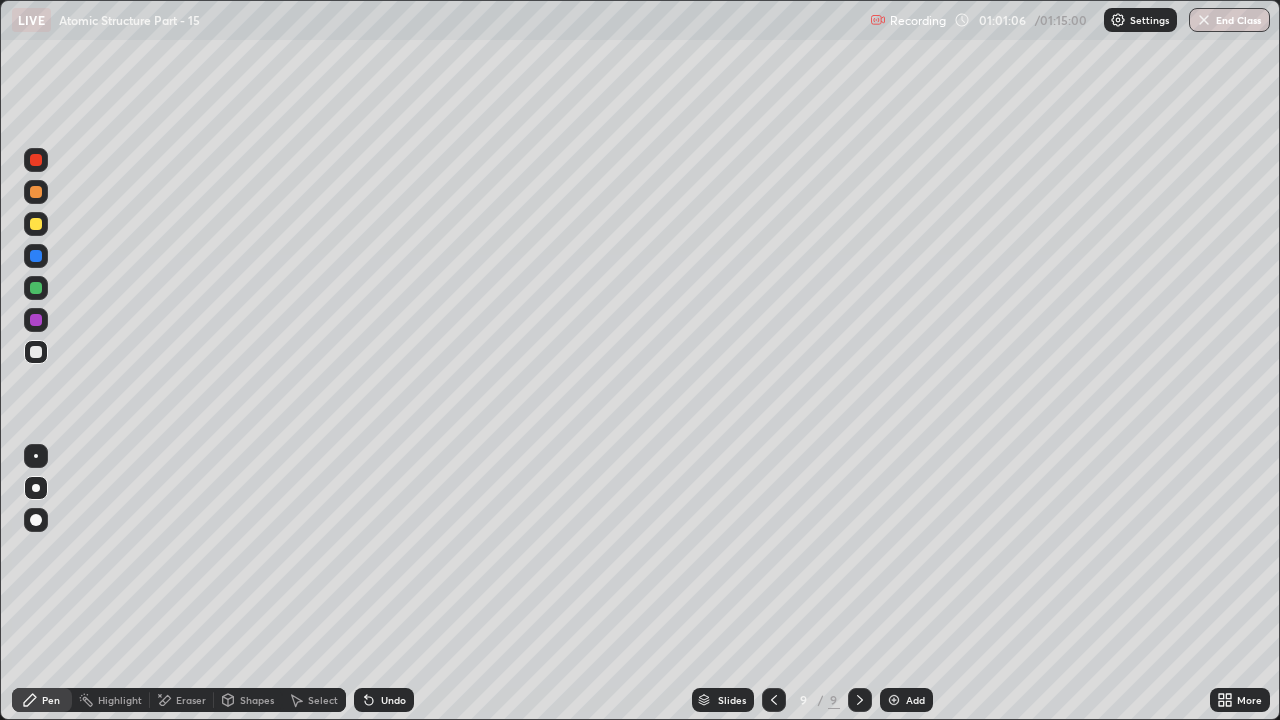 click on "Undo" at bounding box center [384, 700] 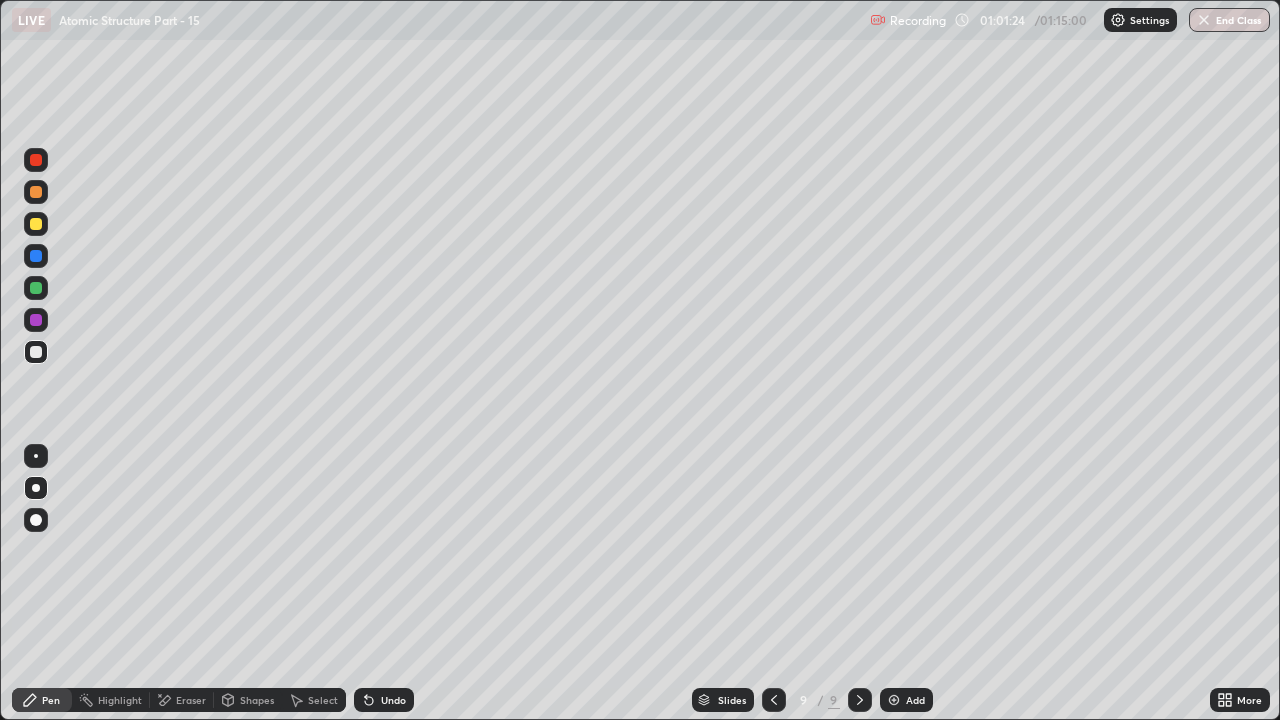 click at bounding box center (36, 288) 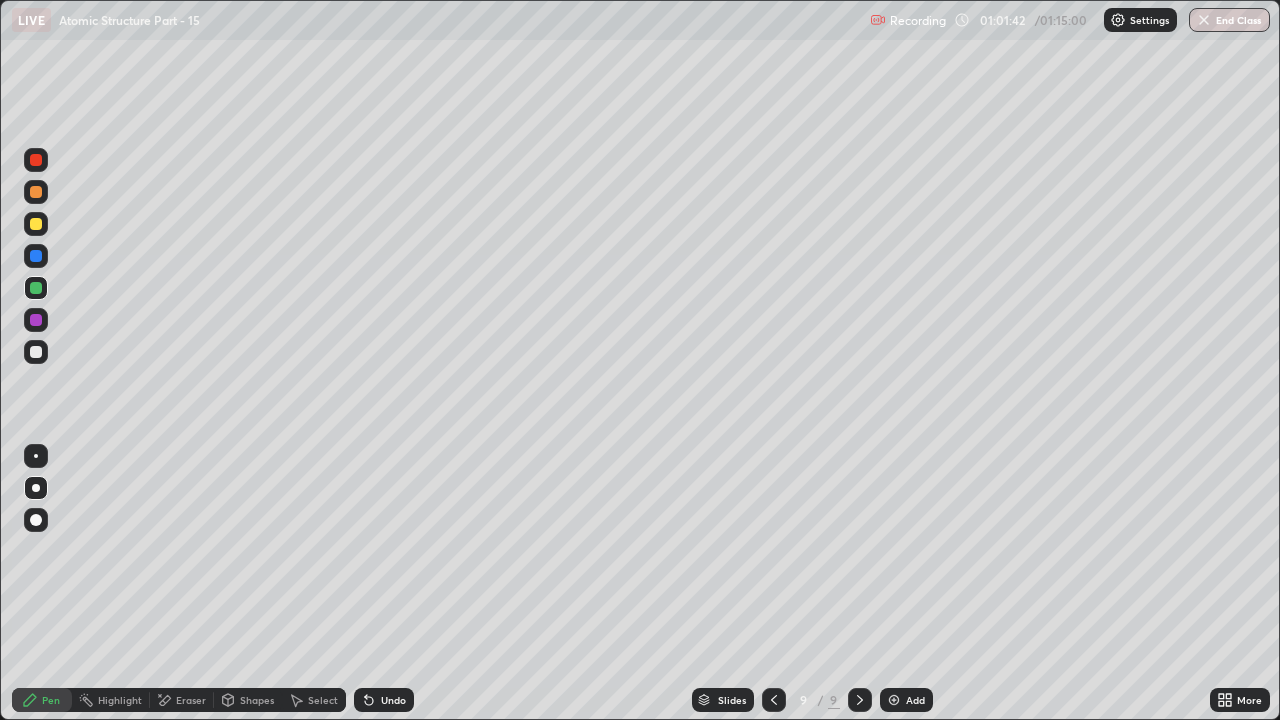 click on "Shapes" at bounding box center (257, 700) 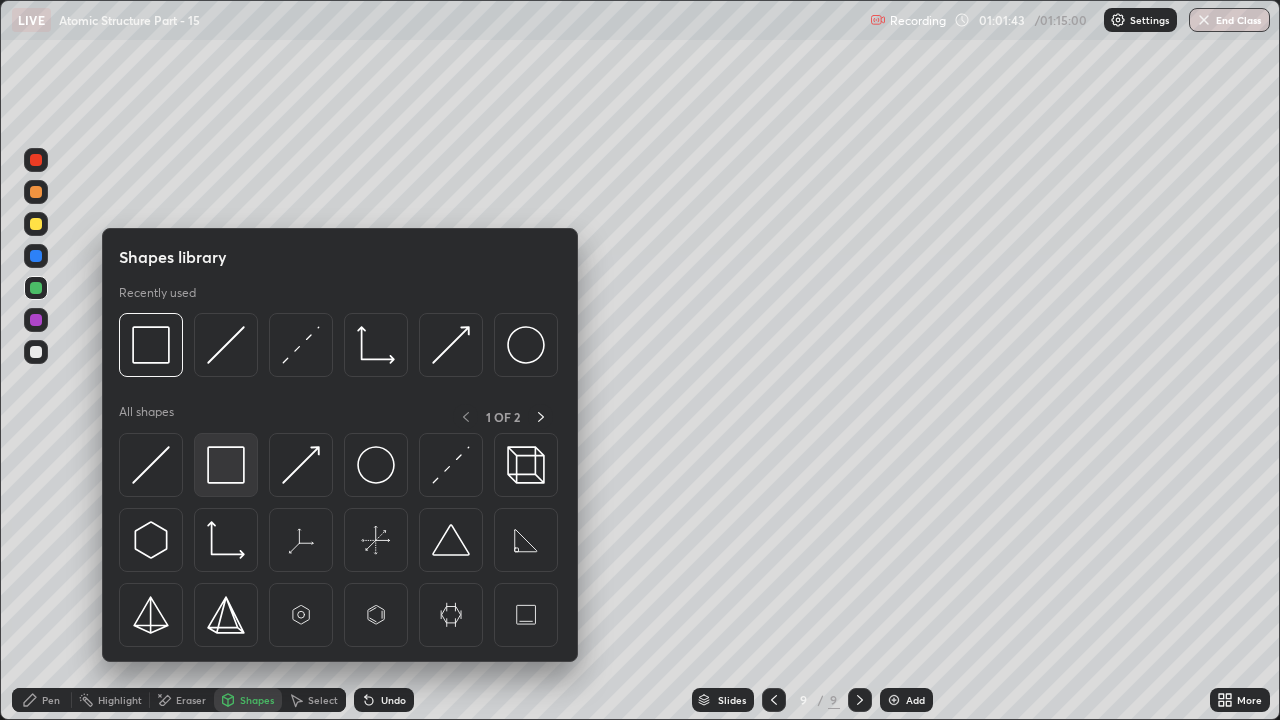 click at bounding box center [226, 465] 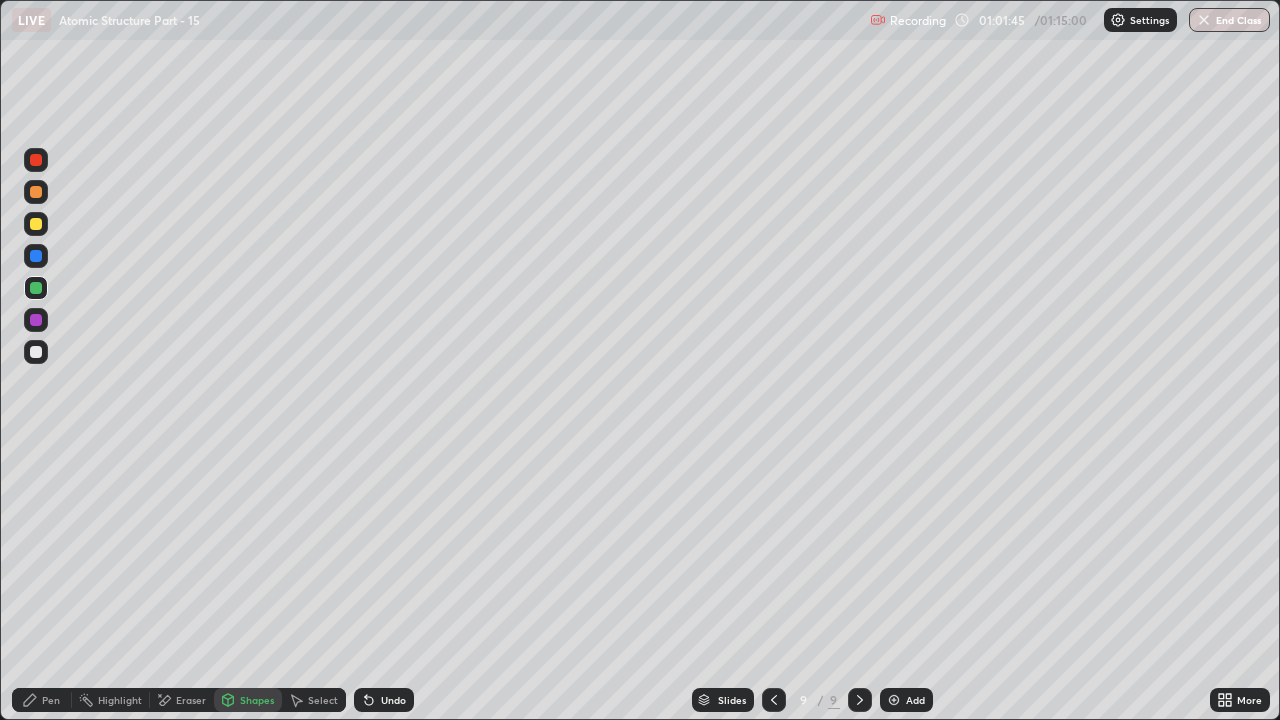 click on "Pen" at bounding box center (51, 700) 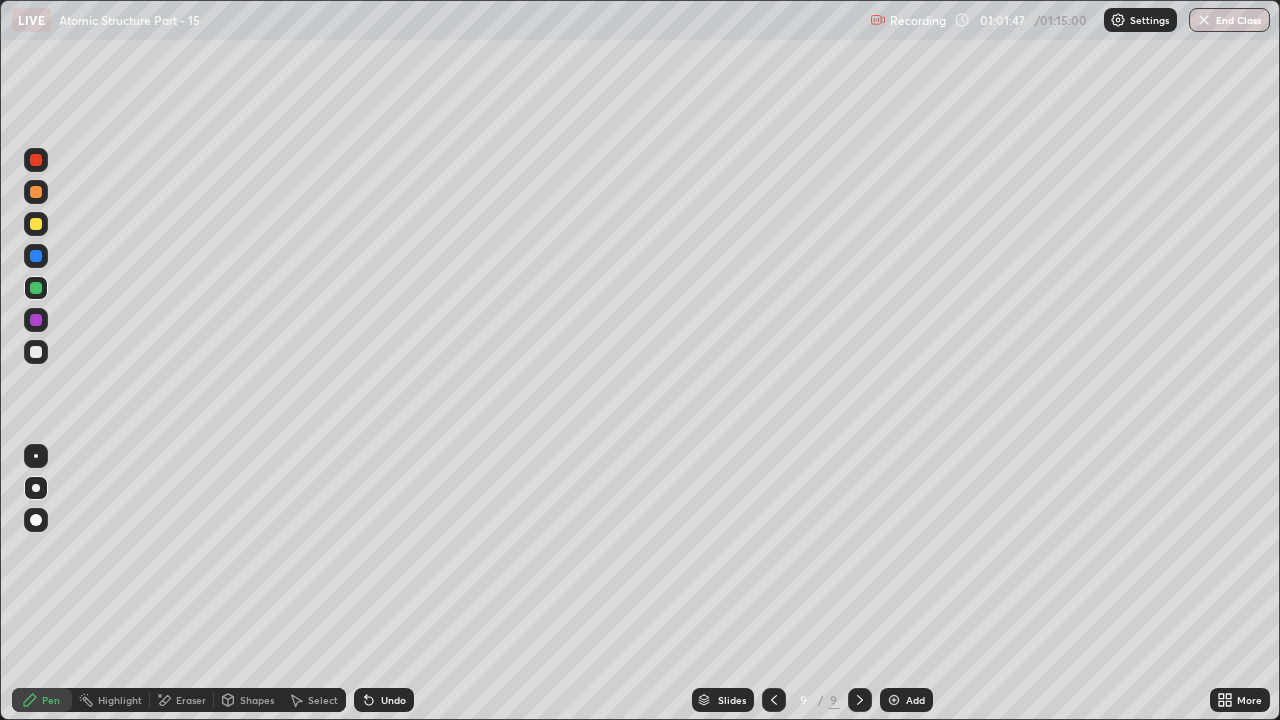 click at bounding box center (36, 320) 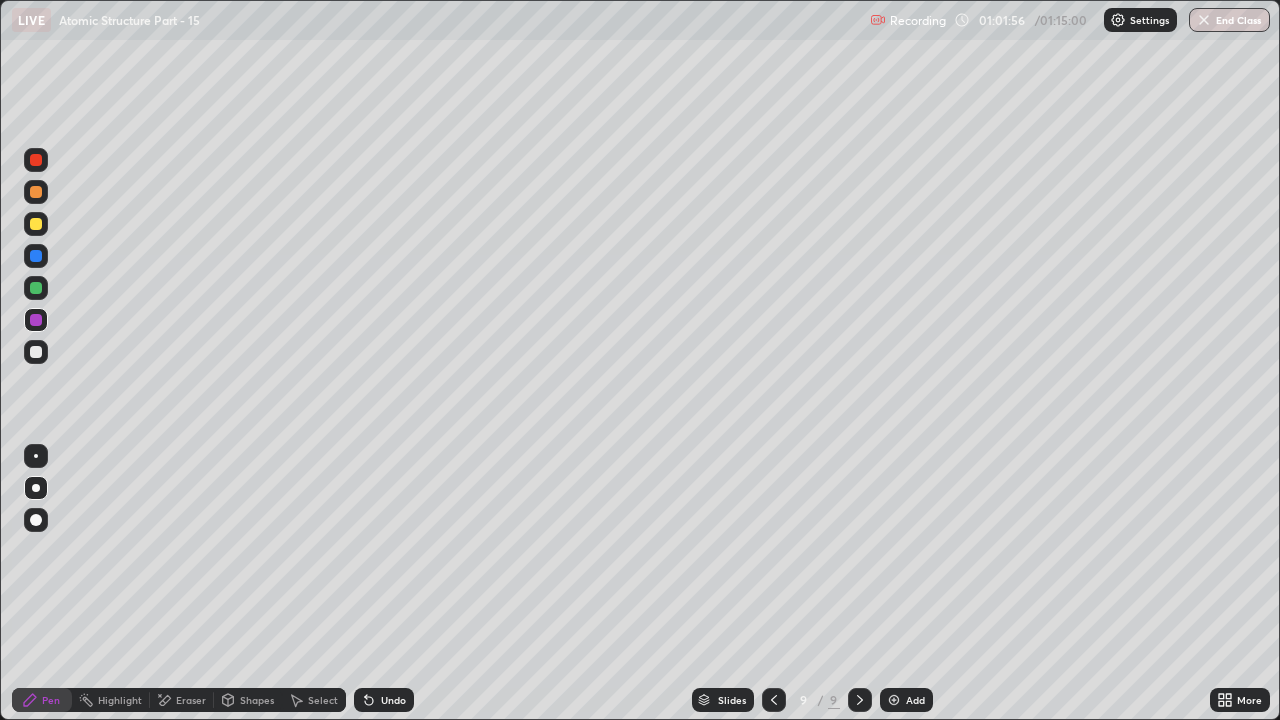 click at bounding box center (36, 288) 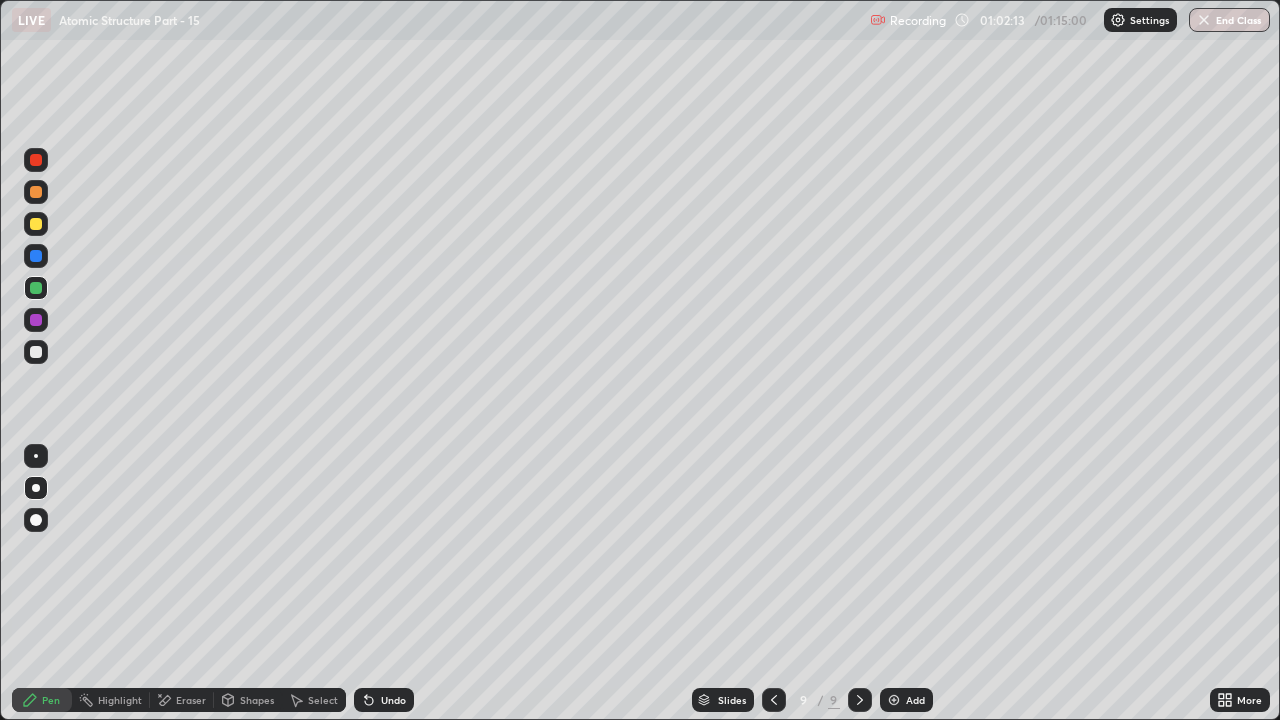 click on "Undo" at bounding box center [384, 700] 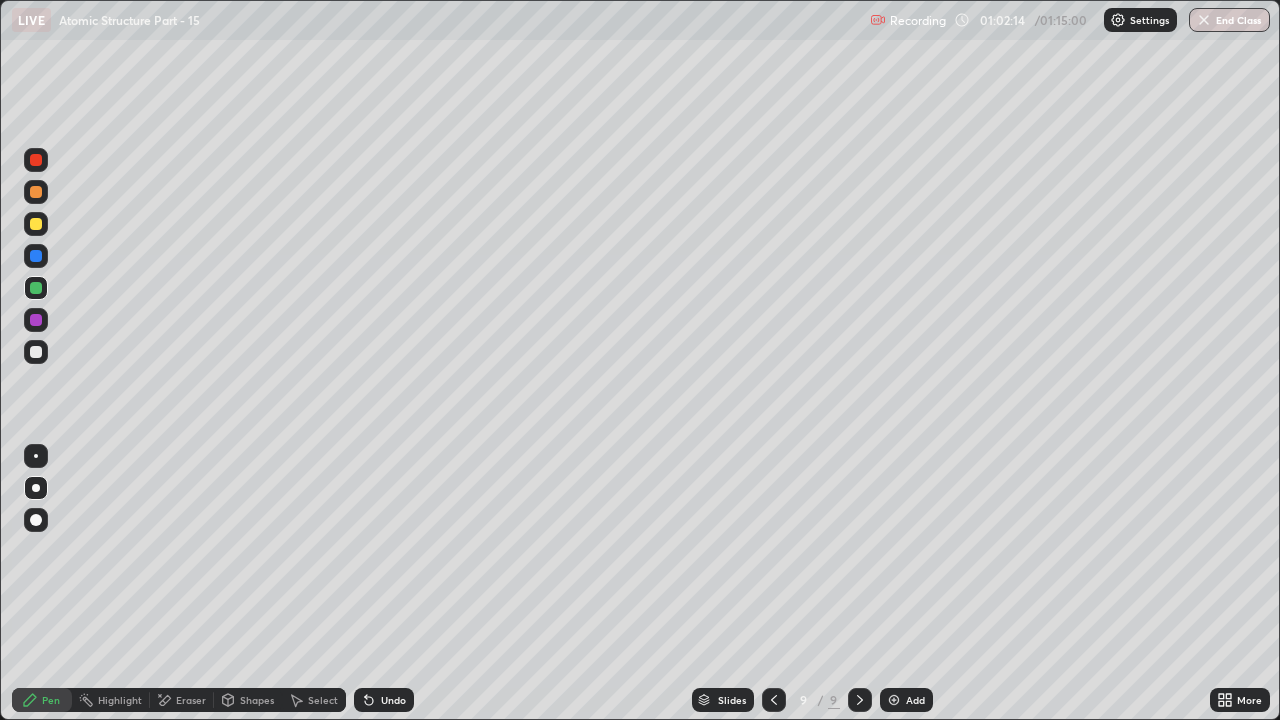 click on "Undo" at bounding box center (384, 700) 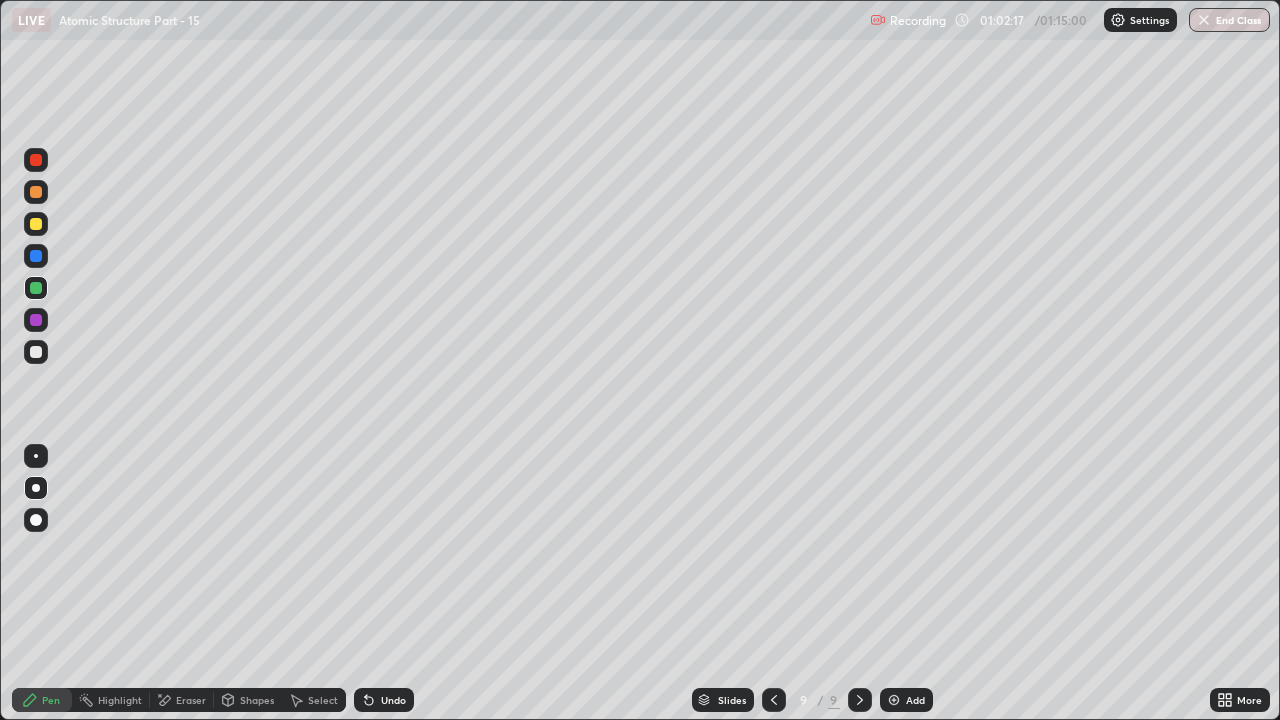 click on "Shapes" at bounding box center (257, 700) 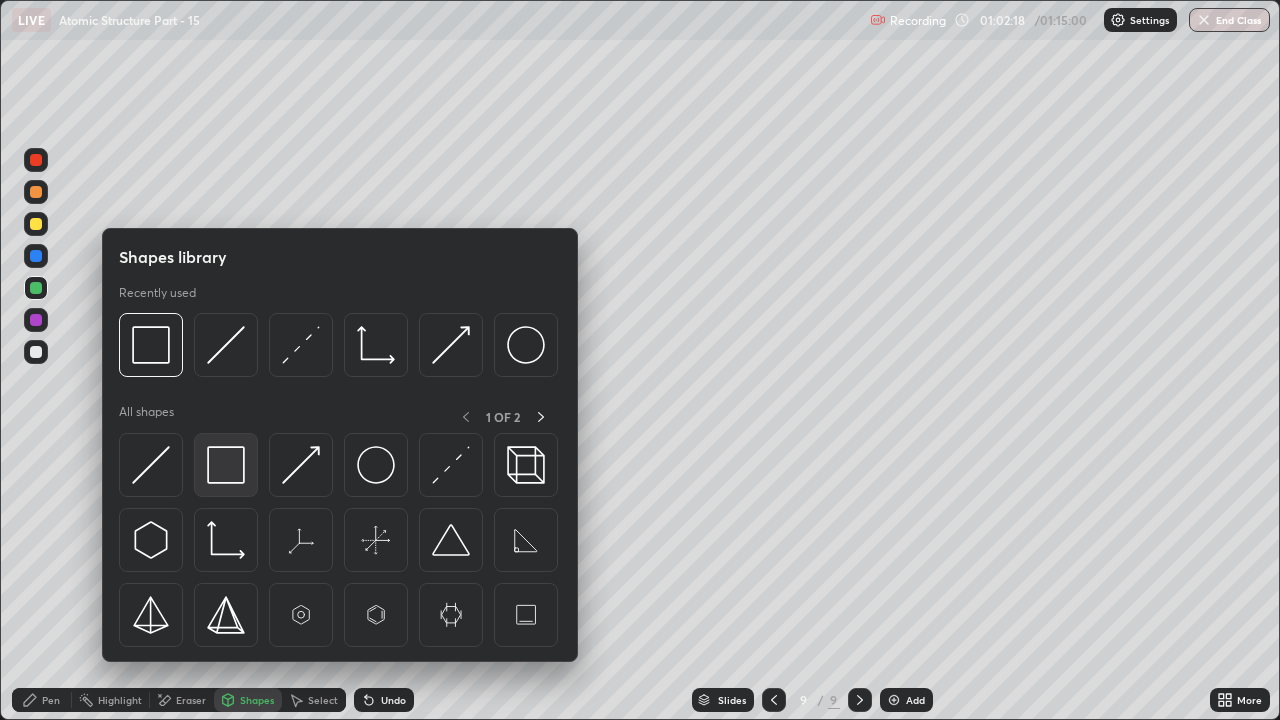 click at bounding box center [226, 465] 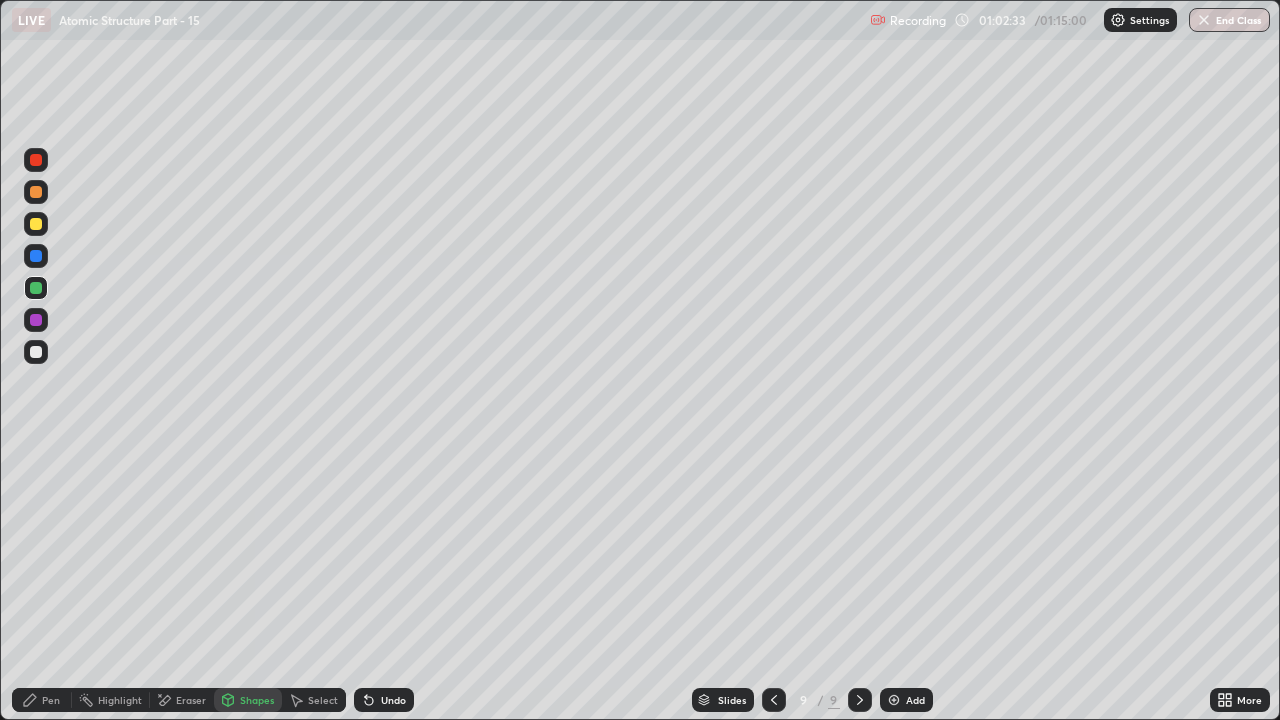 click on "Undo" at bounding box center (384, 700) 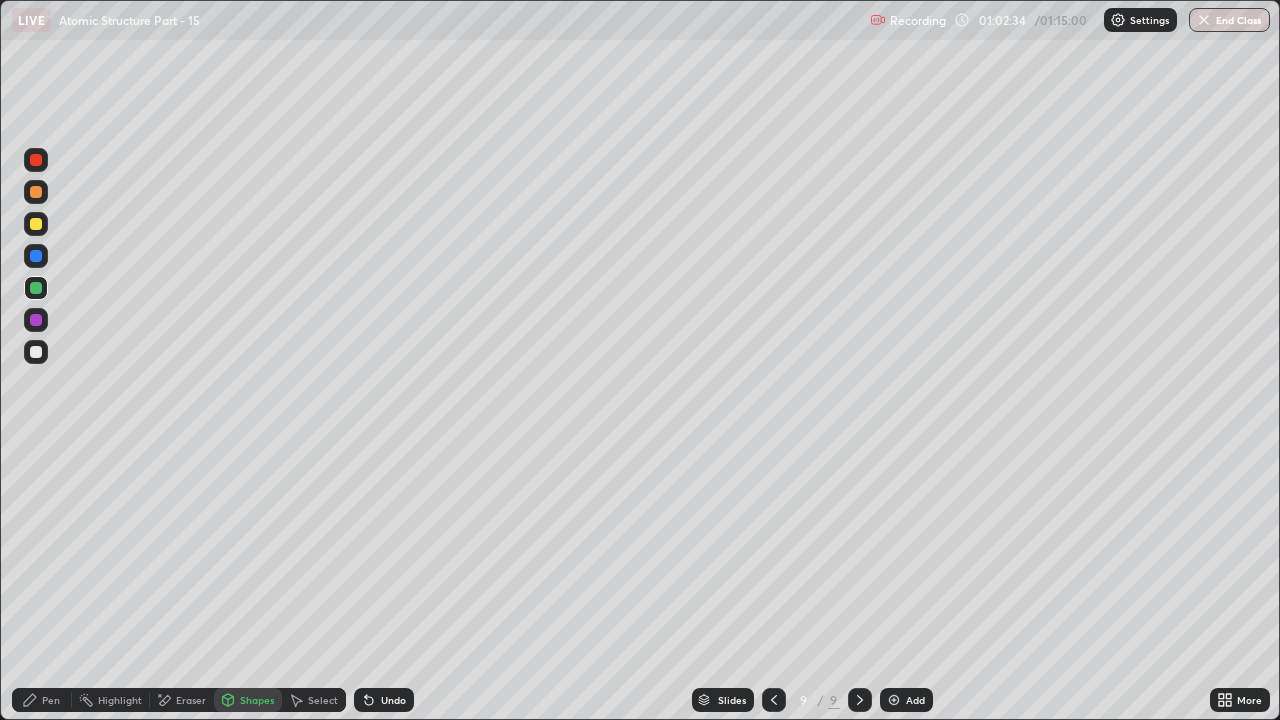 click 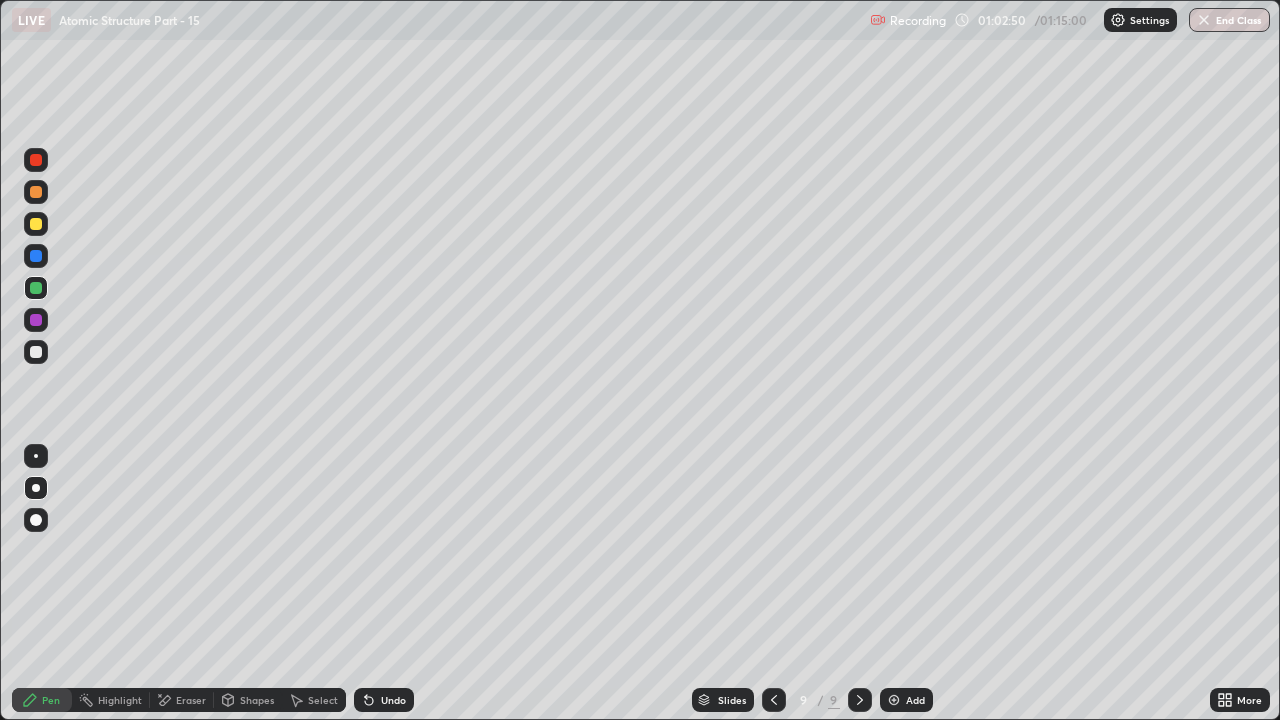 click on "Shapes" at bounding box center [257, 700] 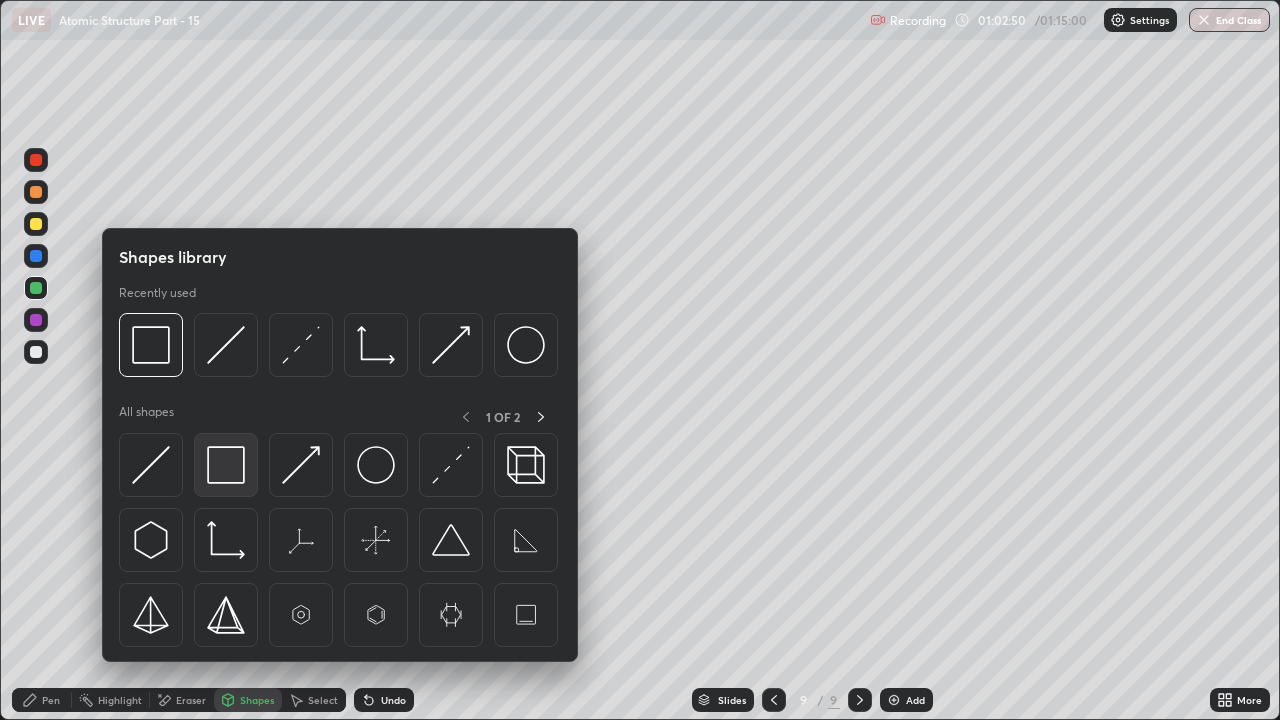 click at bounding box center [226, 465] 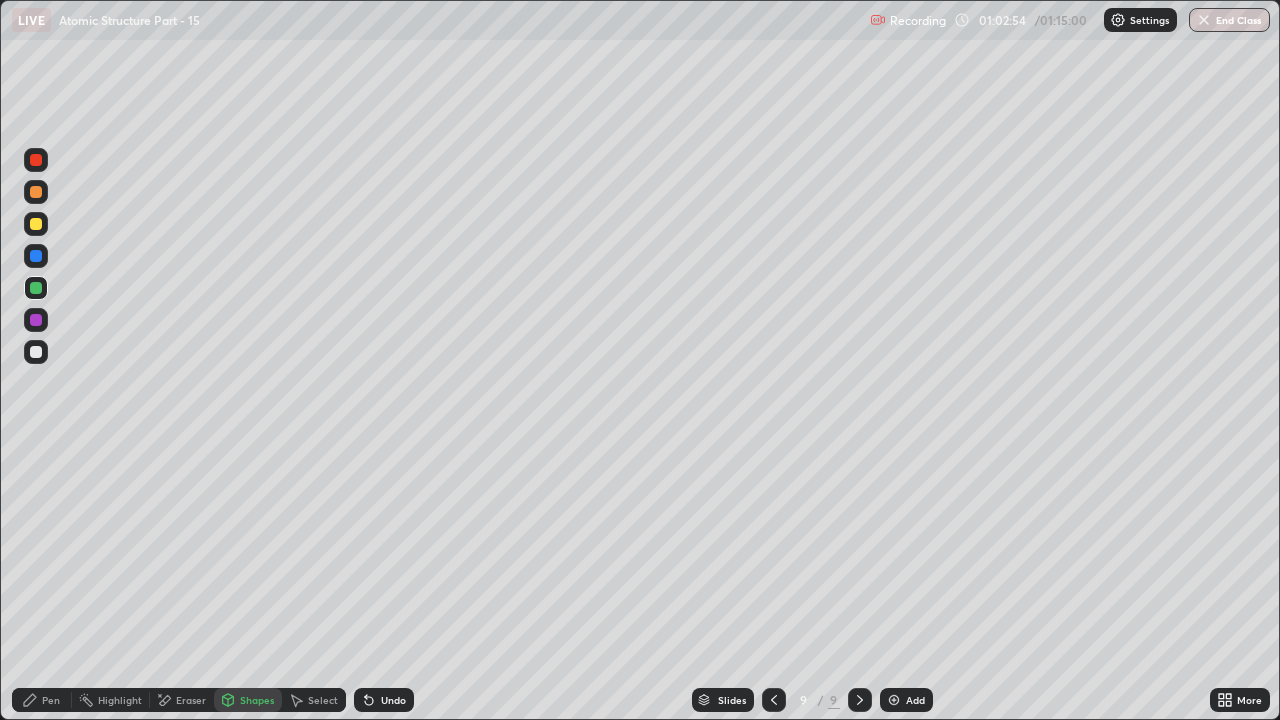 click on "Pen" at bounding box center (42, 700) 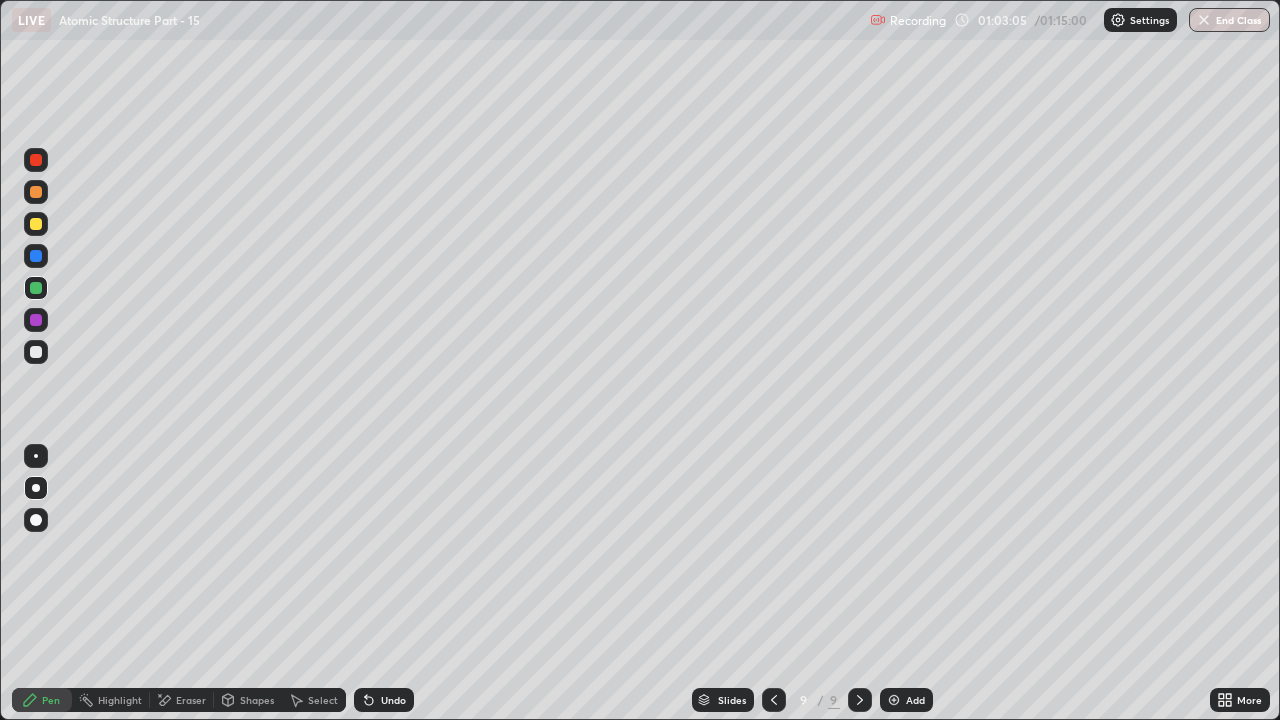 click on "Eraser" at bounding box center (191, 700) 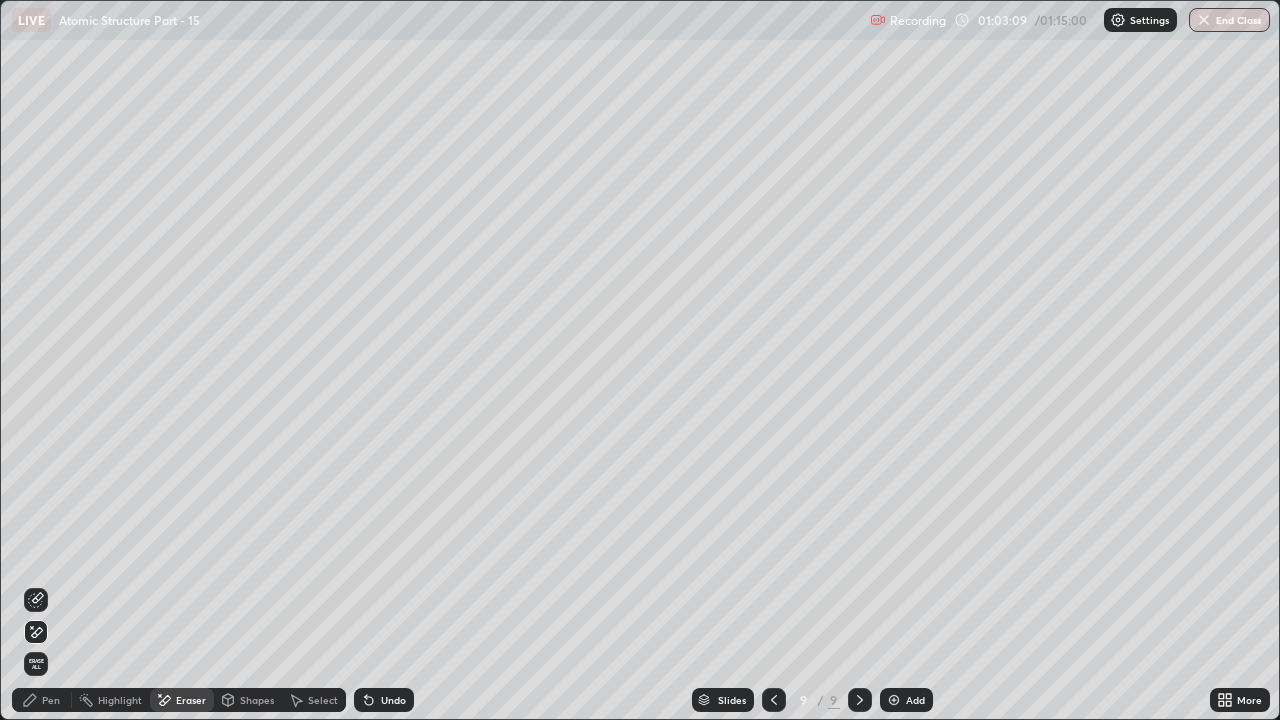 click 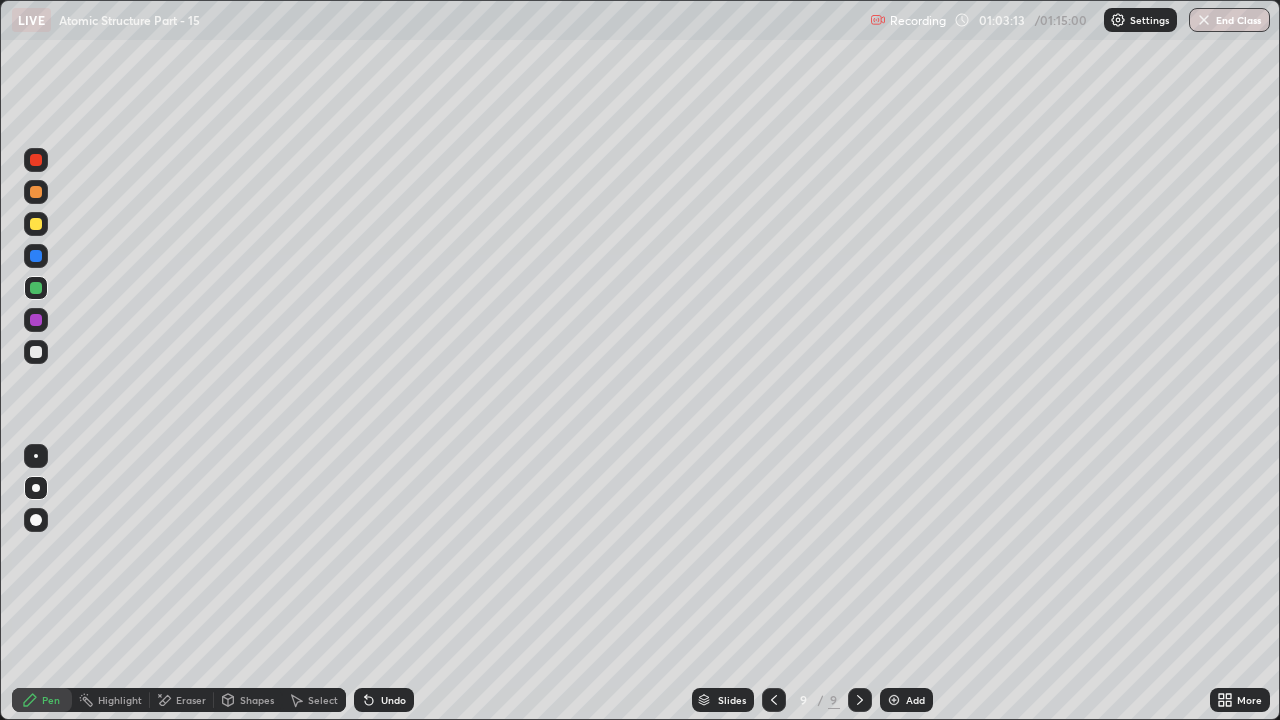 click on "Undo" at bounding box center (384, 700) 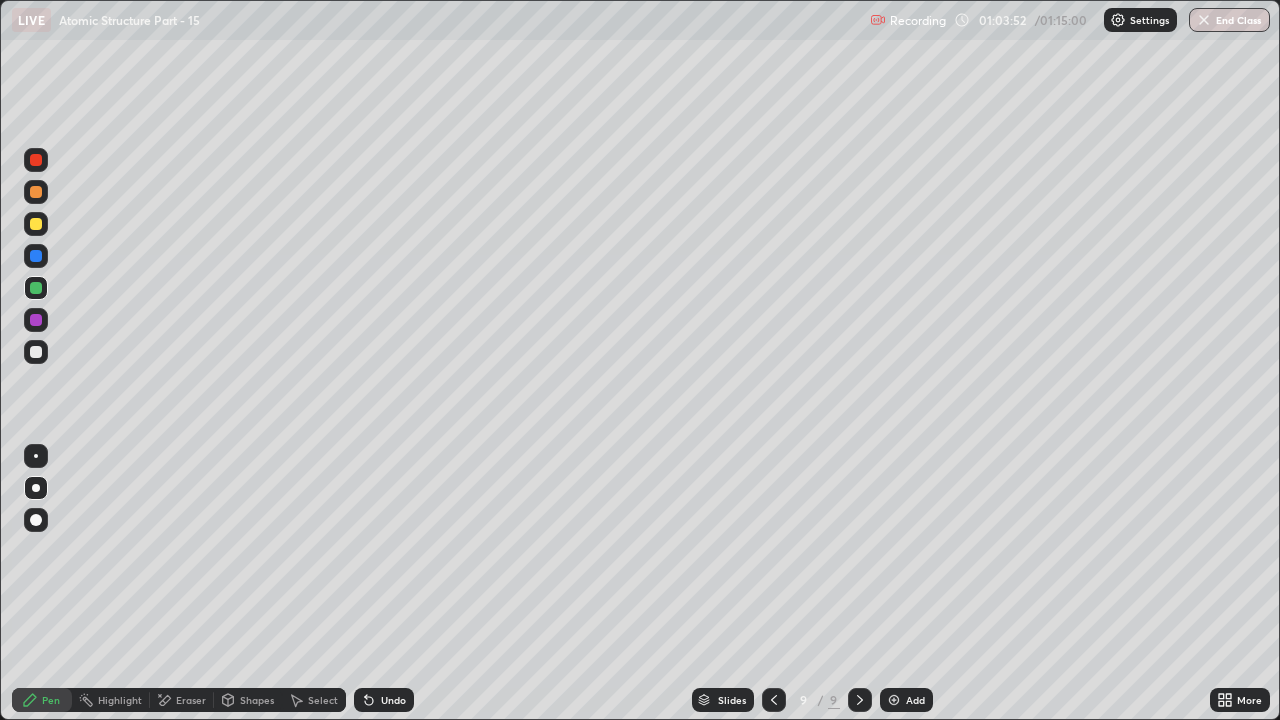 click at bounding box center [36, 224] 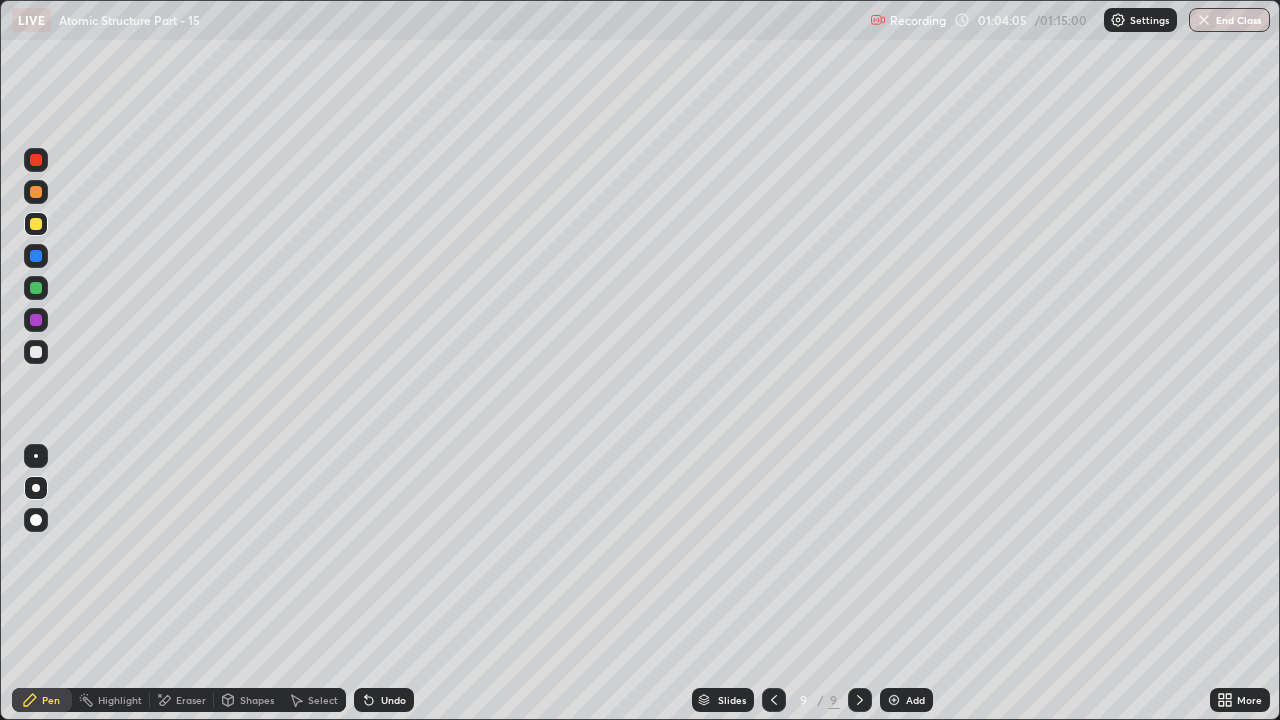 click on "Shapes" at bounding box center [257, 700] 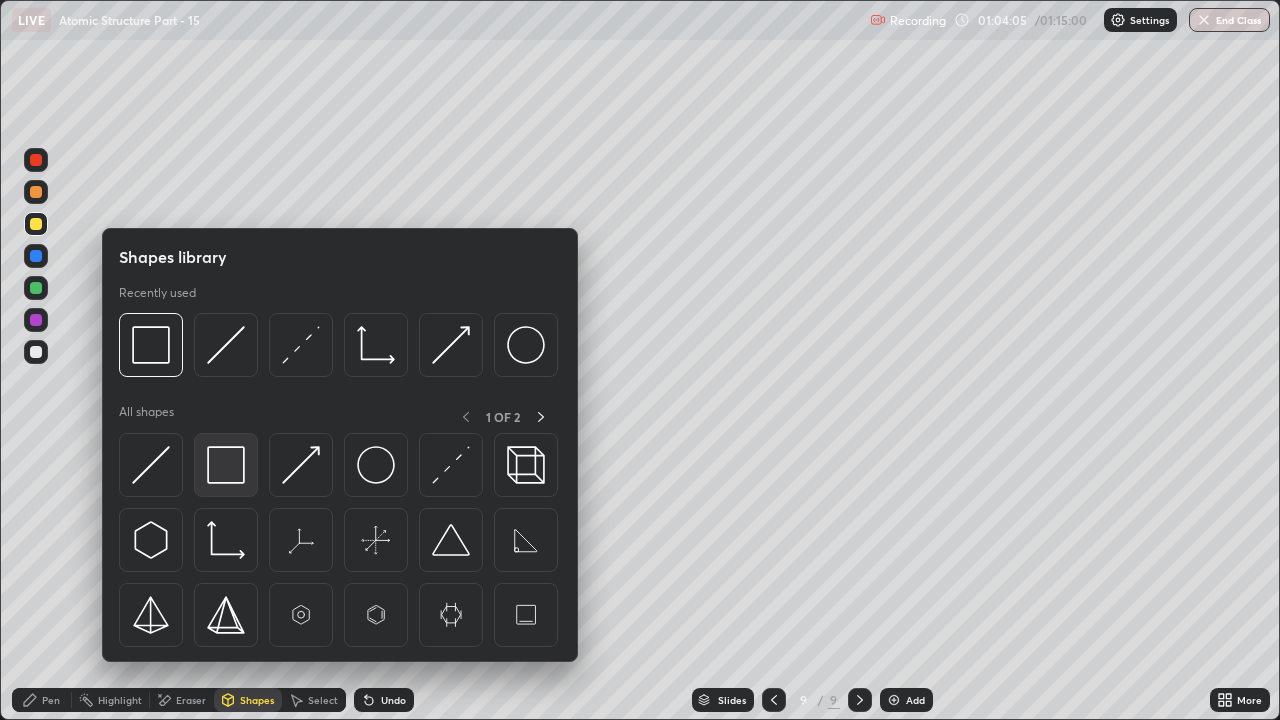 click at bounding box center [226, 465] 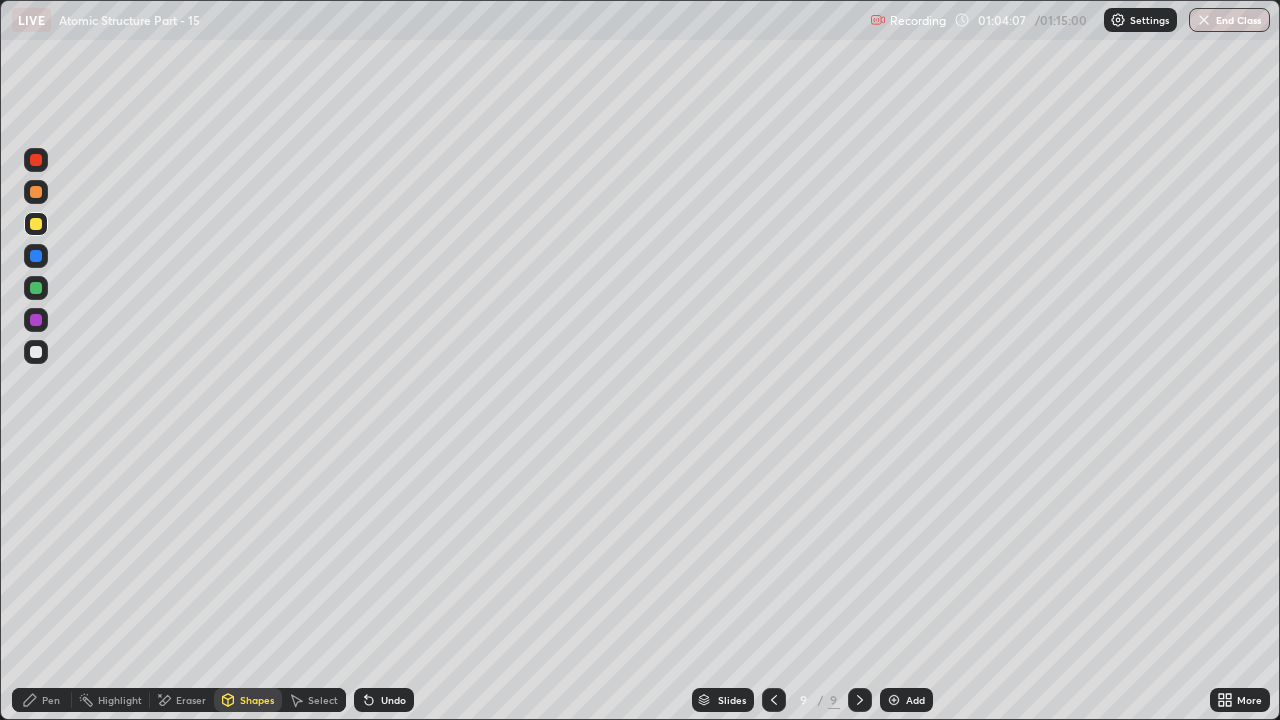 click at bounding box center (36, 320) 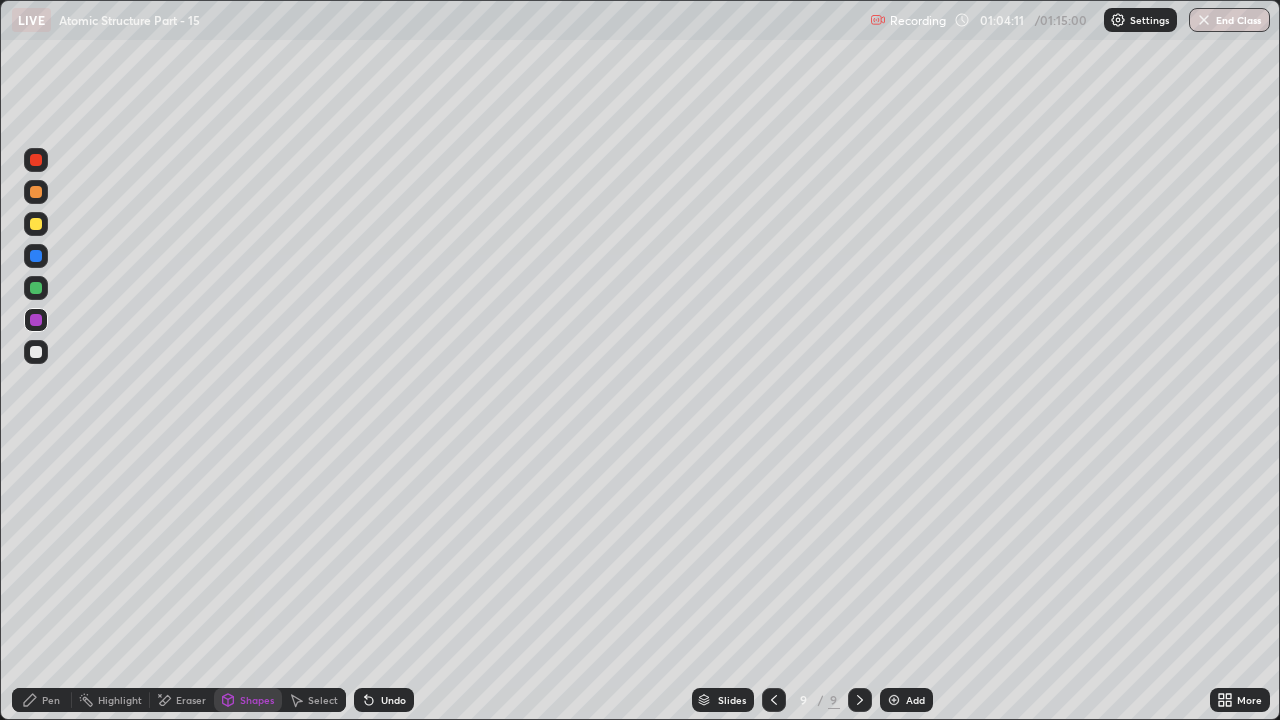 click on "Undo" at bounding box center [393, 700] 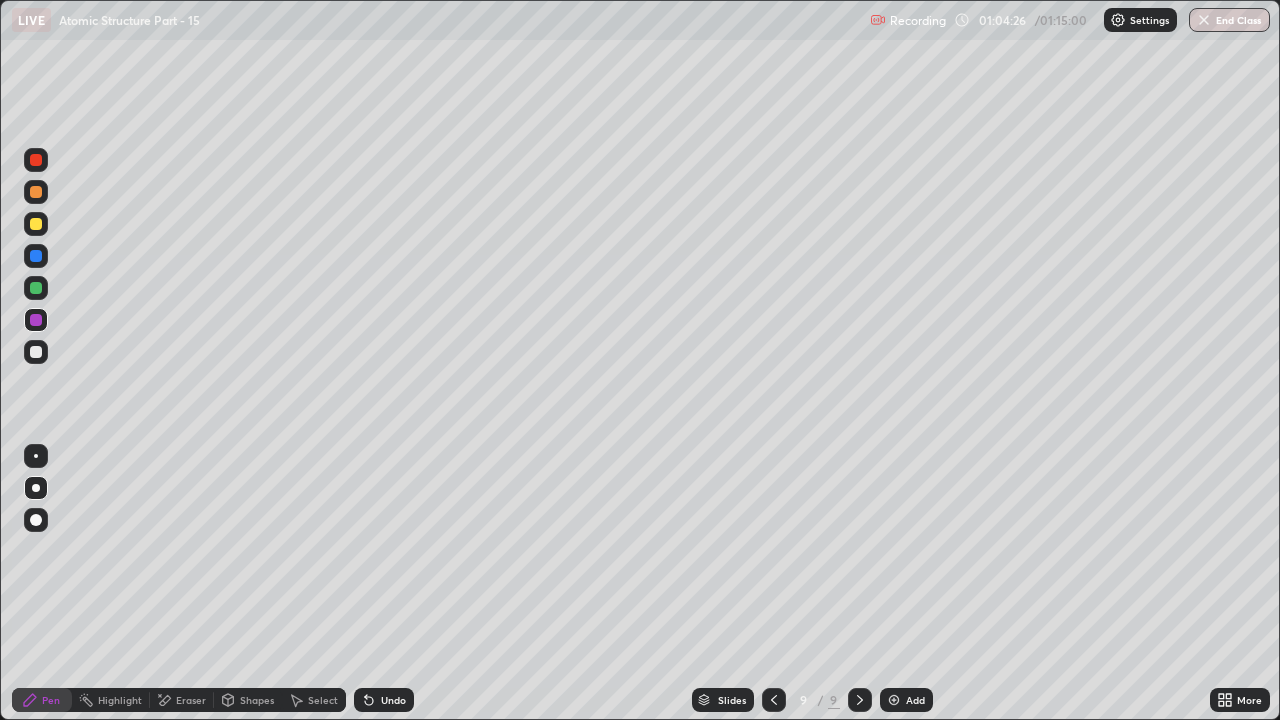 click on "Shapes" at bounding box center (257, 700) 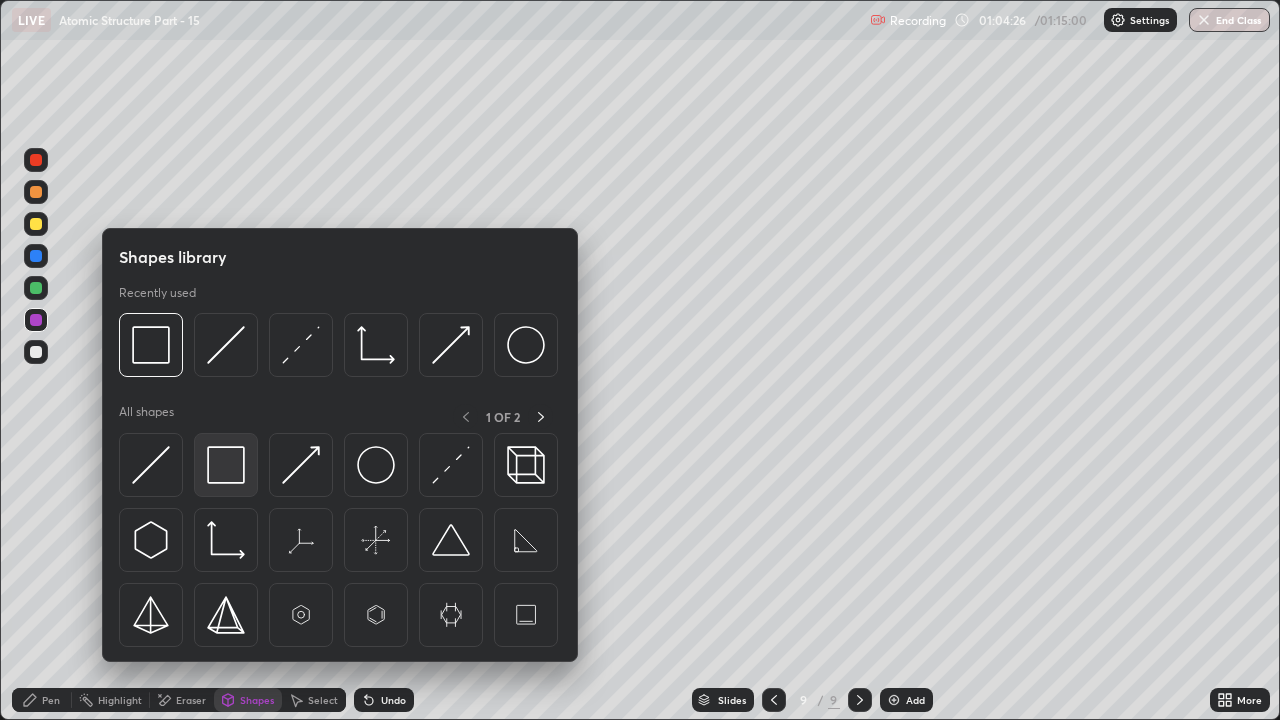 click at bounding box center [226, 465] 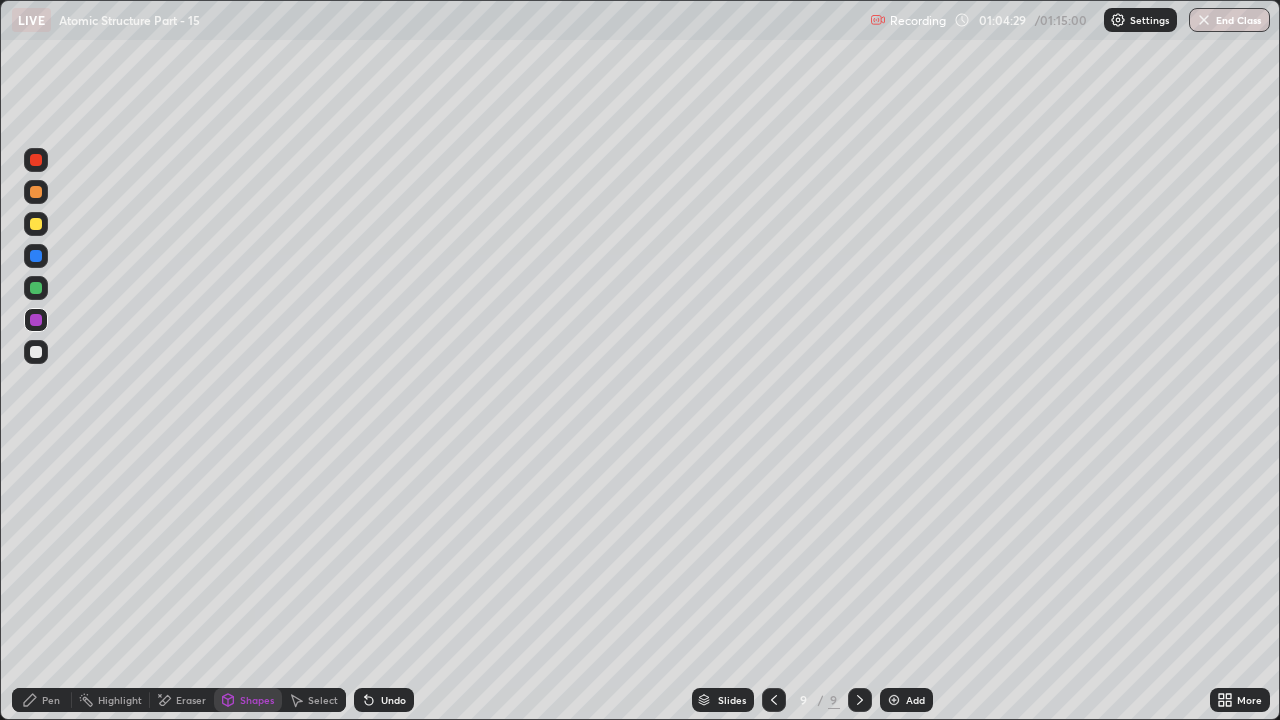 click 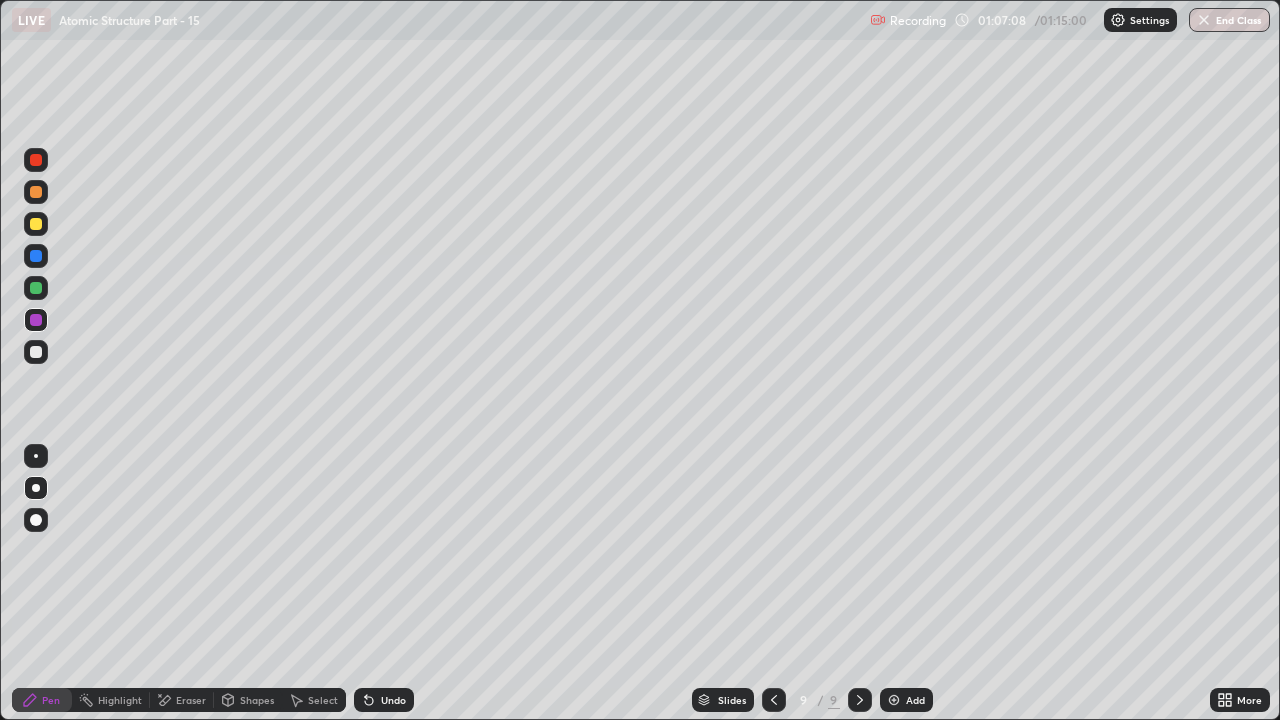 click on "End Class" at bounding box center [1229, 20] 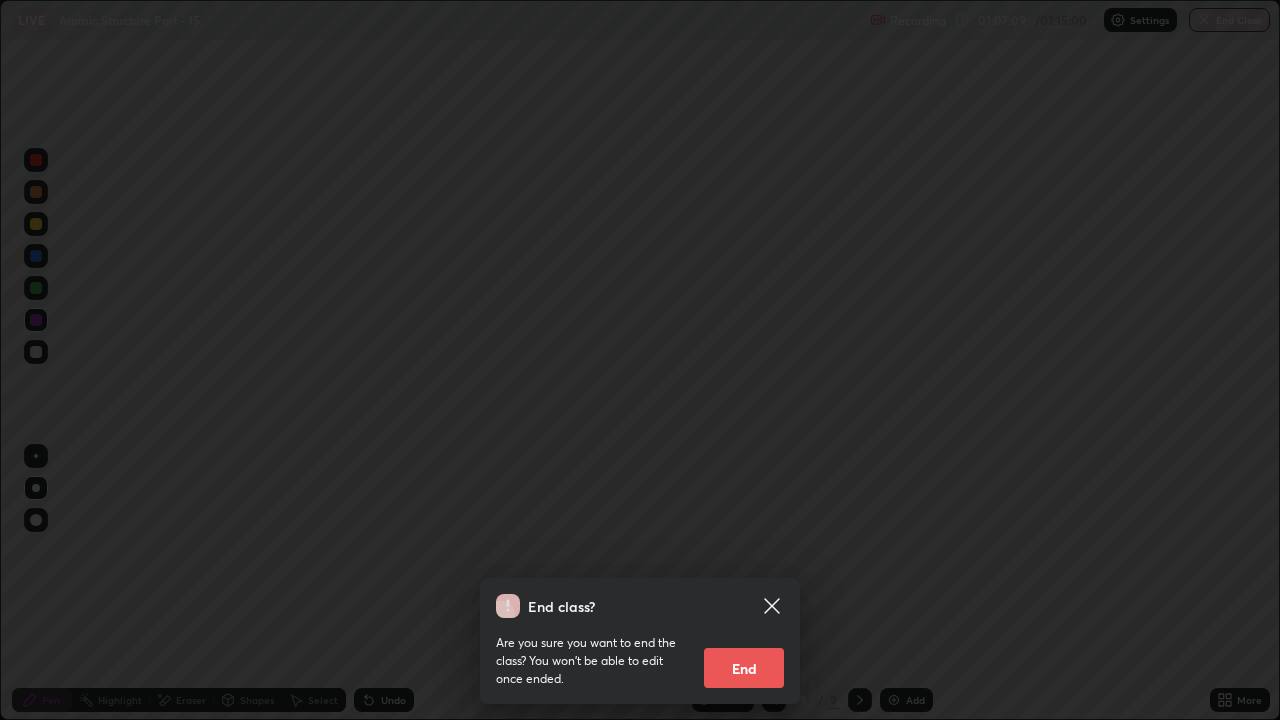 click on "End" at bounding box center (744, 668) 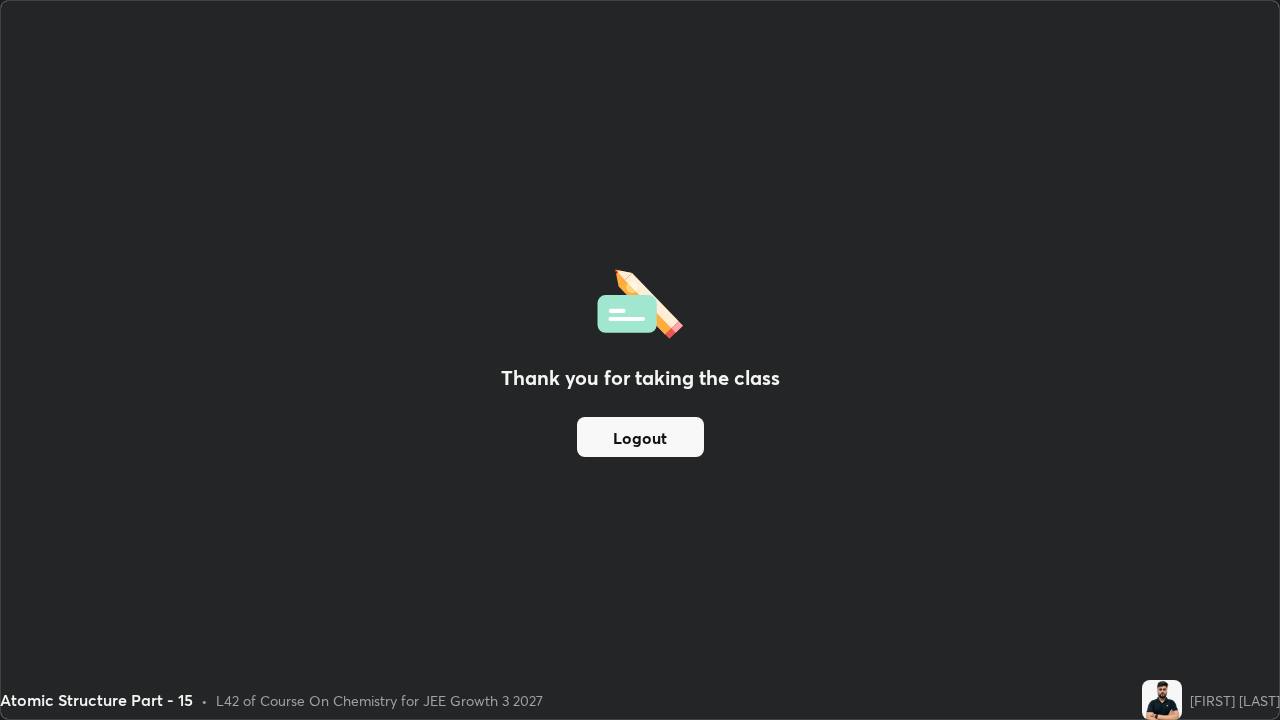 click on "Logout" at bounding box center (640, 437) 